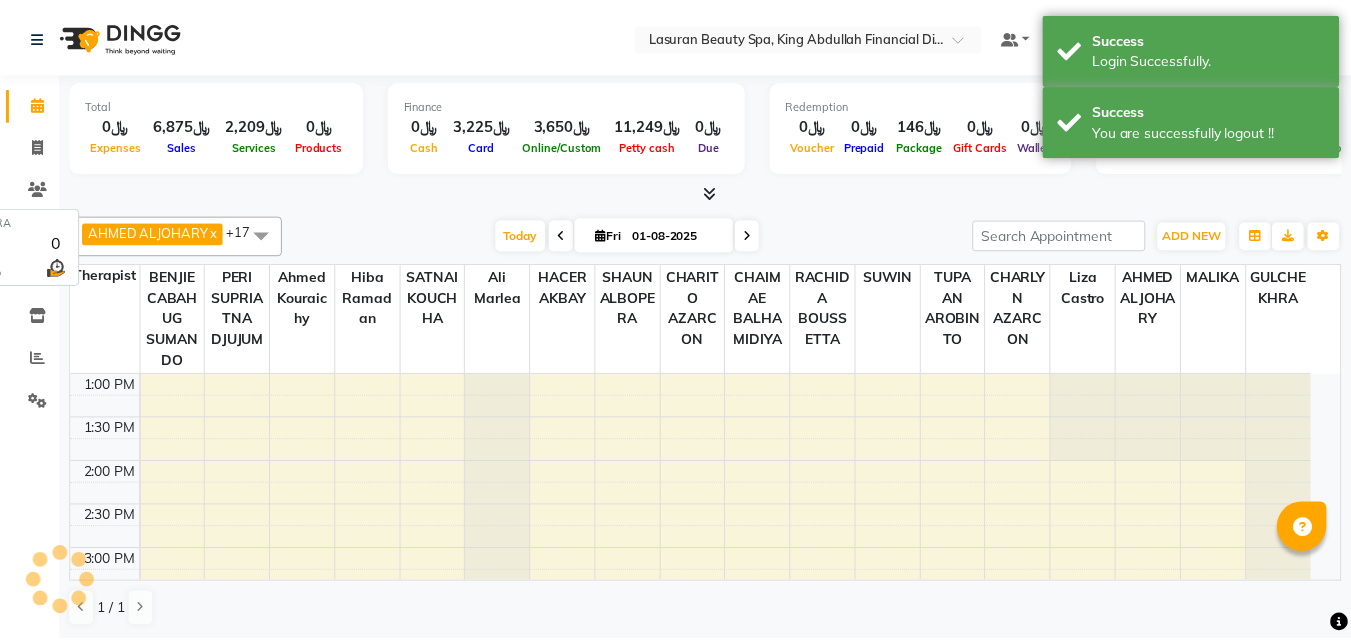 scroll, scrollTop: 0, scrollLeft: 0, axis: both 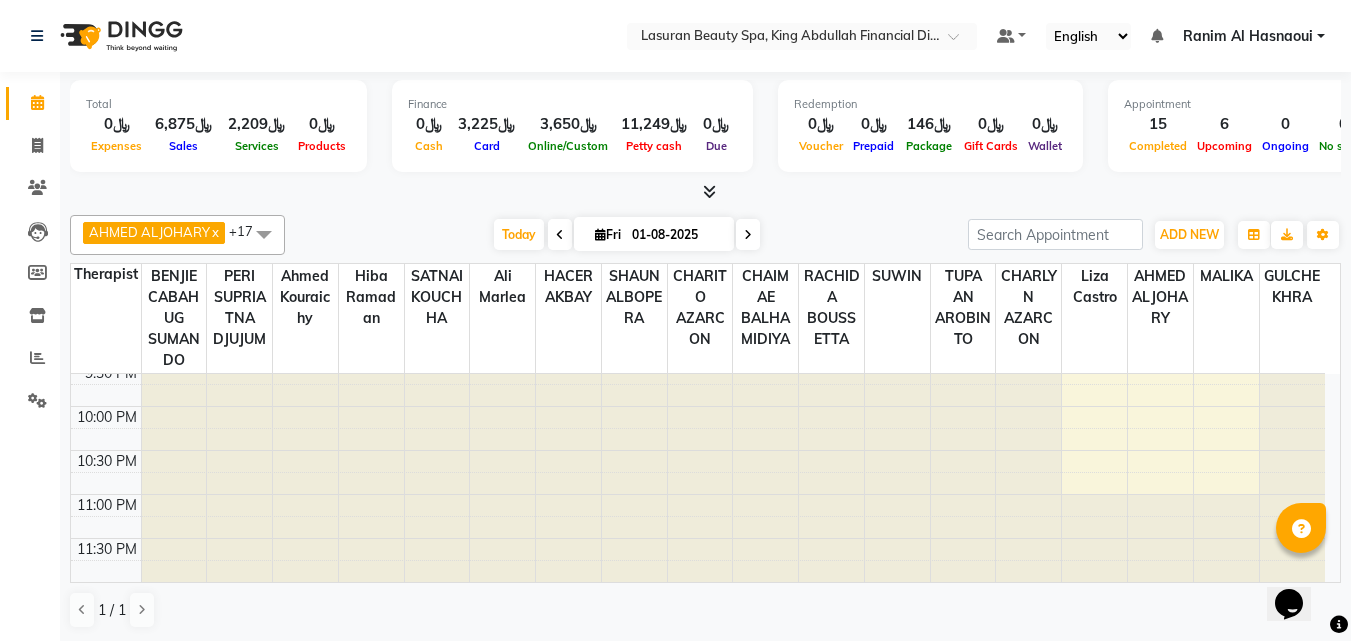 click on "01-08-2025" at bounding box center [676, 235] 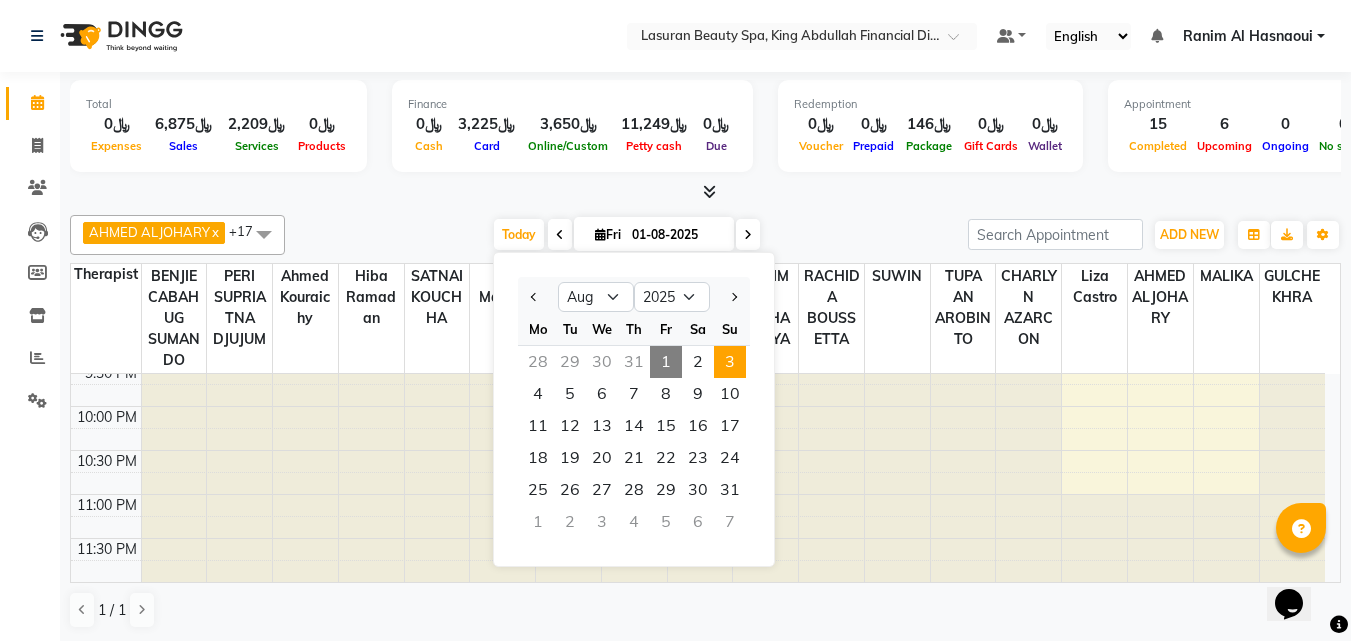 click on "3" at bounding box center (730, 362) 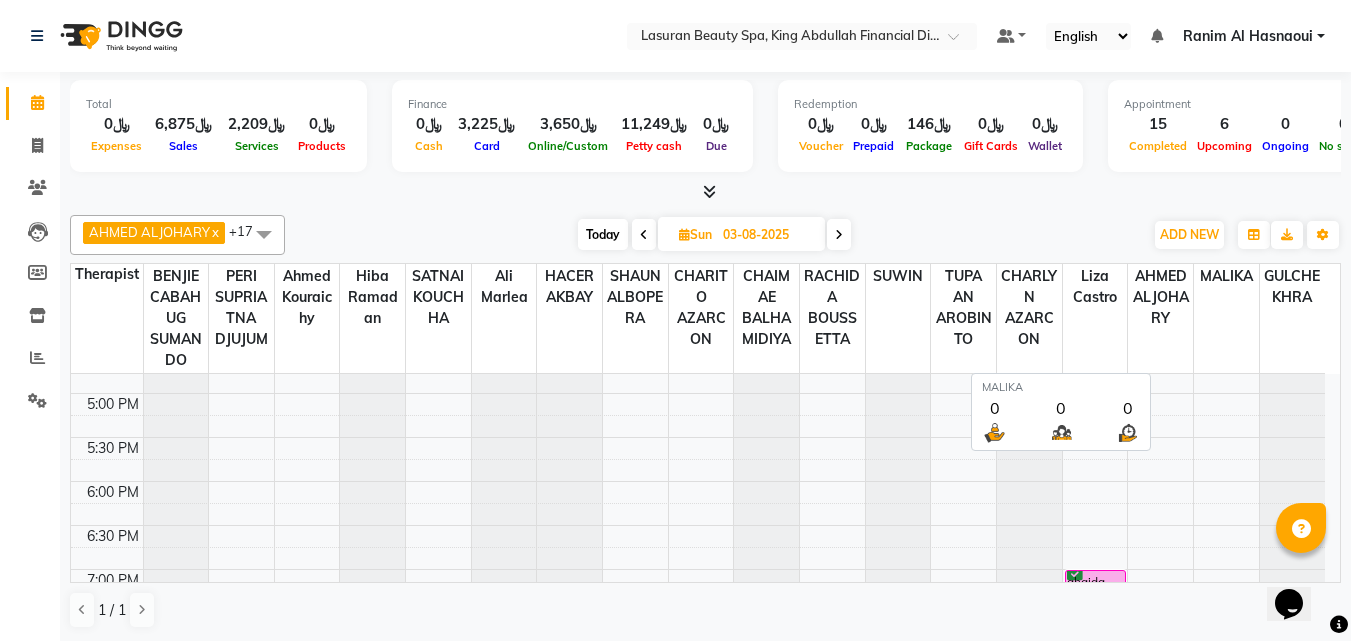 scroll, scrollTop: 517, scrollLeft: 0, axis: vertical 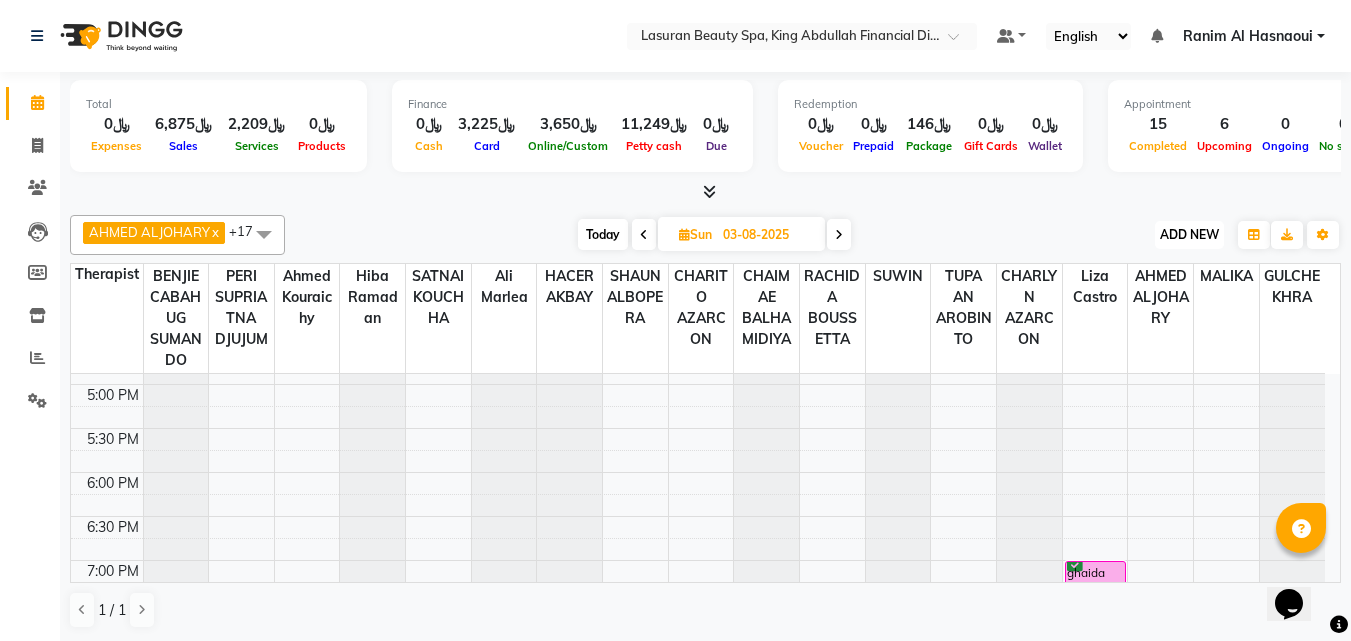 click on "ADD NEW Toggle Dropdown" at bounding box center [1189, 235] 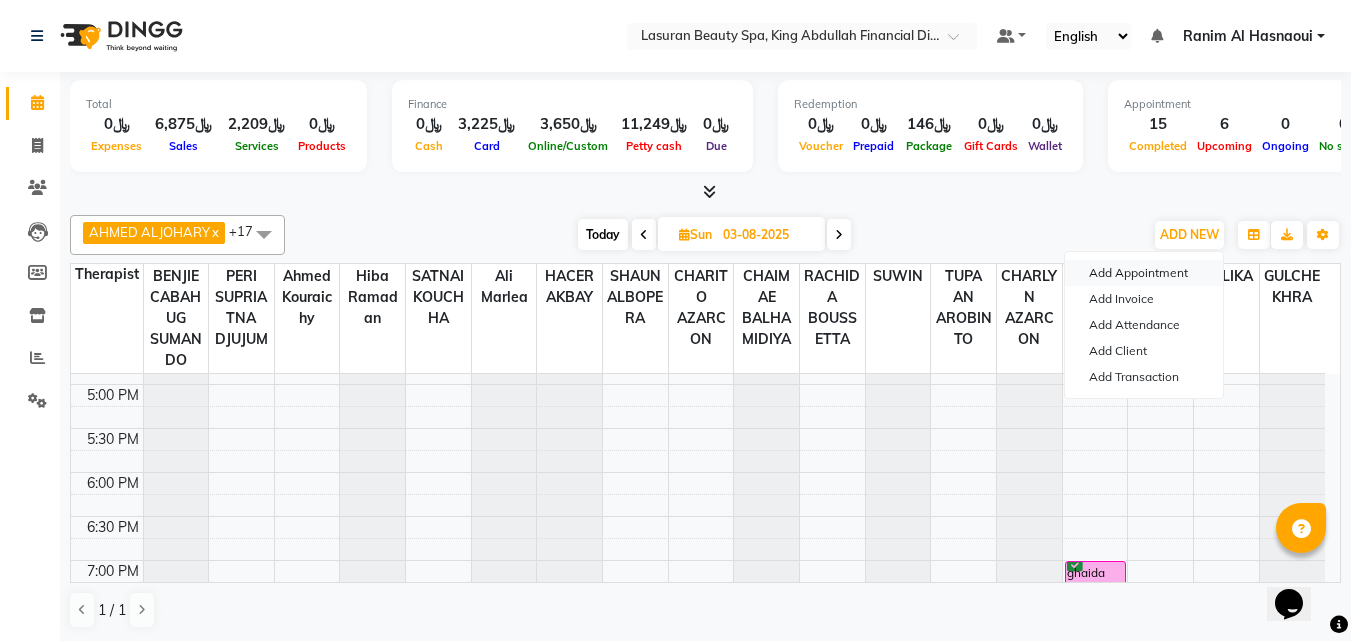 click on "Add Appointment" at bounding box center [1144, 273] 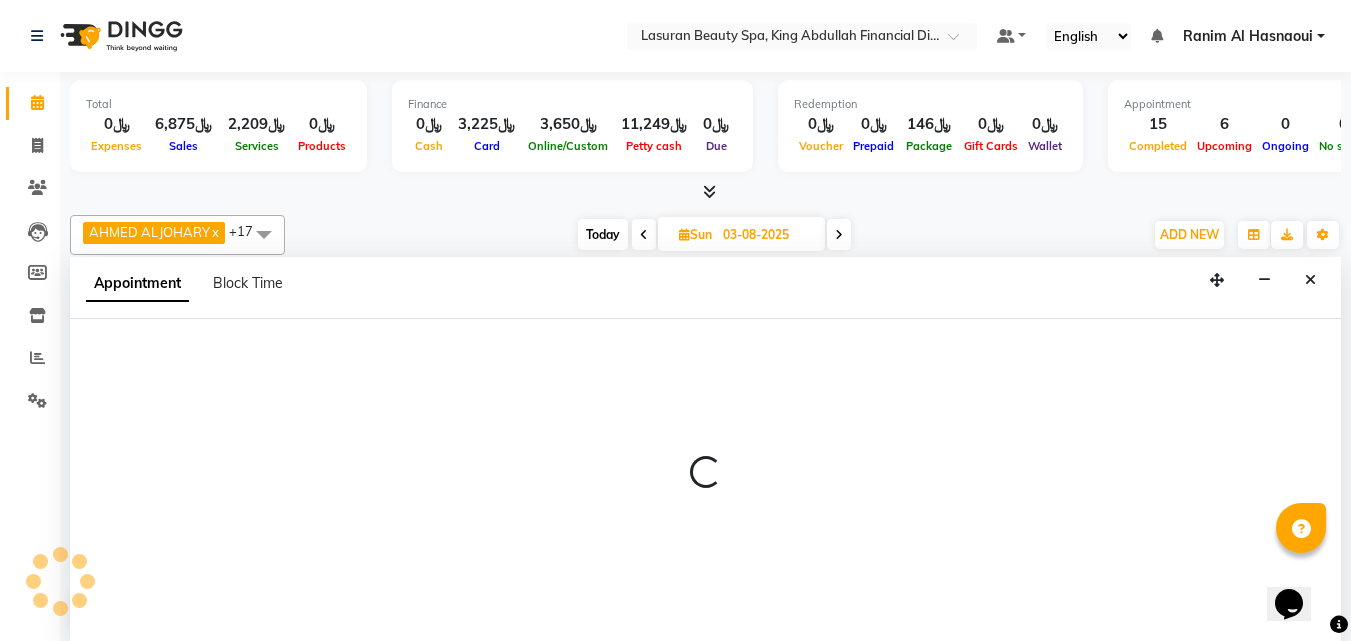 select on "tentative" 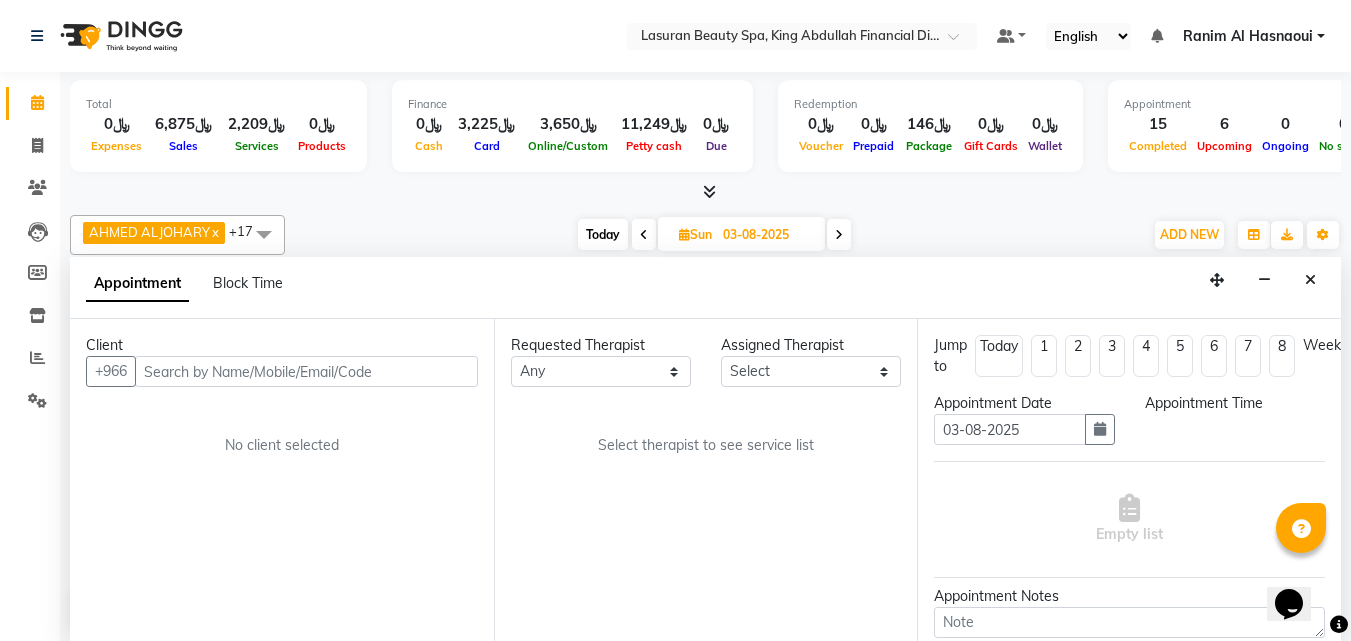 scroll, scrollTop: 1, scrollLeft: 0, axis: vertical 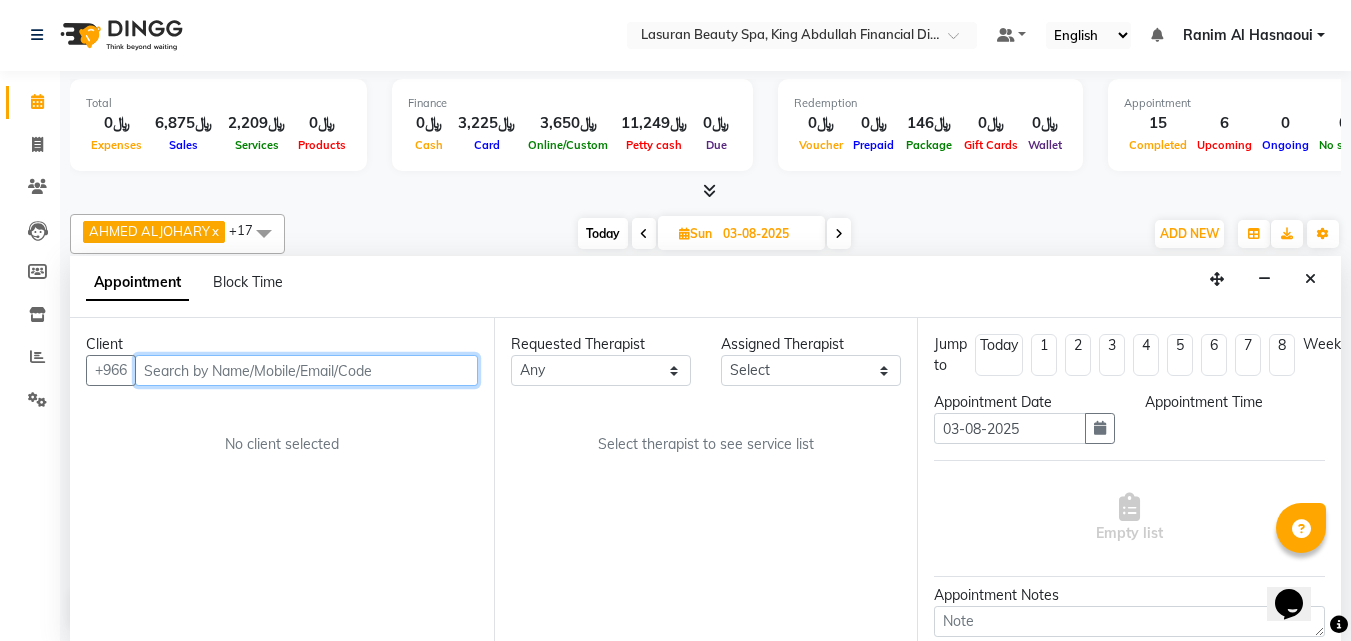 select on "720" 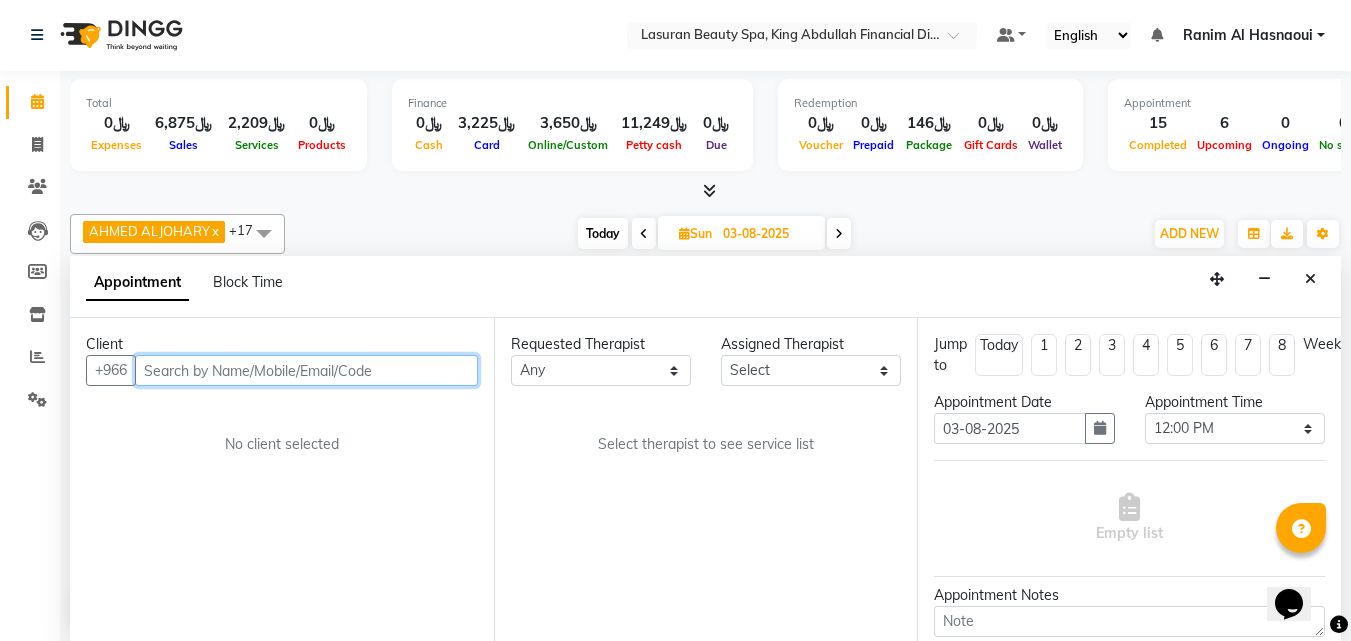 click at bounding box center [306, 370] 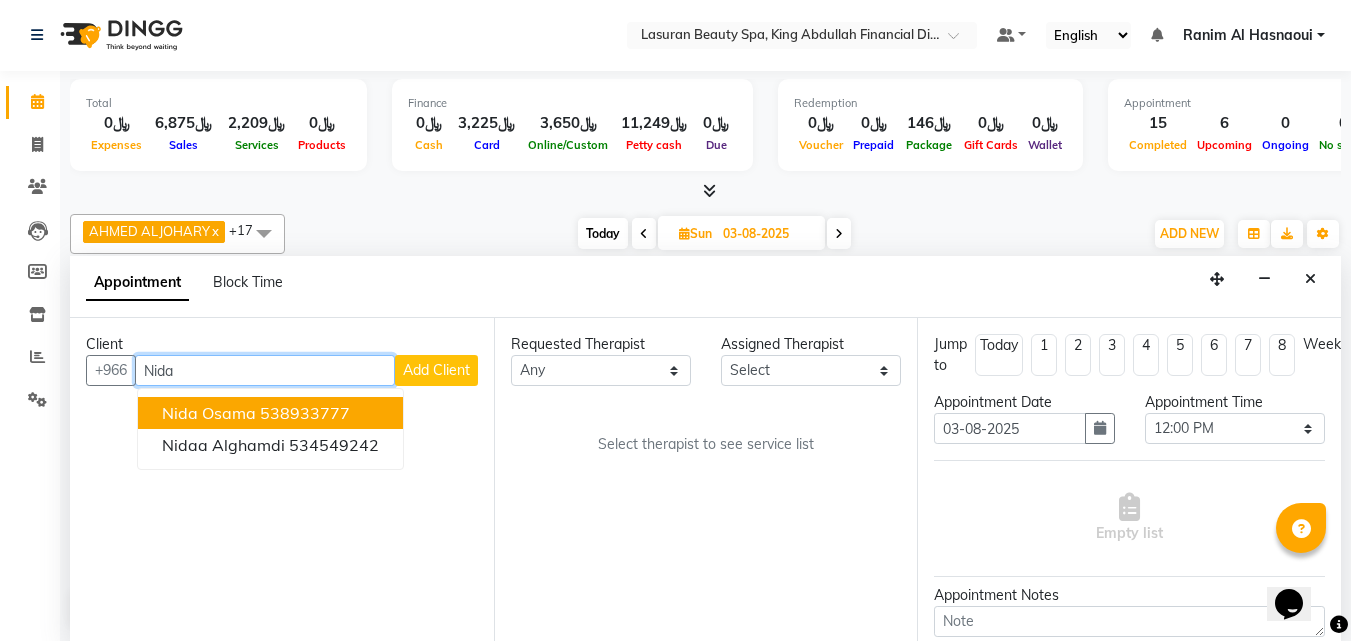 click on "538933777" at bounding box center [305, 413] 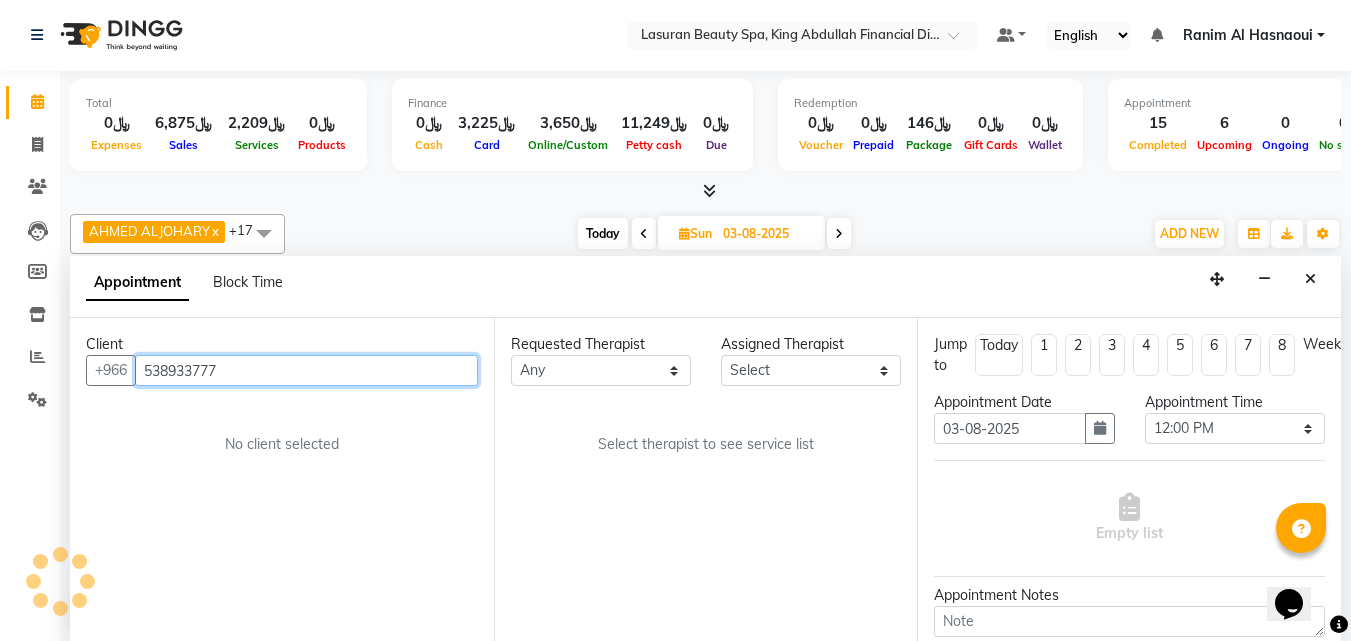 type on "538933777" 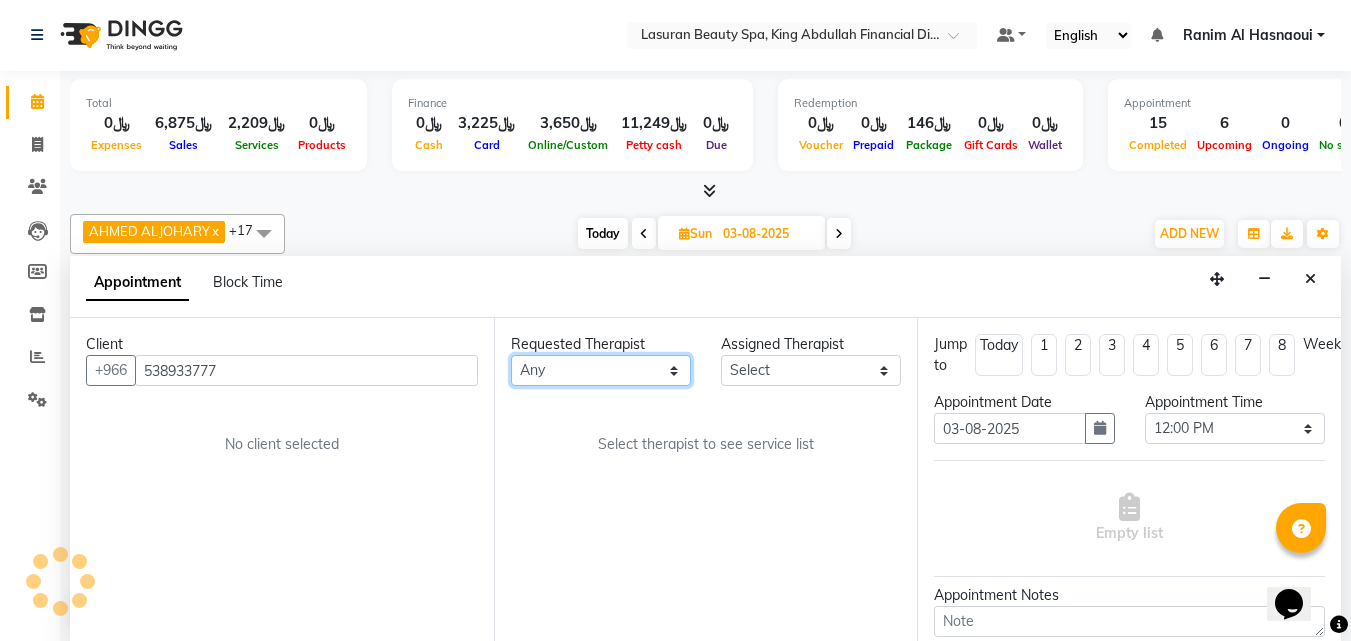 click on "Any AHMED ALJOHARY Ahmed Kouraichy Ali Marlea Angel BENJIE CABAHUG SUMANDO CHAIMAE BALHAMIDIYA CHARITO AZARCON CHARLYN AZARCON Dalia ELMA LAGRIMAS Fouad Nah GULCHEKHRA HACER AKBAY Hiba Ramadan Liza Castro MALIKA Mohsen Amaui PERI  SUPRIATNA DJUJUM Rachelle RACHIDA BOUSSETTA SATNAI KOUCHHA SHAUN ALBOPERA SUWIN Taha Hussien TUPA AN AROBINTO zainab" at bounding box center [601, 370] 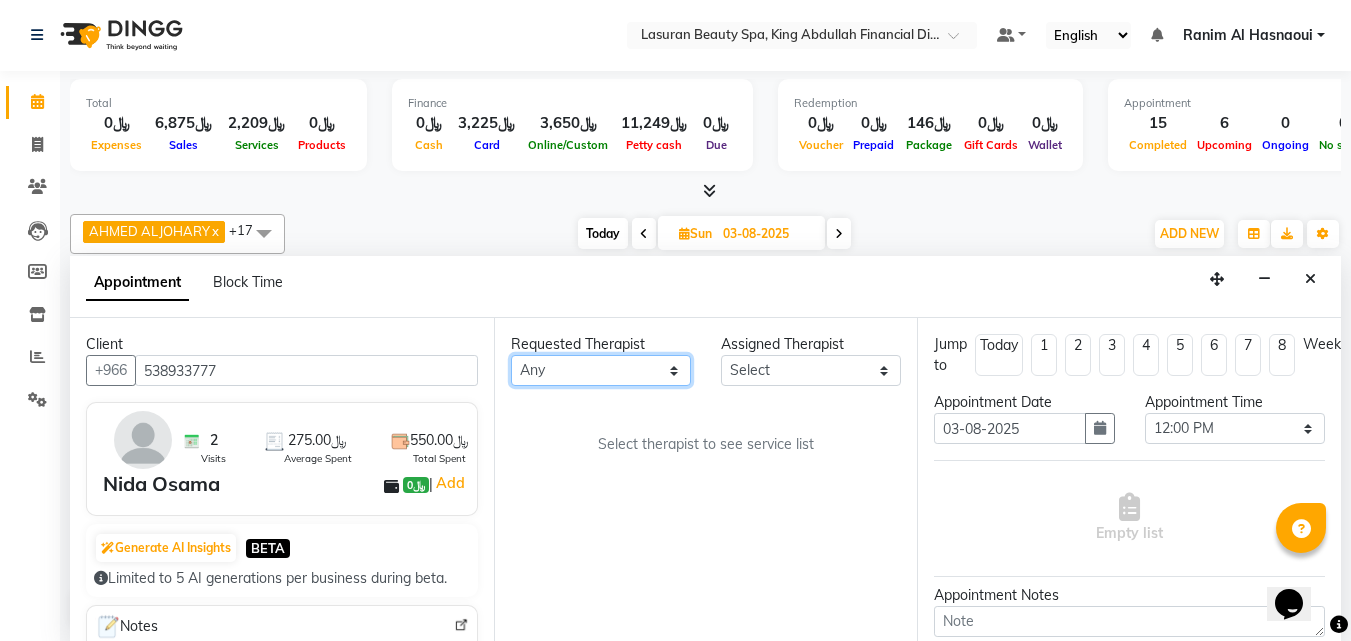 select on "54632" 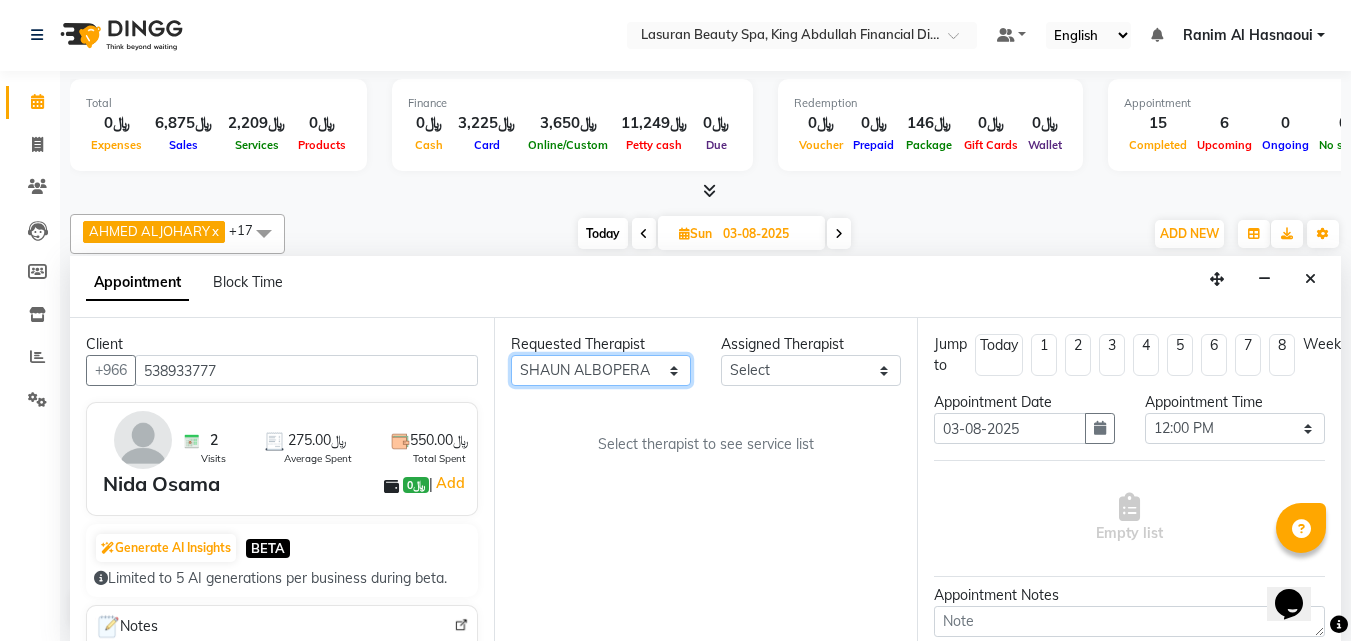 click on "Any AHMED ALJOHARY Ahmed Kouraichy Ali Marlea Angel BENJIE CABAHUG SUMANDO CHAIMAE BALHAMIDIYA CHARITO AZARCON CHARLYN AZARCON Dalia ELMA LAGRIMAS Fouad Nah GULCHEKHRA HACER AKBAY Hiba Ramadan Liza Castro MALIKA Mohsen Amaui PERI  SUPRIATNA DJUJUM Rachelle RACHIDA BOUSSETTA SATNAI KOUCHHA SHAUN ALBOPERA SUWIN Taha Hussien TUPA AN AROBINTO zainab" at bounding box center (601, 370) 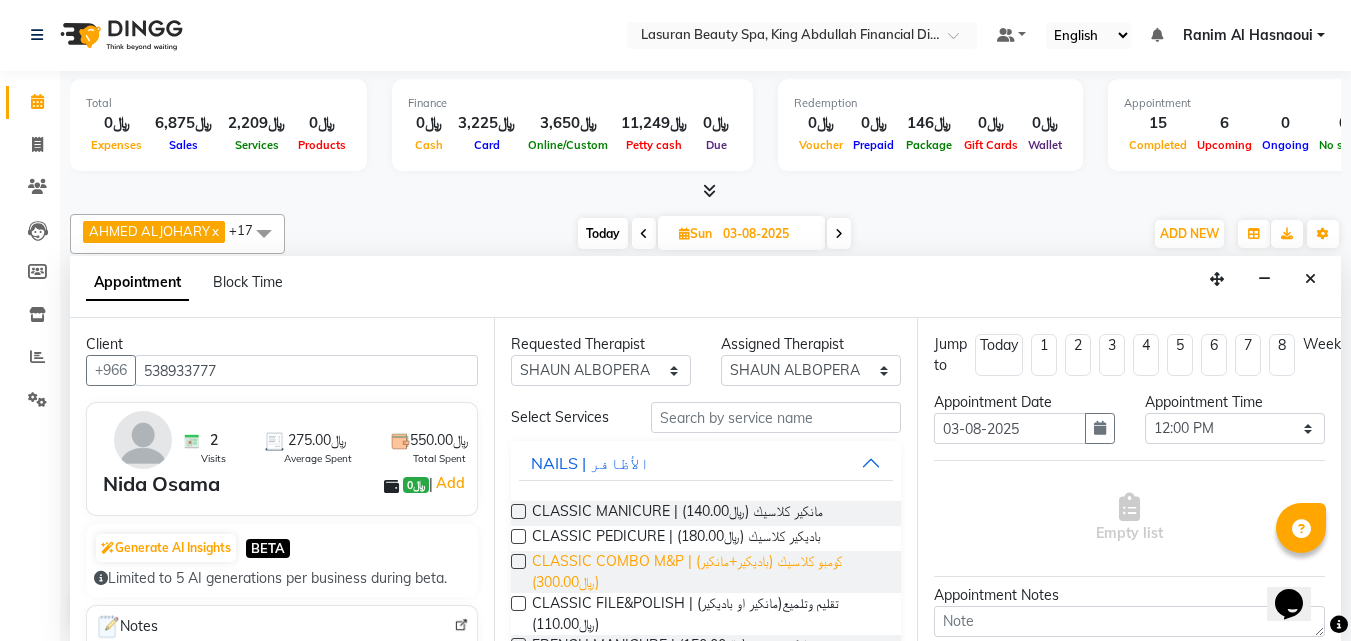 click on "CLASSIC COMBO M&P | كومبو كلاسيك (باديكير+مانكير) (﷼300.00)" at bounding box center [709, 572] 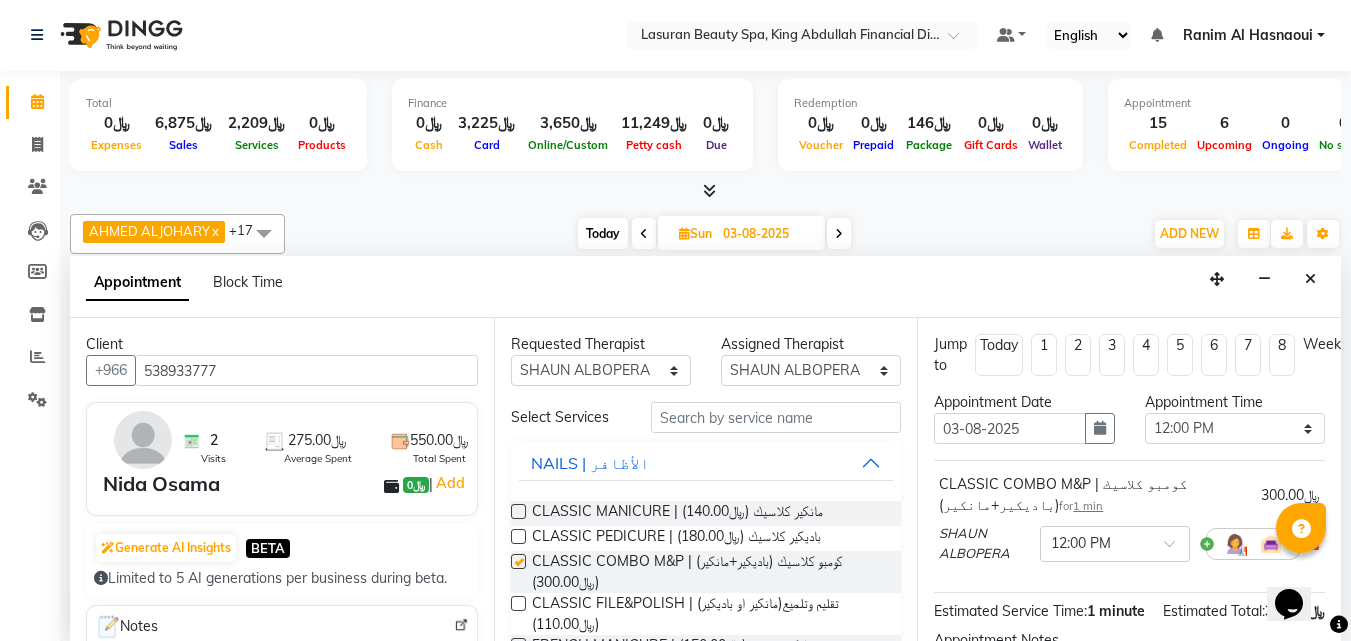 checkbox on "false" 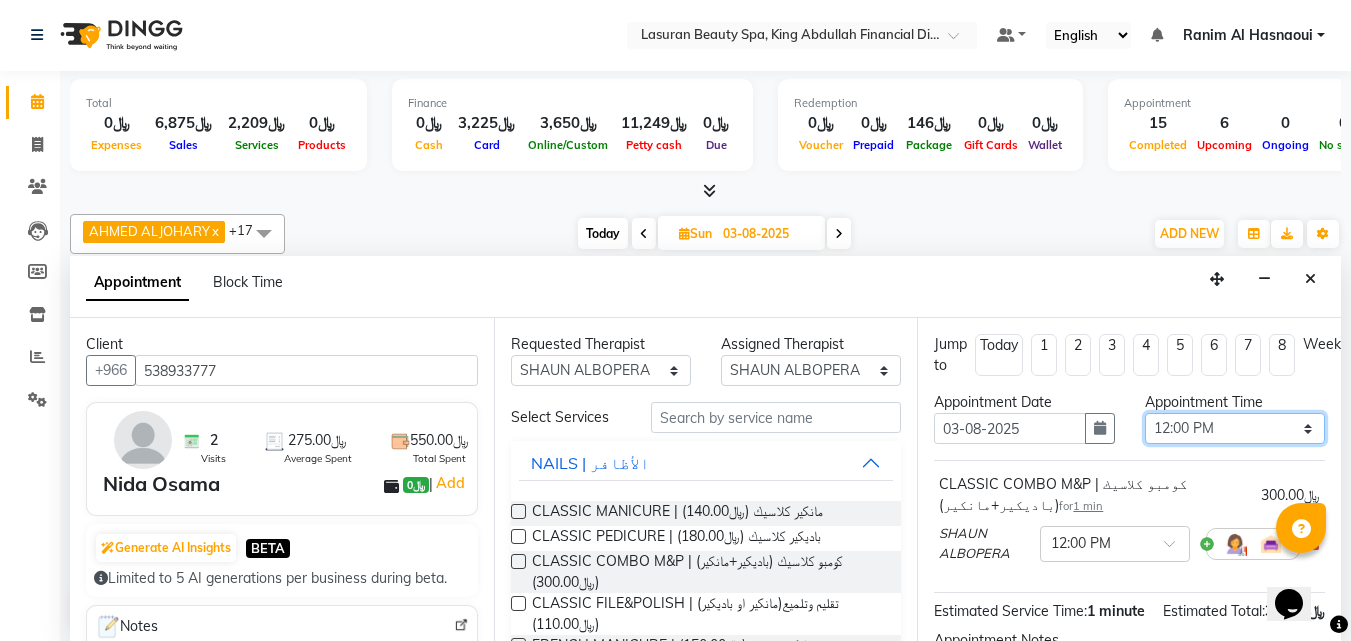 drag, startPoint x: 1291, startPoint y: 426, endPoint x: 1288, endPoint y: 414, distance: 12.369317 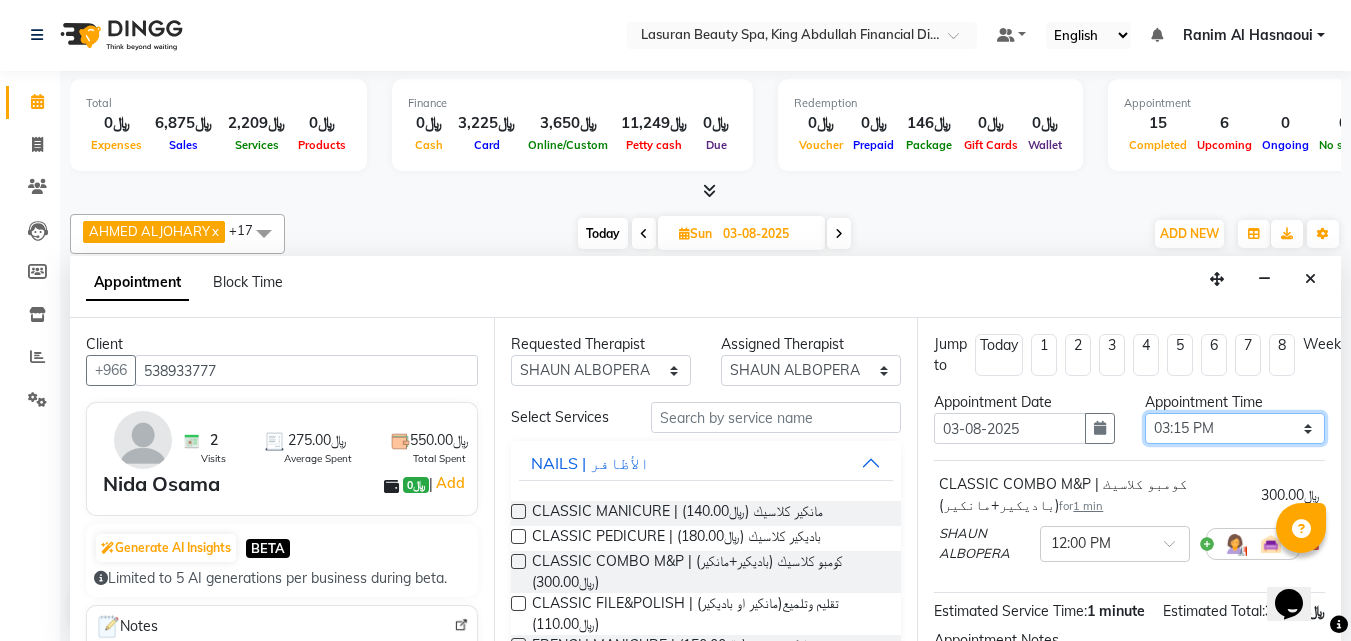 click on "Select 12:00 PM 12:15 PM 12:30 PM 12:45 PM 01:00 PM 01:15 PM 01:30 PM 01:45 PM 02:00 PM 02:15 PM 02:30 PM 02:45 PM 03:00 PM 03:15 PM 03:30 PM 03:45 PM 04:00 PM 04:15 PM 04:30 PM 04:45 PM 05:00 PM 05:15 PM 05:30 PM 05:45 PM 06:00 PM 06:15 PM 06:30 PM 06:45 PM 07:00 PM 07:15 PM 07:30 PM 07:45 PM 08:00 PM 08:15 PM 08:30 PM 08:45 PM 09:00 PM 09:15 PM 09:30 PM" at bounding box center (1235, 428) 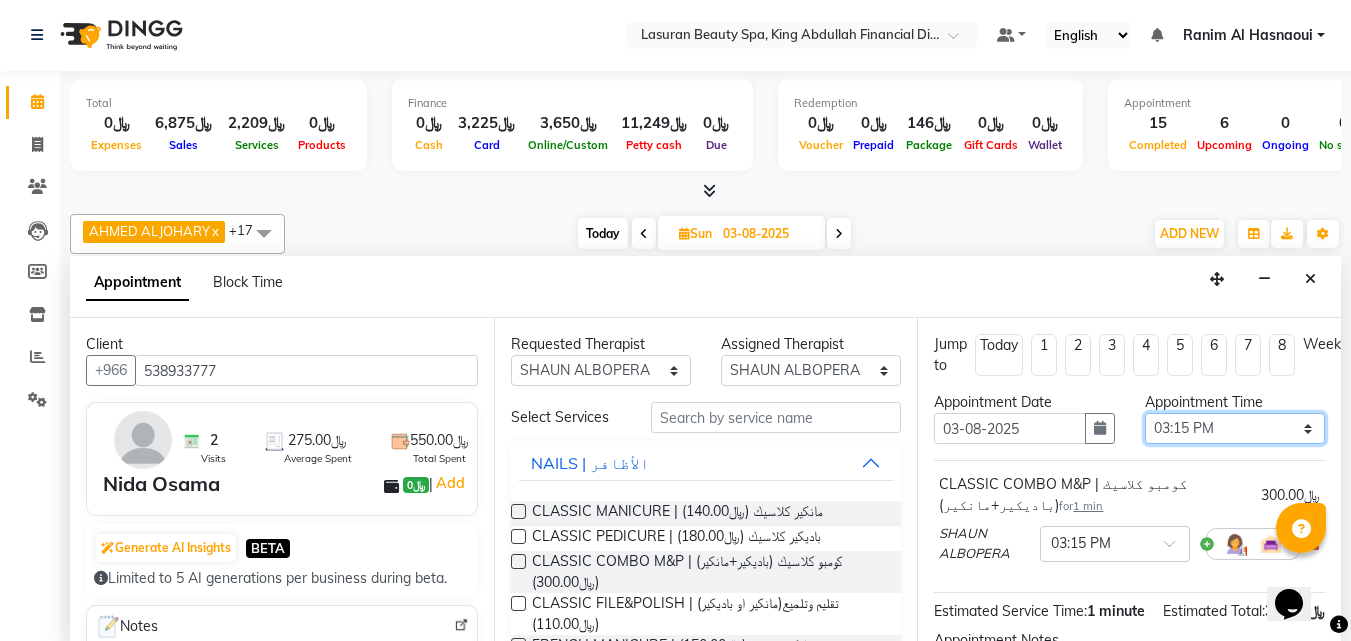click on "Select 12:00 PM 12:15 PM 12:30 PM 12:45 PM 01:00 PM 01:15 PM 01:30 PM 01:45 PM 02:00 PM 02:15 PM 02:30 PM 02:45 PM 03:00 PM 03:15 PM 03:30 PM 03:45 PM 04:00 PM 04:15 PM 04:30 PM 04:45 PM 05:00 PM 05:15 PM 05:30 PM 05:45 PM 06:00 PM 06:15 PM 06:30 PM 06:45 PM 07:00 PM 07:15 PM 07:30 PM 07:45 PM 08:00 PM 08:15 PM 08:30 PM 08:45 PM 09:00 PM 09:15 PM 09:30 PM" at bounding box center [1235, 428] 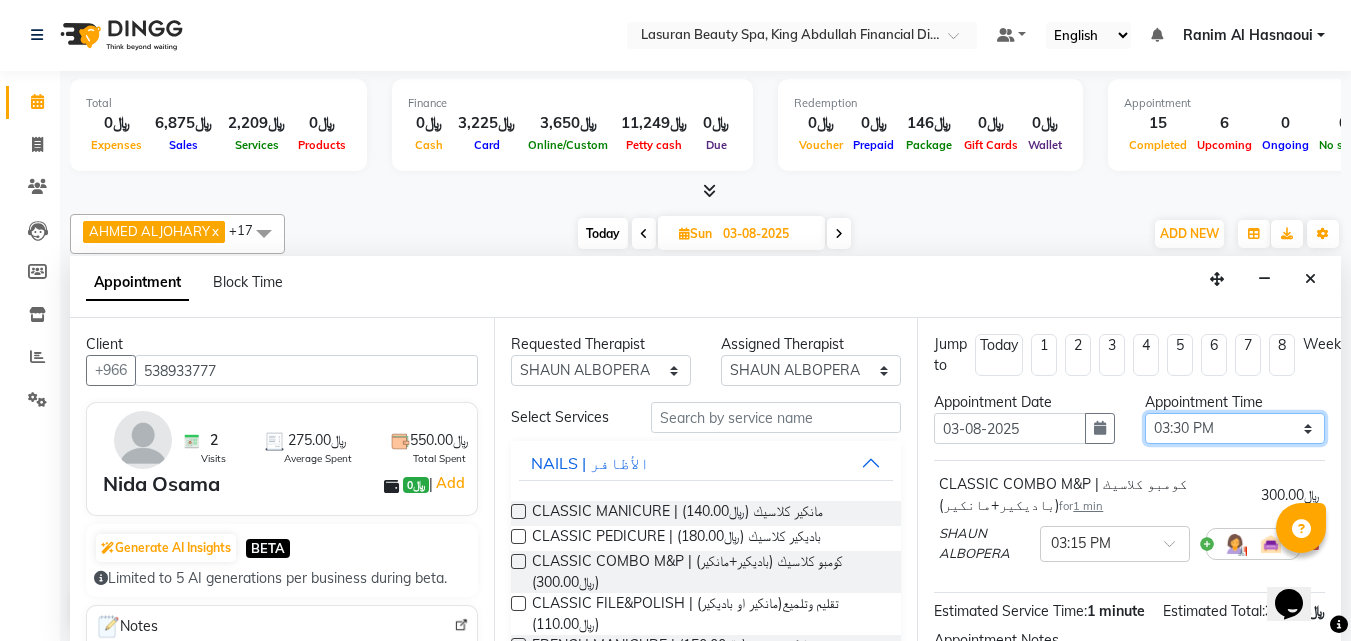 click on "Select 12:00 PM 12:15 PM 12:30 PM 12:45 PM 01:00 PM 01:15 PM 01:30 PM 01:45 PM 02:00 PM 02:15 PM 02:30 PM 02:45 PM 03:00 PM 03:15 PM 03:30 PM 03:45 PM 04:00 PM 04:15 PM 04:30 PM 04:45 PM 05:00 PM 05:15 PM 05:30 PM 05:45 PM 06:00 PM 06:15 PM 06:30 PM 06:45 PM 07:00 PM 07:15 PM 07:30 PM 07:45 PM 08:00 PM 08:15 PM 08:30 PM 08:45 PM 09:00 PM 09:15 PM 09:30 PM" at bounding box center [1235, 428] 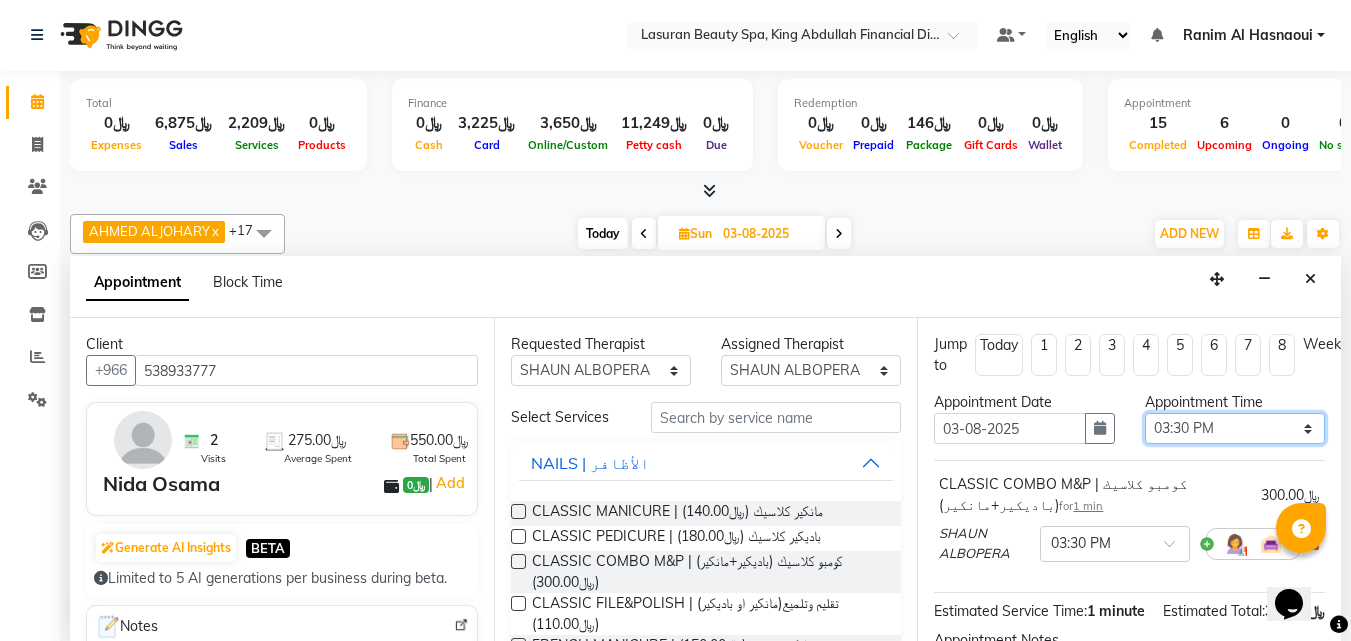 scroll, scrollTop: 230, scrollLeft: 0, axis: vertical 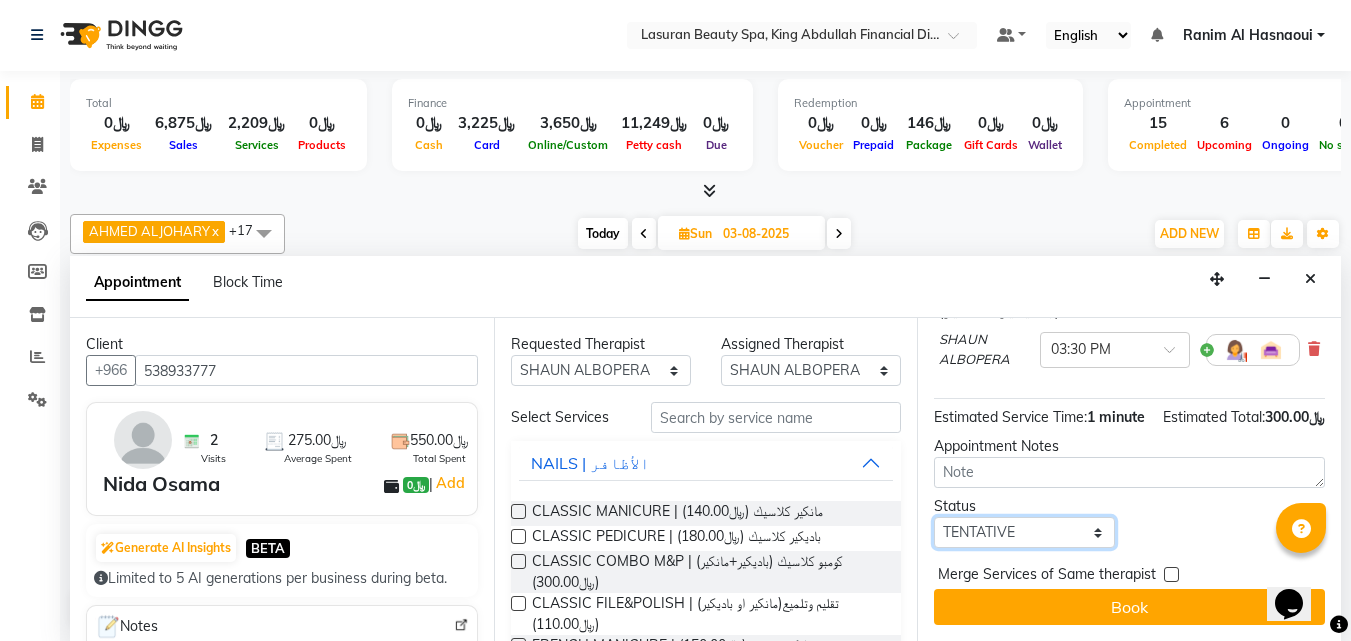 click on "Select TENTATIVE CONFIRM UPCOMING" at bounding box center [1024, 532] 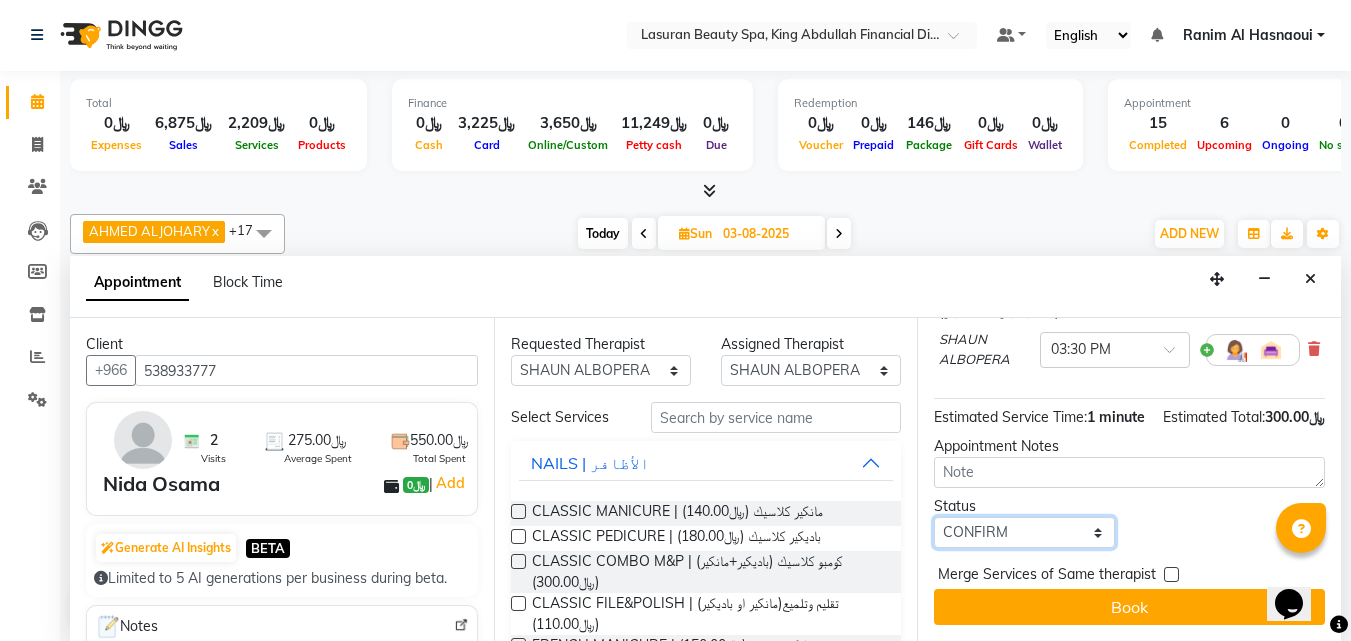 click on "Select TENTATIVE CONFIRM UPCOMING" at bounding box center [1024, 532] 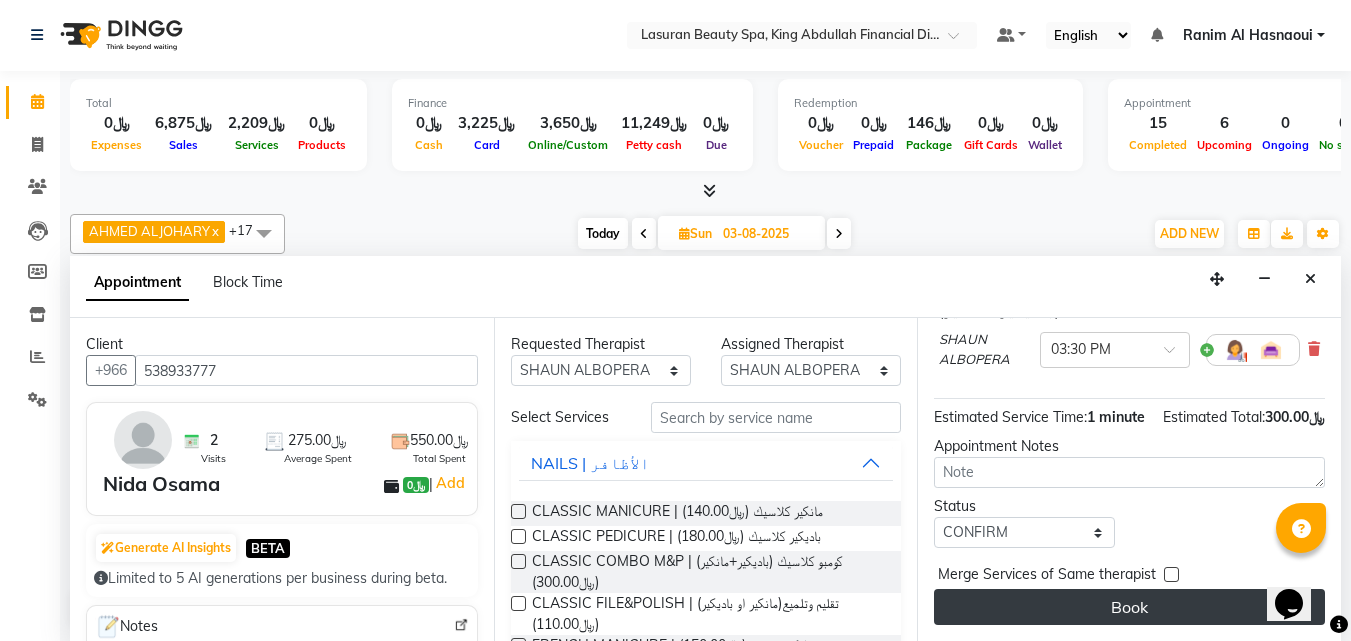 click on "Book" at bounding box center (1129, 607) 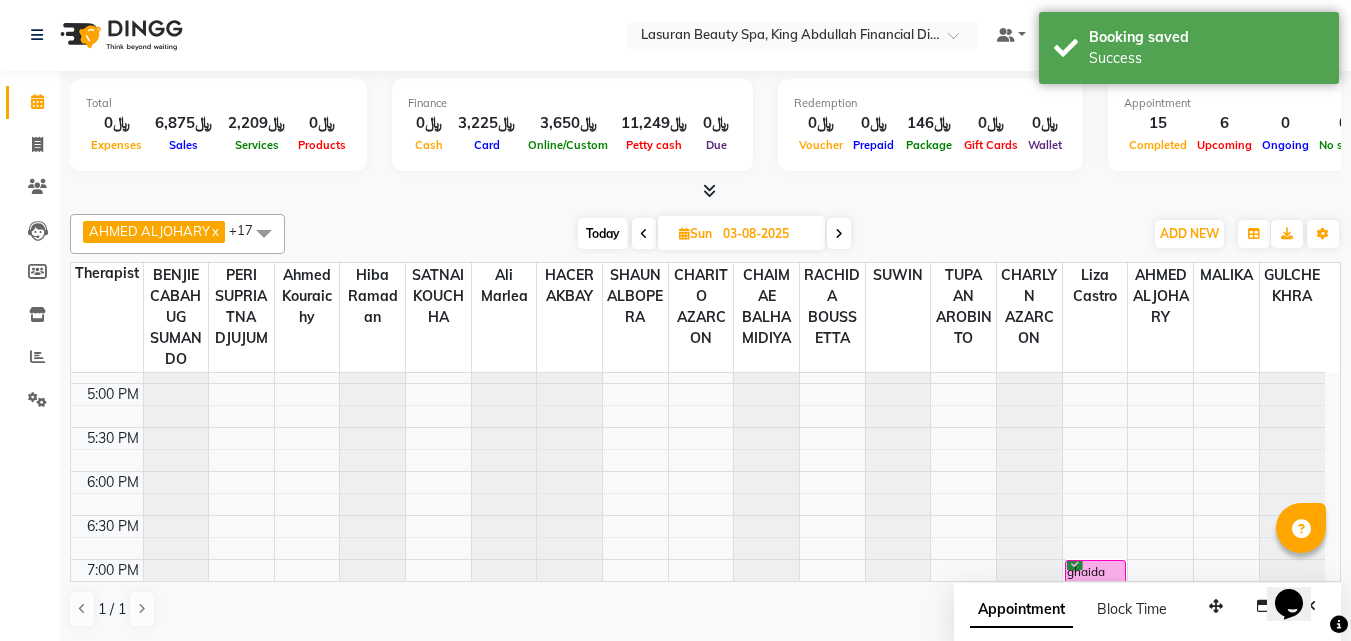 scroll, scrollTop: 0, scrollLeft: 0, axis: both 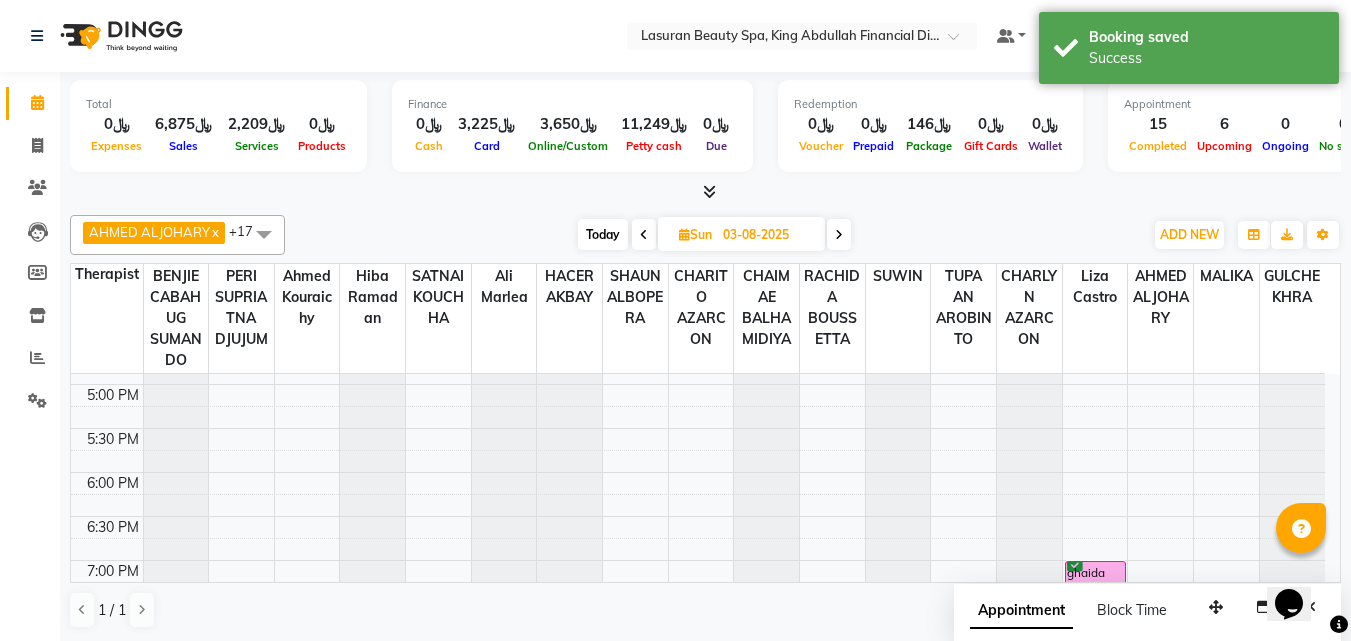 click on "Today" at bounding box center (603, 234) 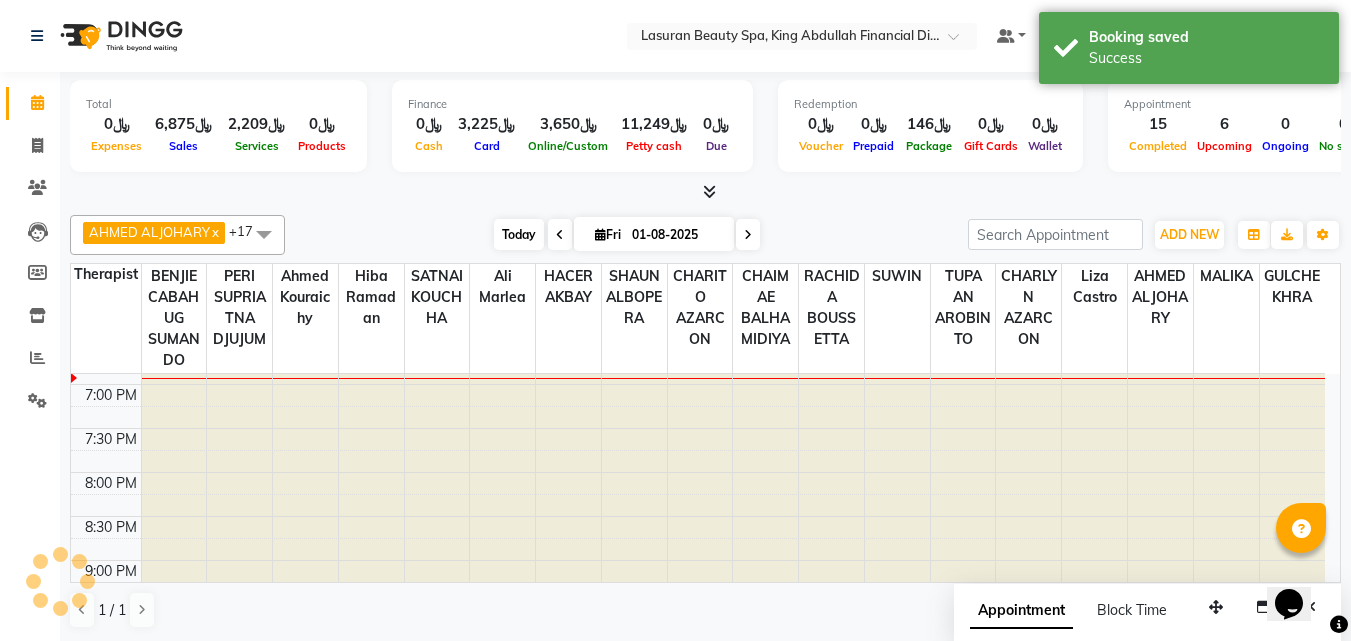 scroll, scrollTop: 441, scrollLeft: 0, axis: vertical 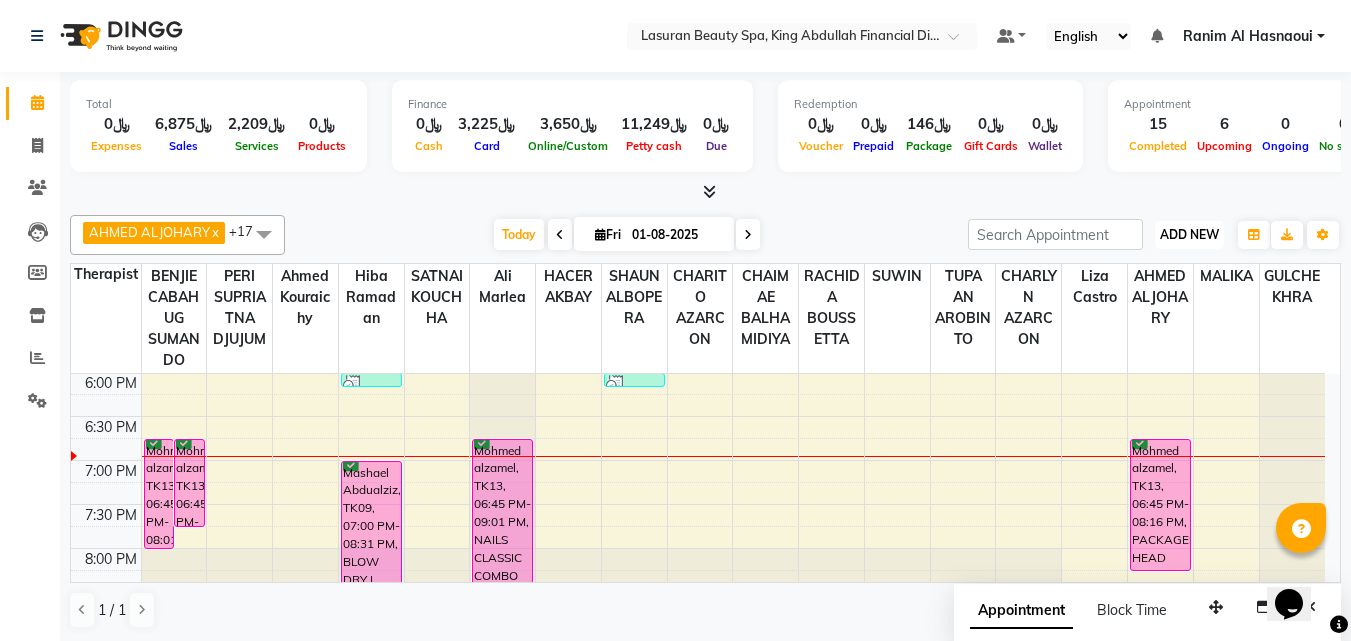 click on "ADD NEW" at bounding box center (1189, 234) 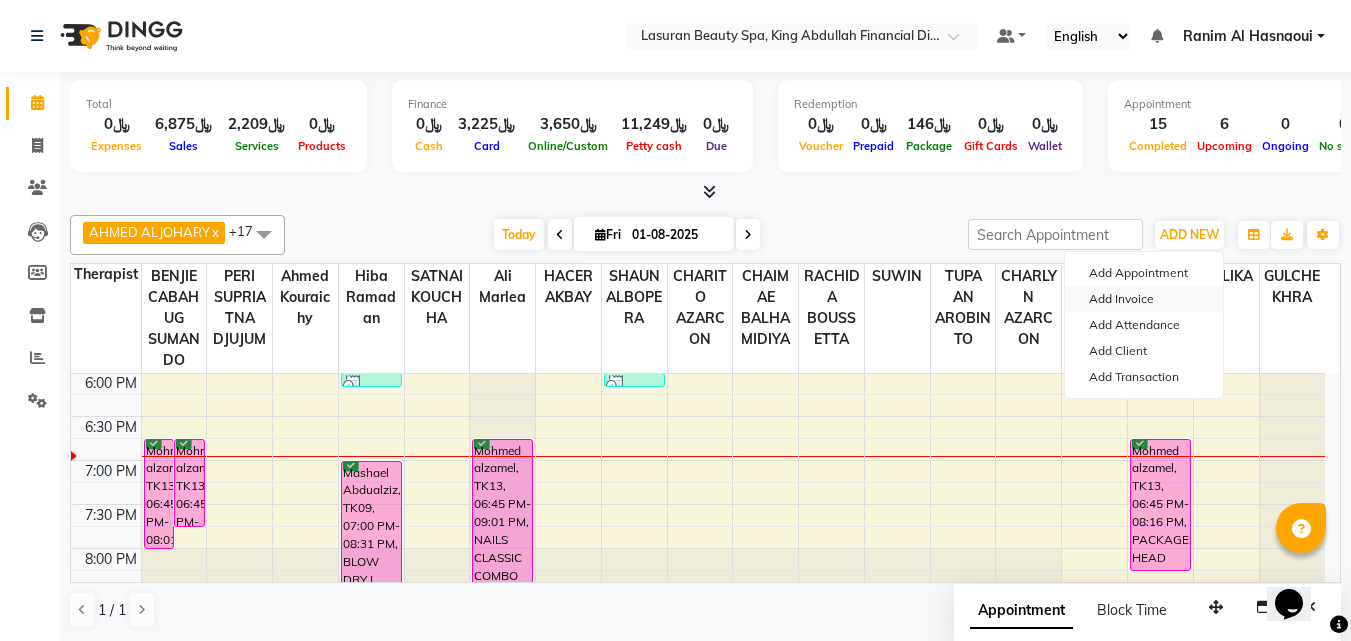 click on "Add Invoice" at bounding box center [1144, 299] 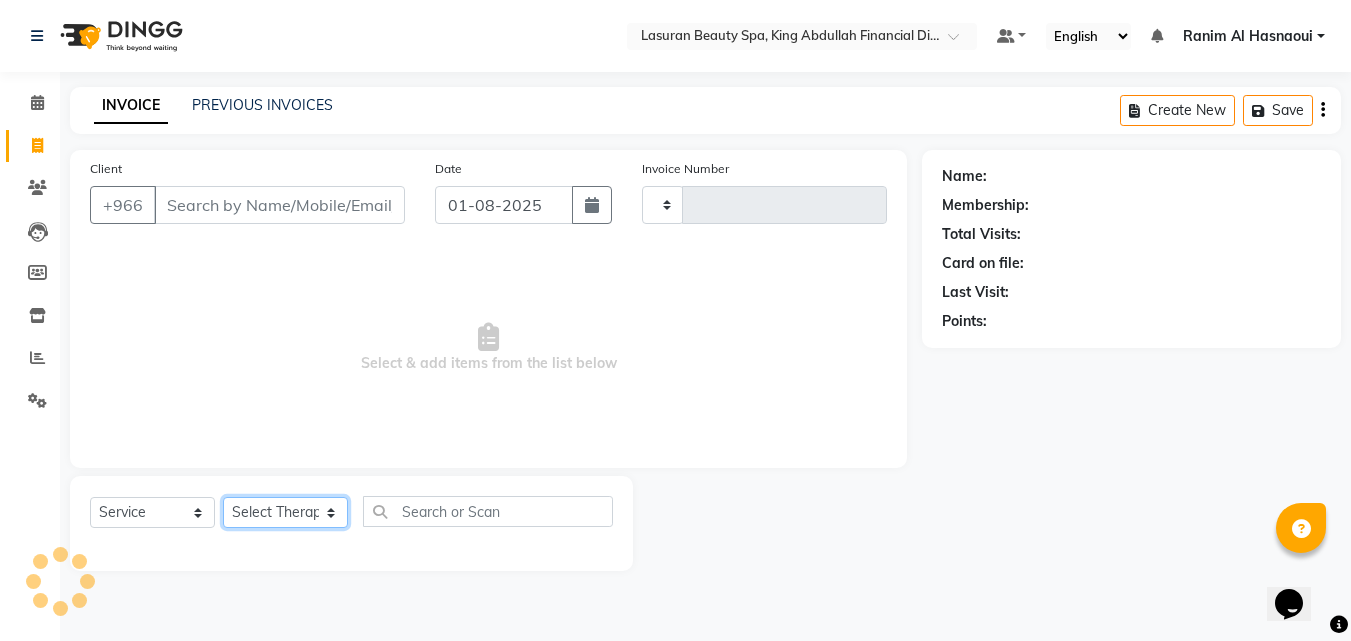 type on "1094" 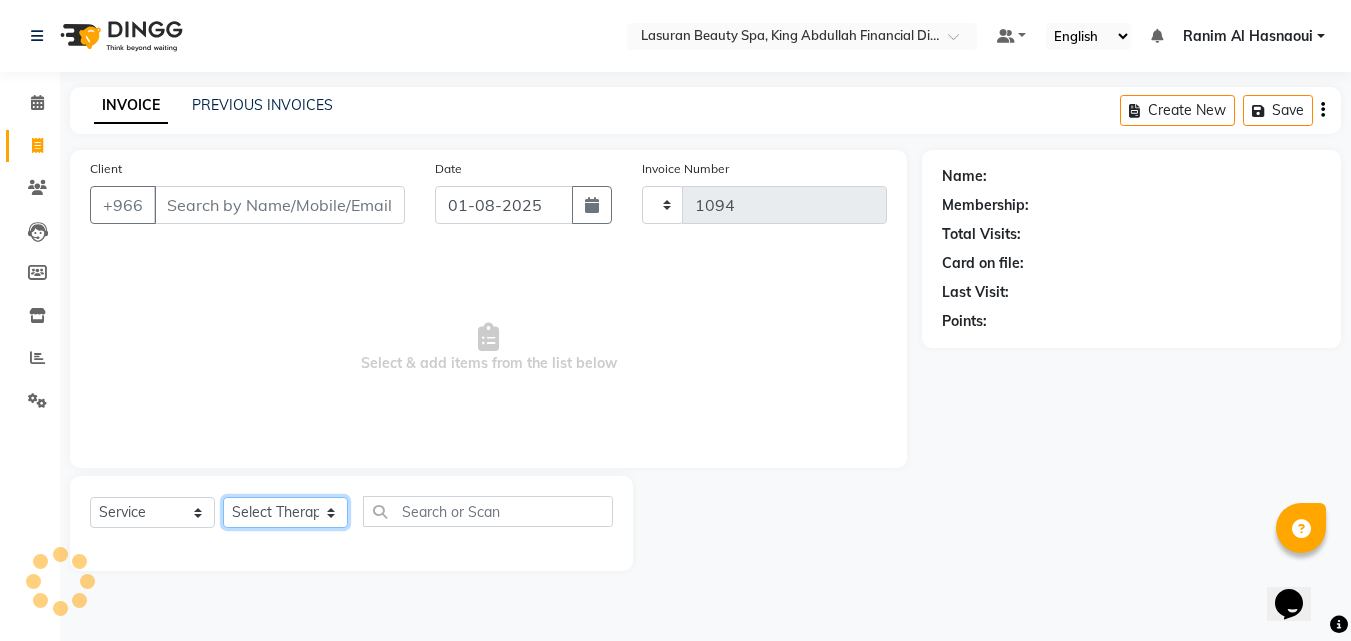 click on "Select Therapist" 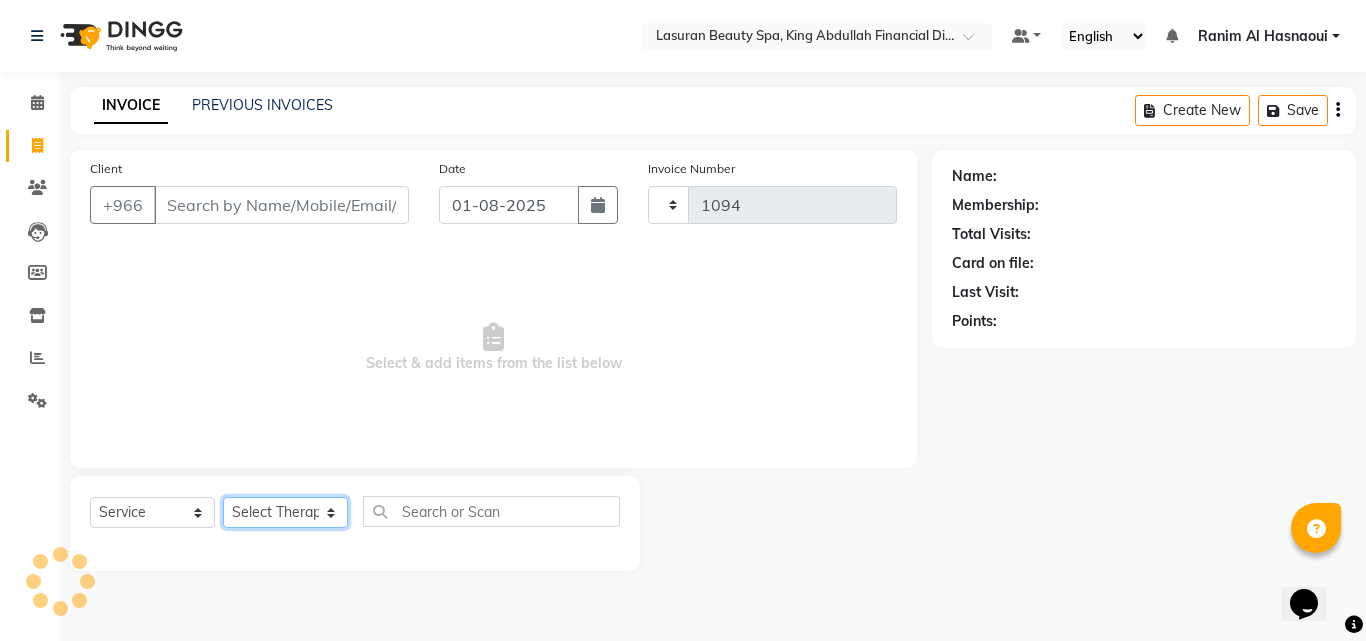 select on "6941" 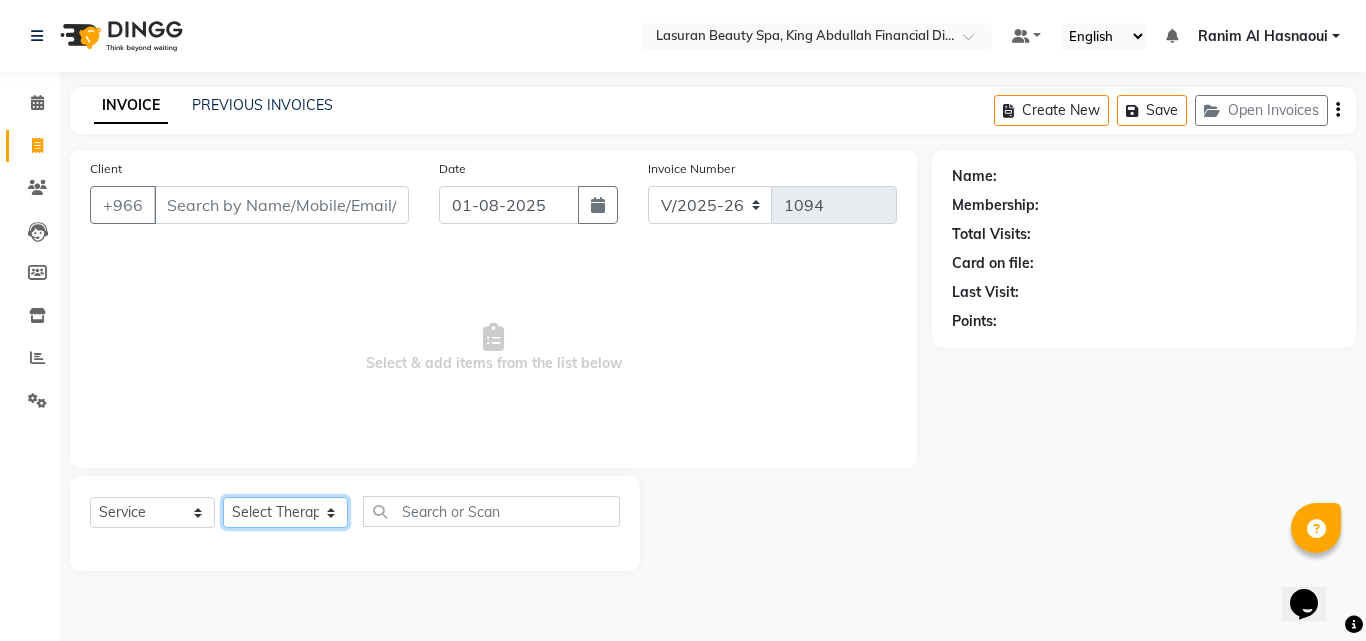 select on "54629" 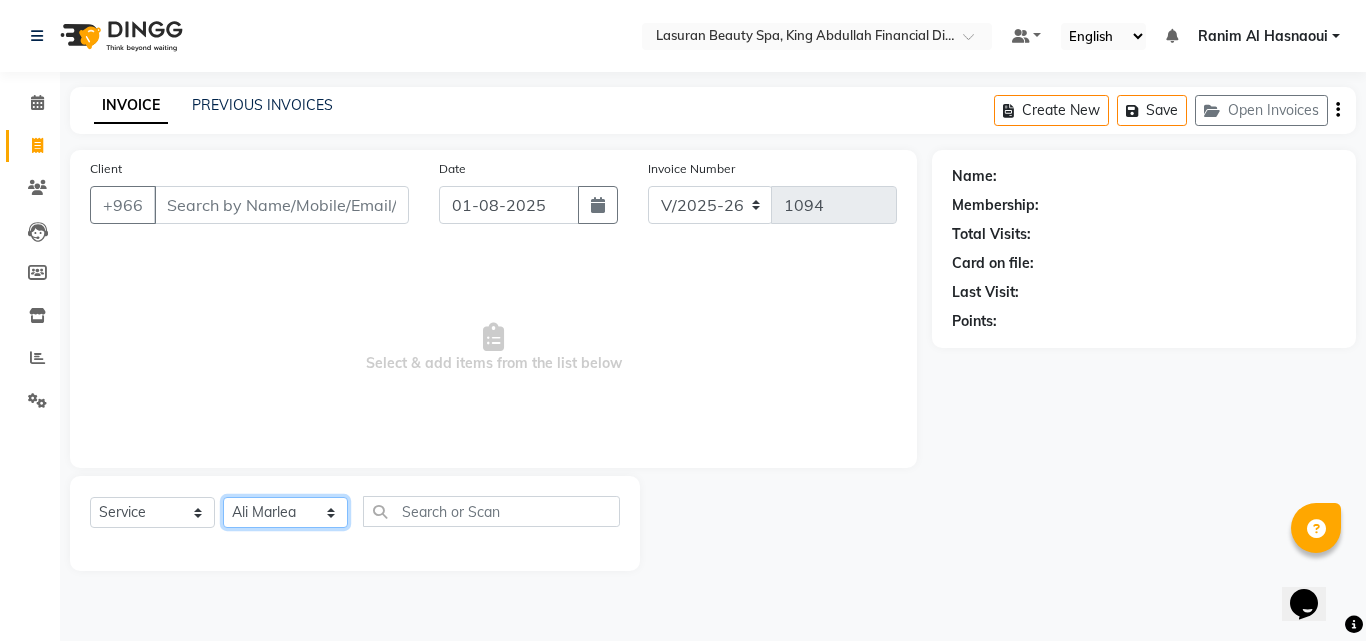 click on "Select Therapist Abdulellah AHMED ALJOHARY Ahmed Kouraichy Albara Alghanem Ali Marlea Angel ASHISH TAMANG BENJIE CABAHUG SUMANDO BIBEK TAMANG BISHAL THAPA BISHUN DEV MANDAL CHAIMAE BALHAMIDIYA CHARITO AZARCON CHARLYN AZARCON Dalia ELMA LAGRIMAS Fouad Nah Ghada Yaseen GULCHEKHRA HACER AKBAY Hiba Ramadan Liza Castro MABELL BORCELIS MALIKA Mariam Barakat MARIFE MASTE Mohamed ELfarargy MOHAMED JAMAL Mohsen Amaui NABI KADDUS PERI  SUPRIATNA DJUJUM Rachelle RACHIDA BOUSSETTA Ranim Al Hasnaoui SATNAI KOUCHHA SHAUN ALBOPERA SUWIN Taha Hussien TUPA AN AROBINTO zainab عمرو" 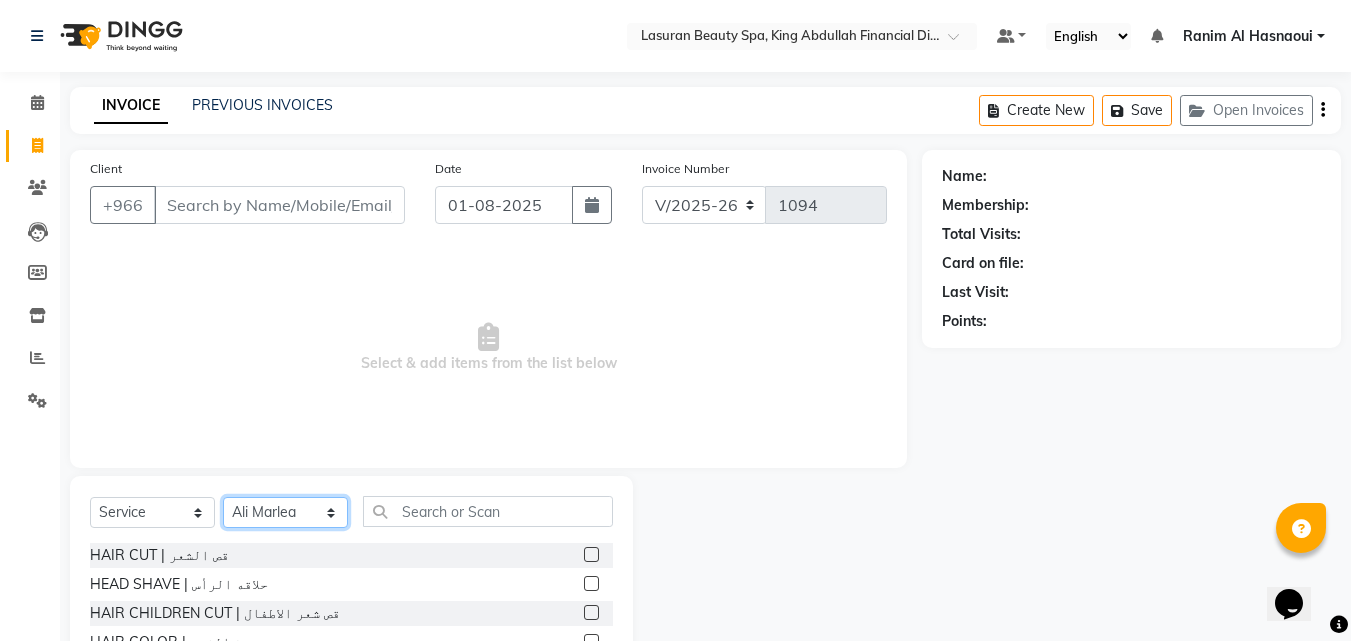 scroll, scrollTop: 160, scrollLeft: 0, axis: vertical 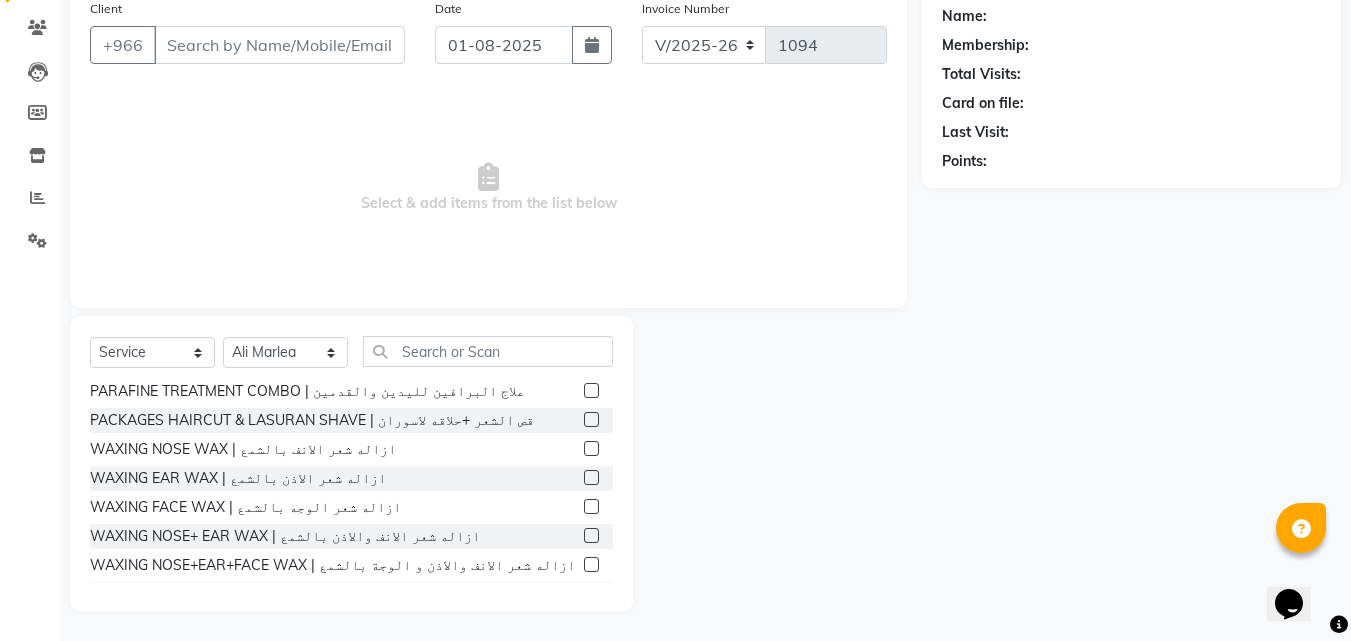 click 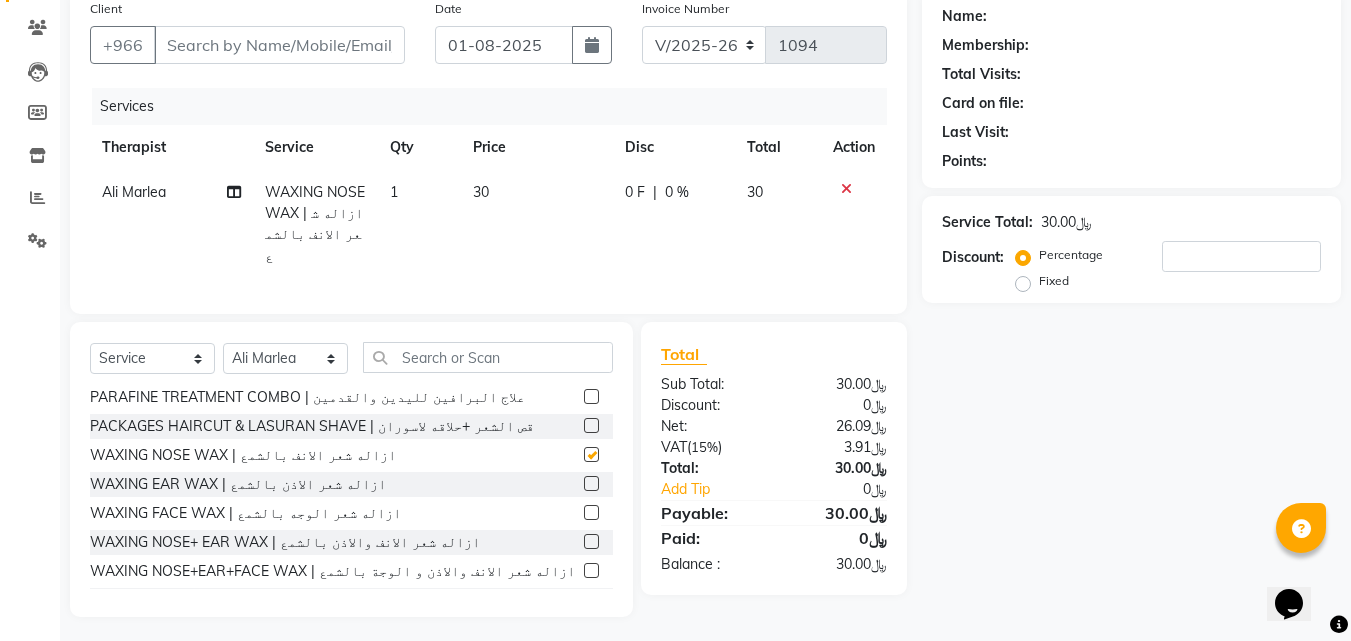checkbox on "false" 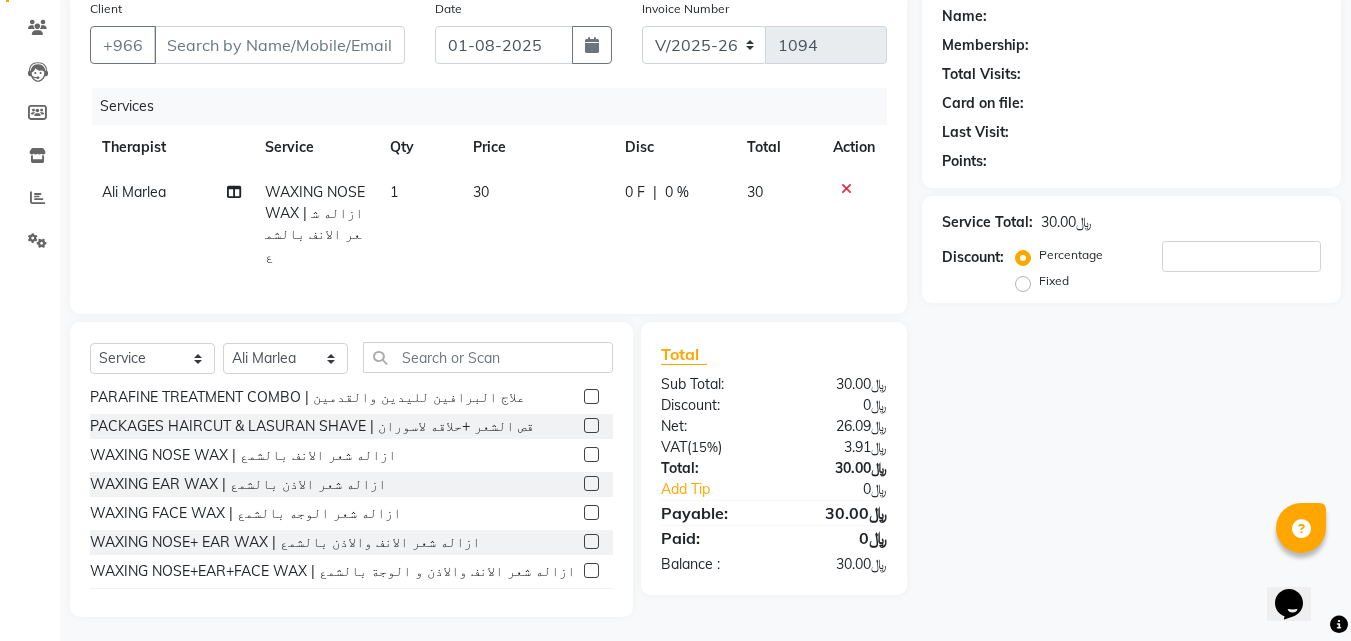 click 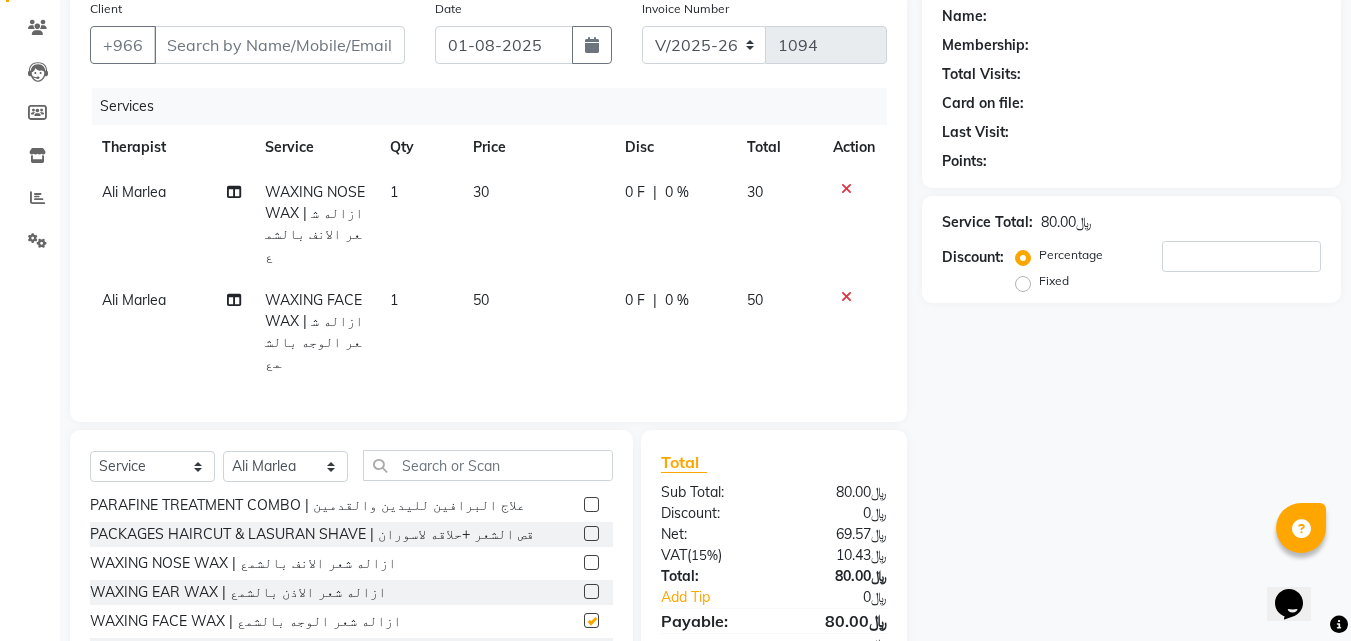 checkbox on "false" 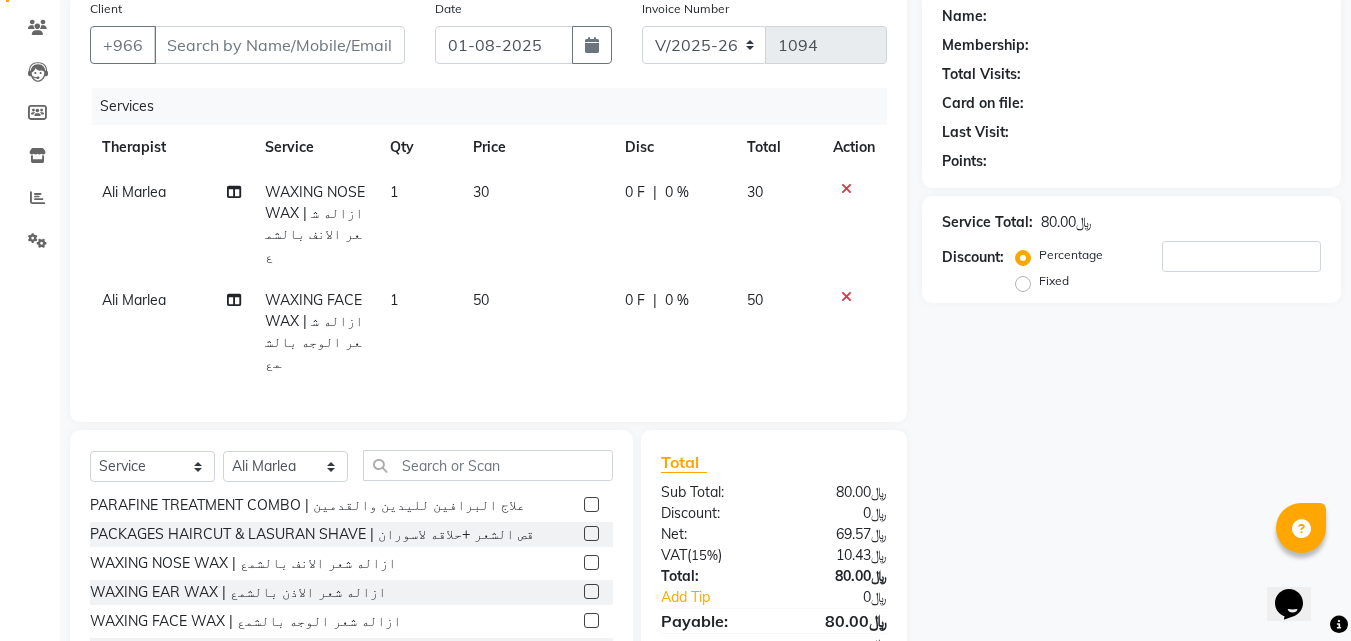 click 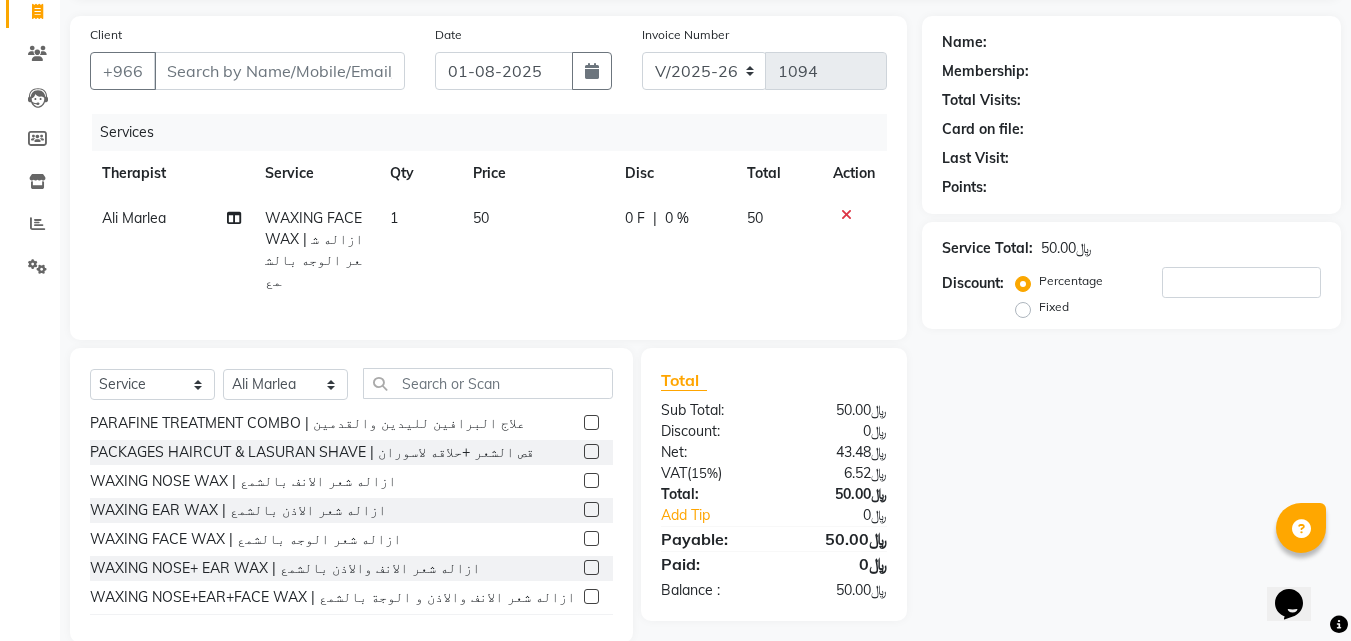 click 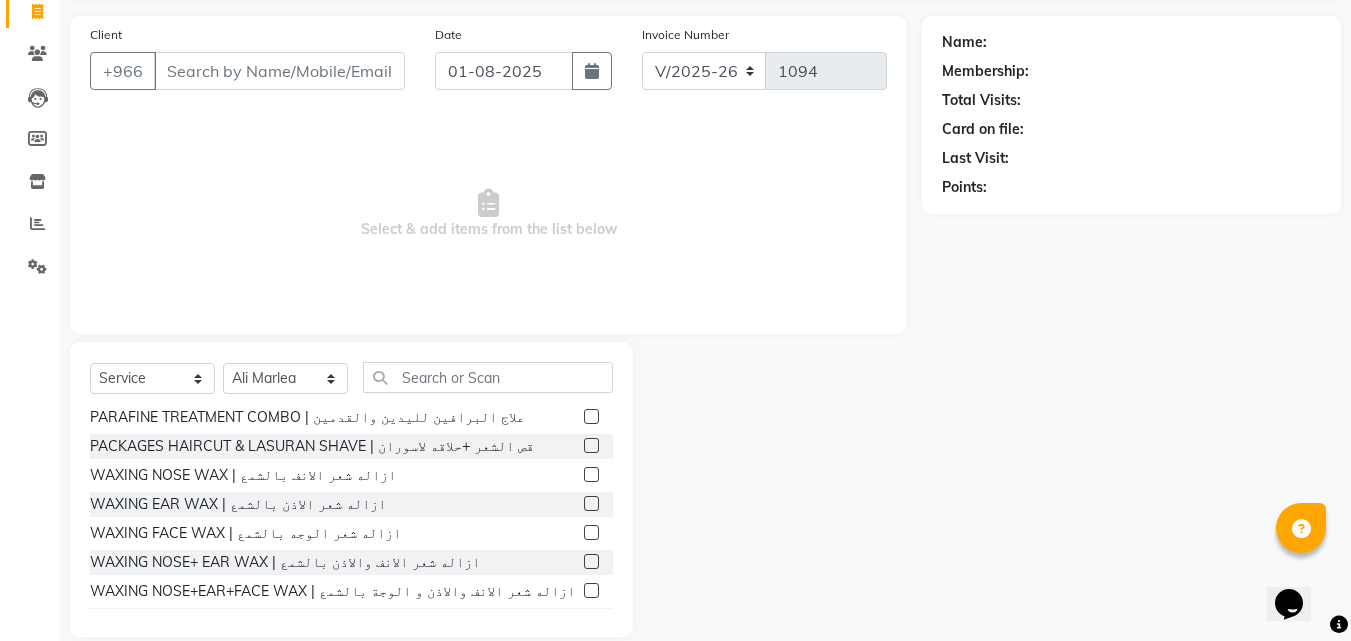 drag, startPoint x: 32, startPoint y: 102, endPoint x: 40, endPoint y: 115, distance: 15.264338 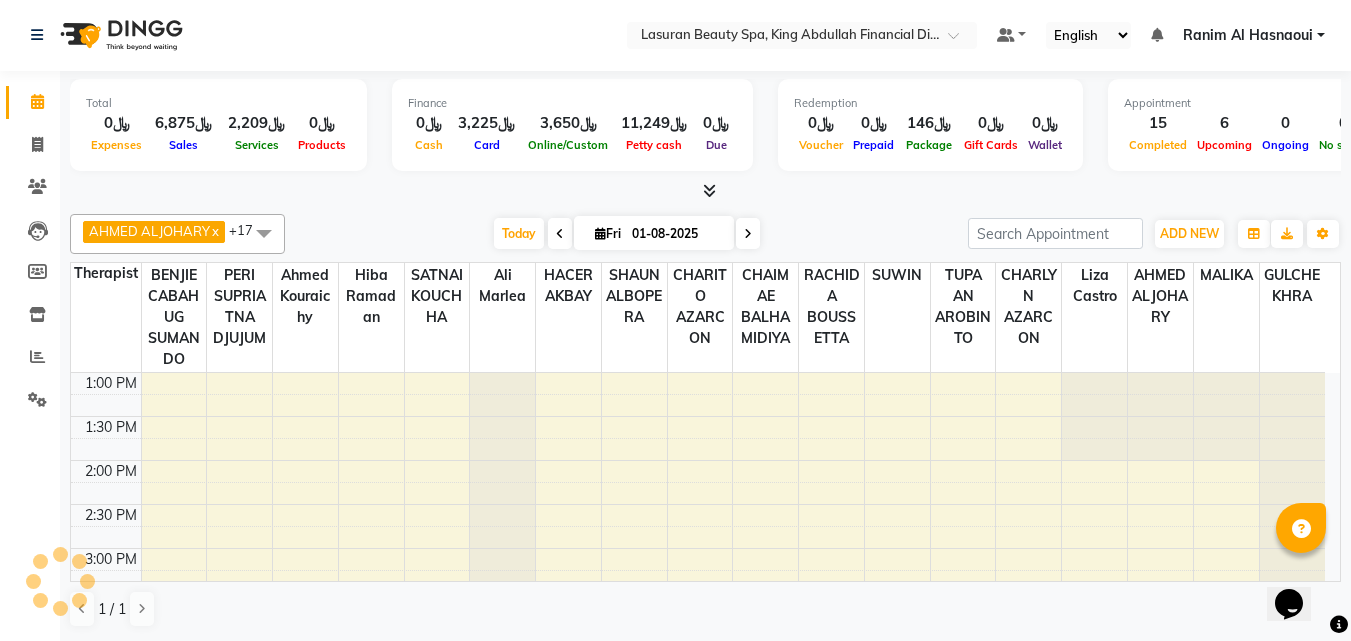 scroll, scrollTop: 0, scrollLeft: 0, axis: both 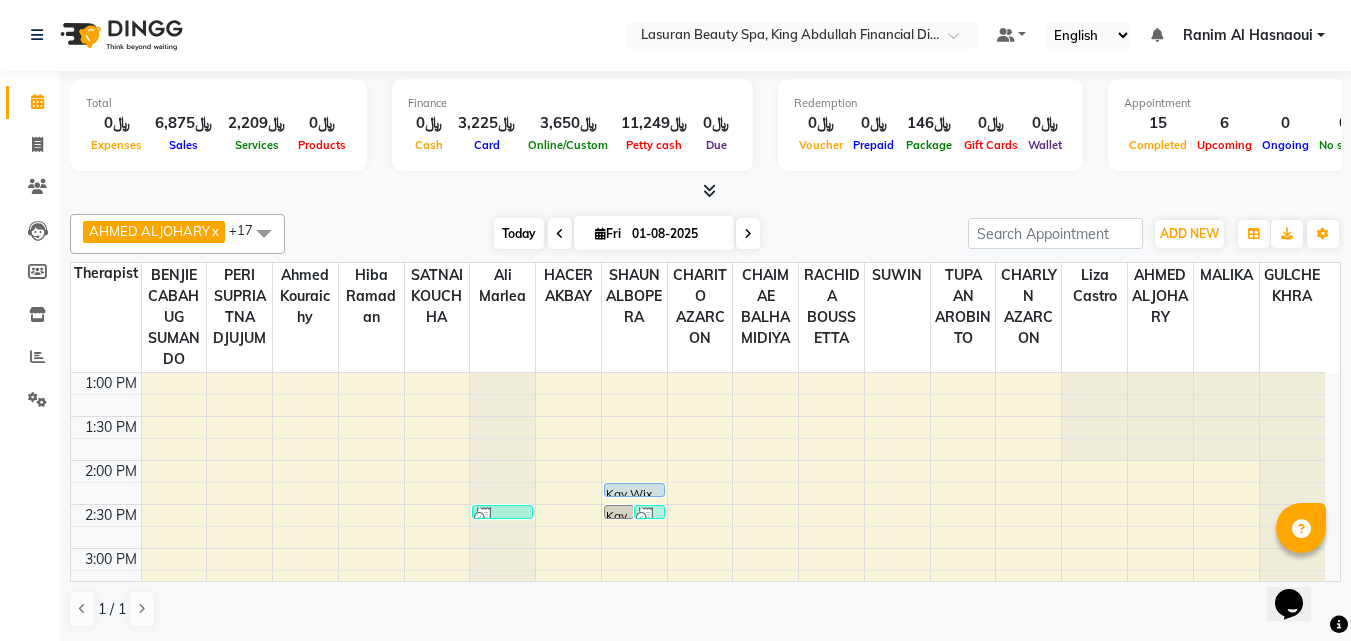 click on "Today" at bounding box center [519, 233] 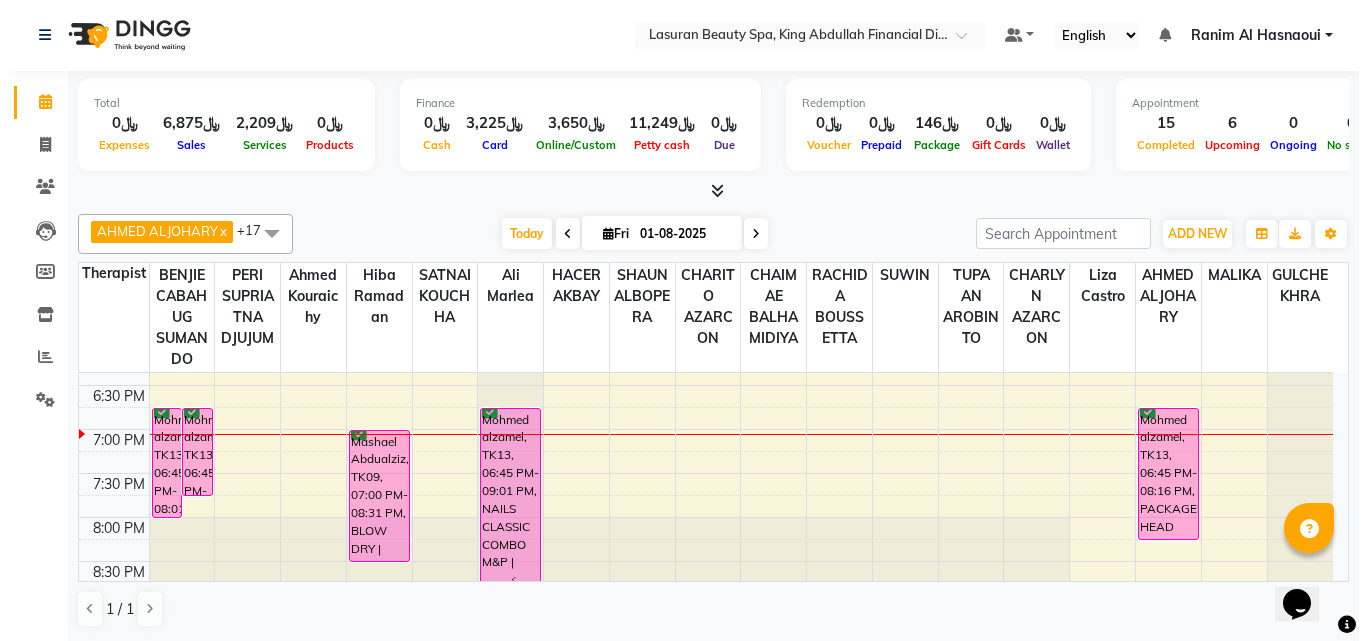 scroll, scrollTop: 400, scrollLeft: 0, axis: vertical 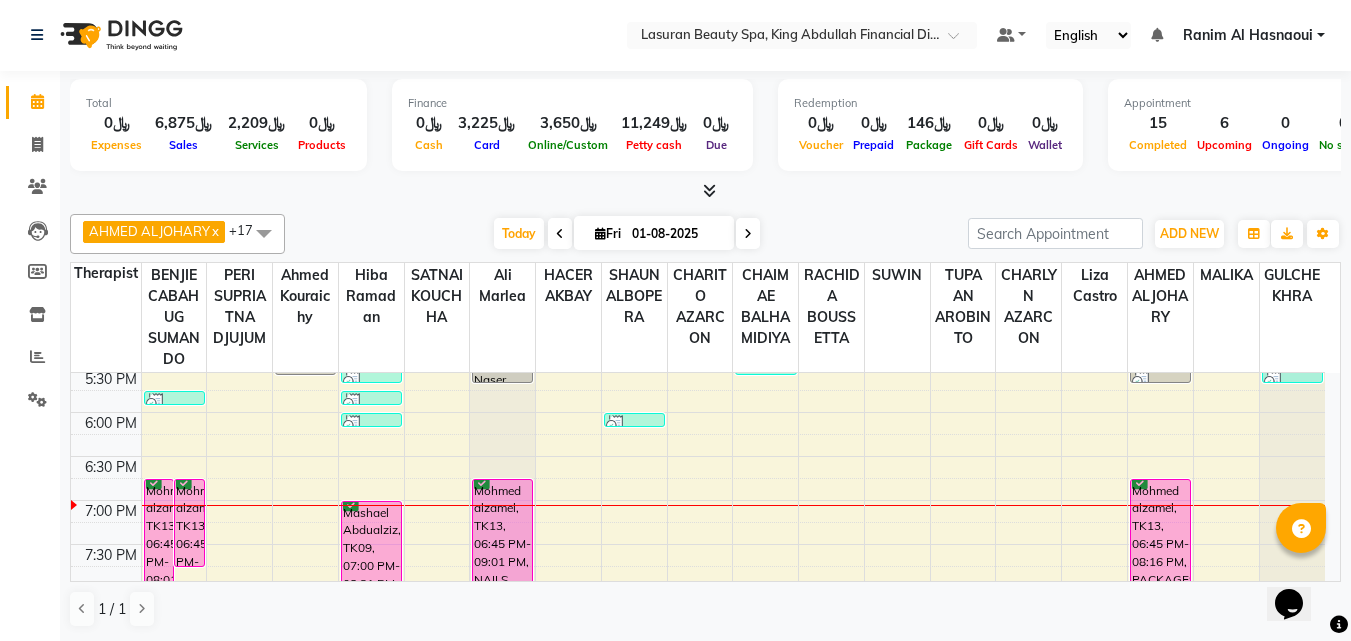 click on "Mohmed alzamel, TK13, 06:45 PM-09:01 PM, NAILS  CLASSIC COMBO M&P | كومبو كلاسيك مانكير+باديكير" at bounding box center [502, 578] 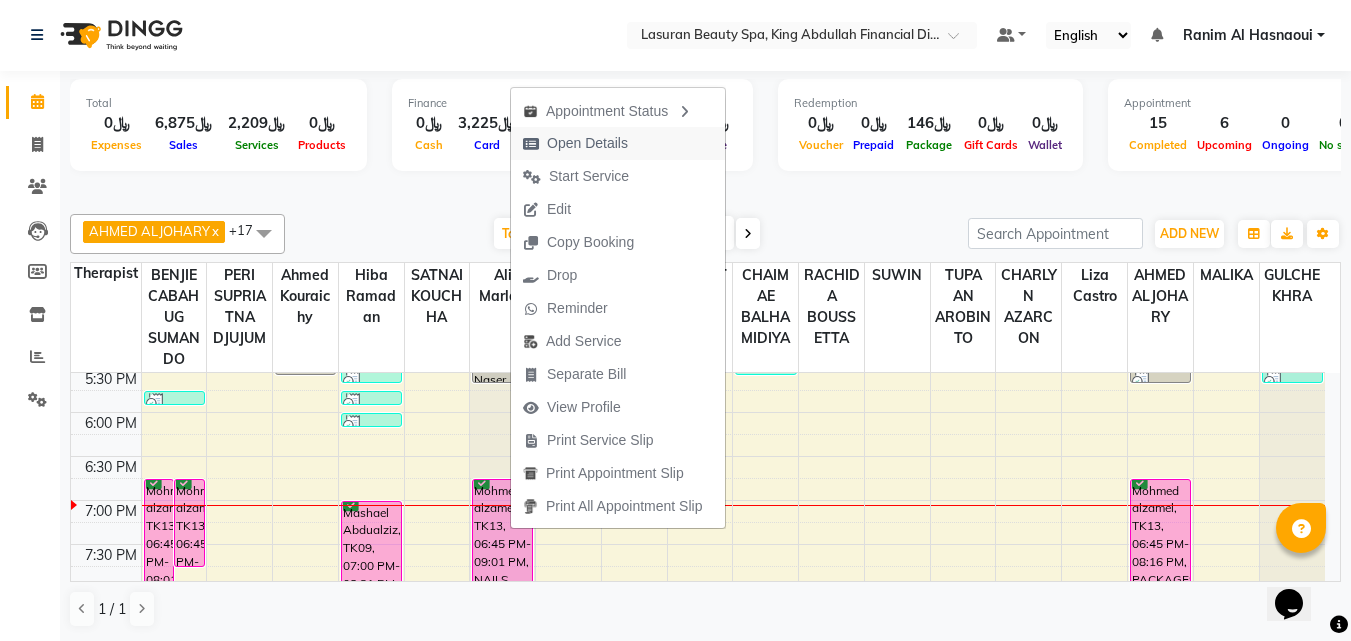 click on "Open Details" at bounding box center [587, 143] 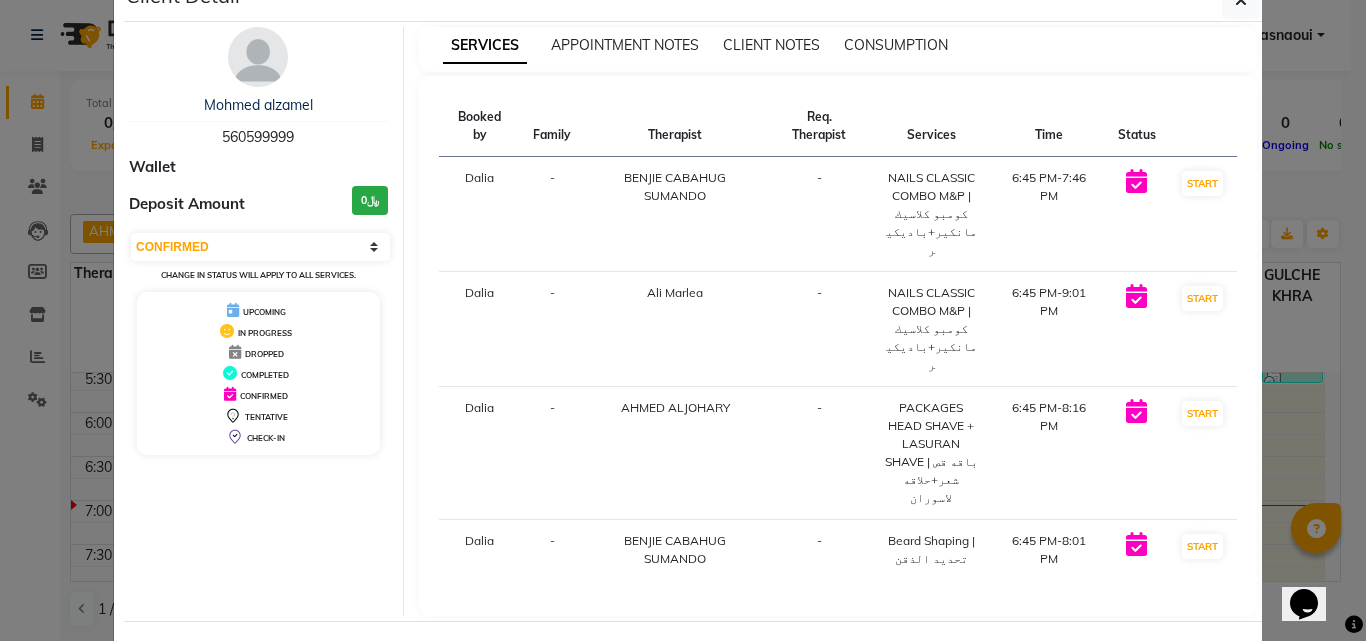 scroll, scrollTop: 78, scrollLeft: 0, axis: vertical 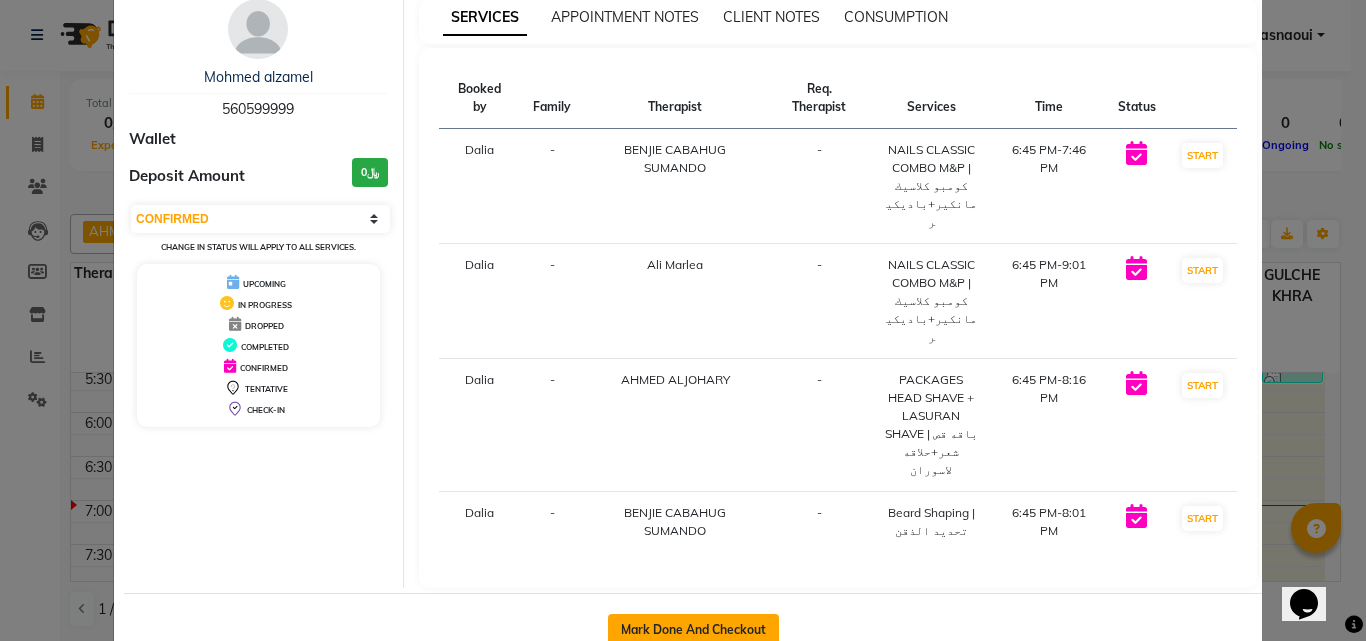 click on "Mark Done And Checkout" 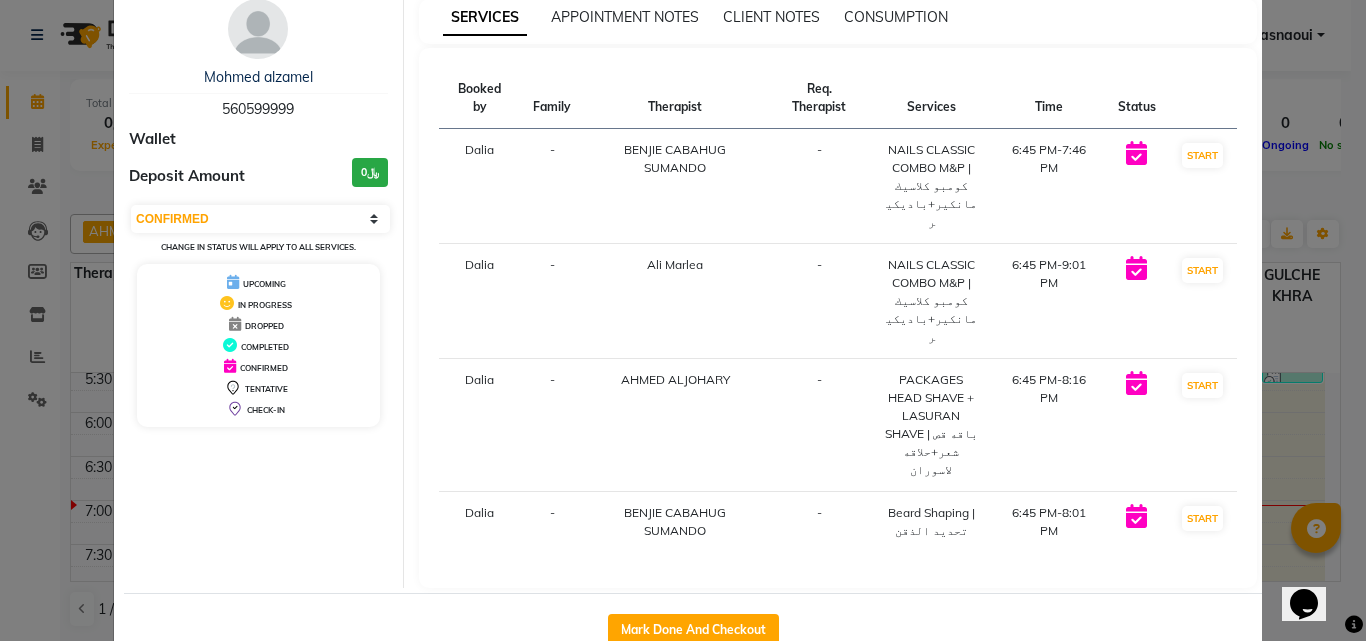 select on "6941" 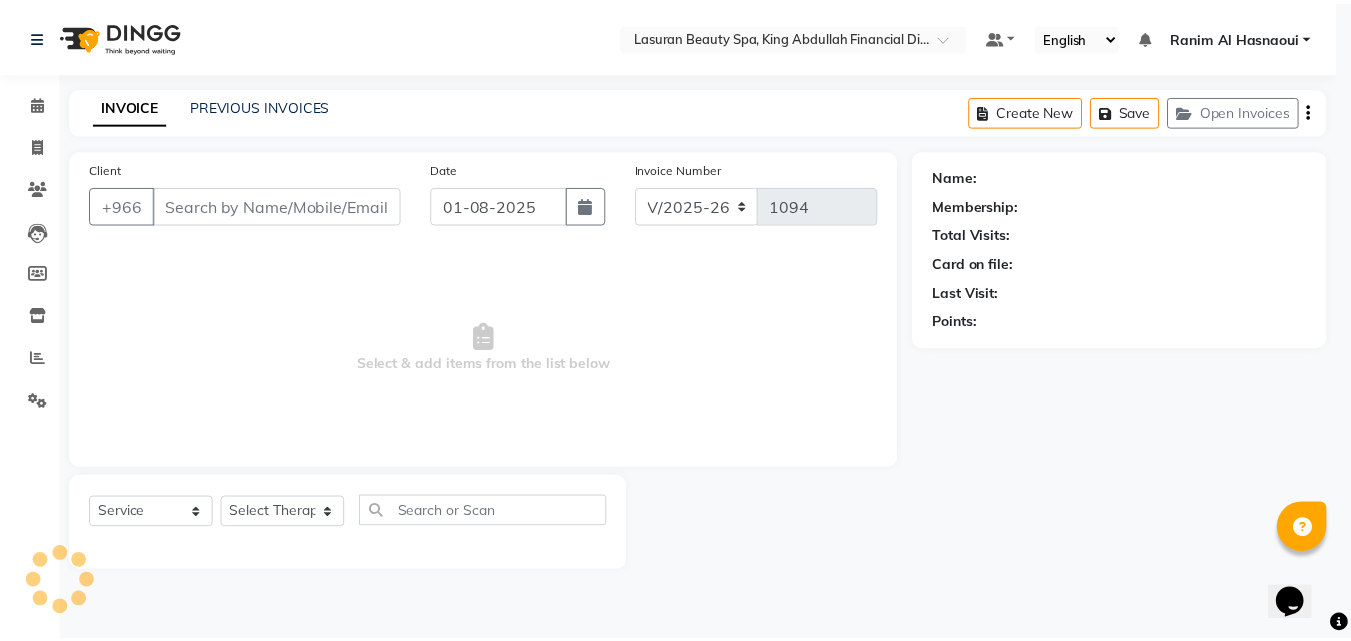 scroll, scrollTop: 0, scrollLeft: 0, axis: both 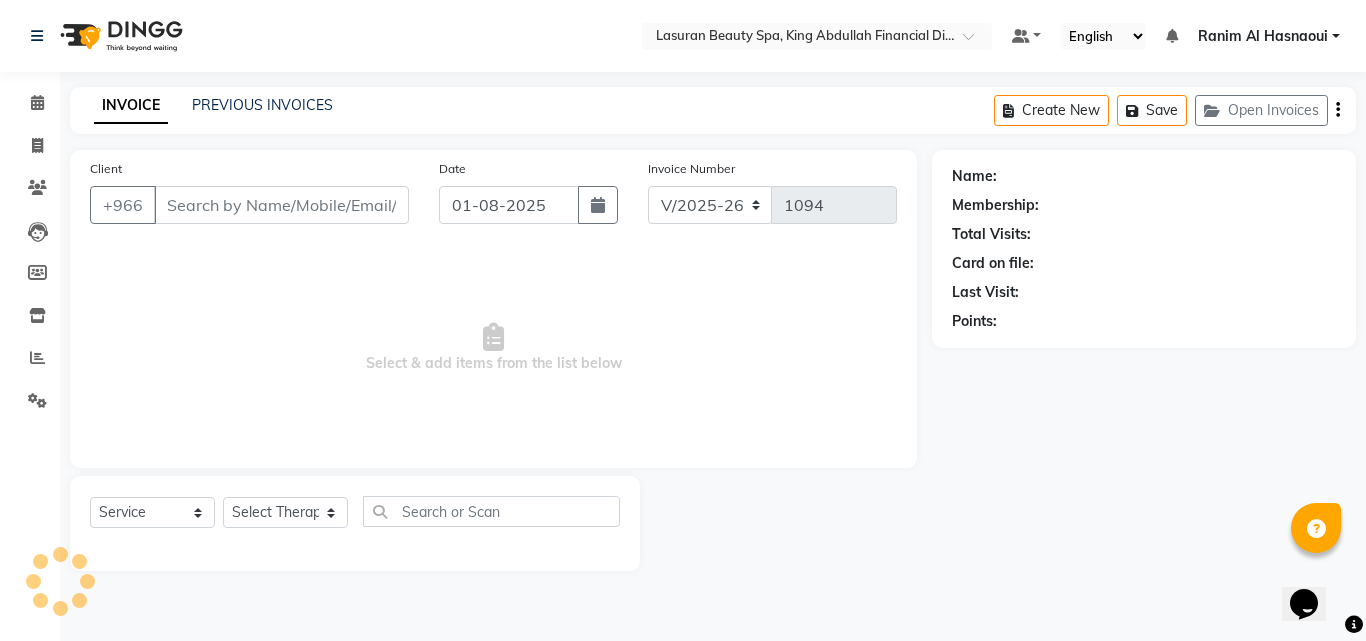 type on "560599999" 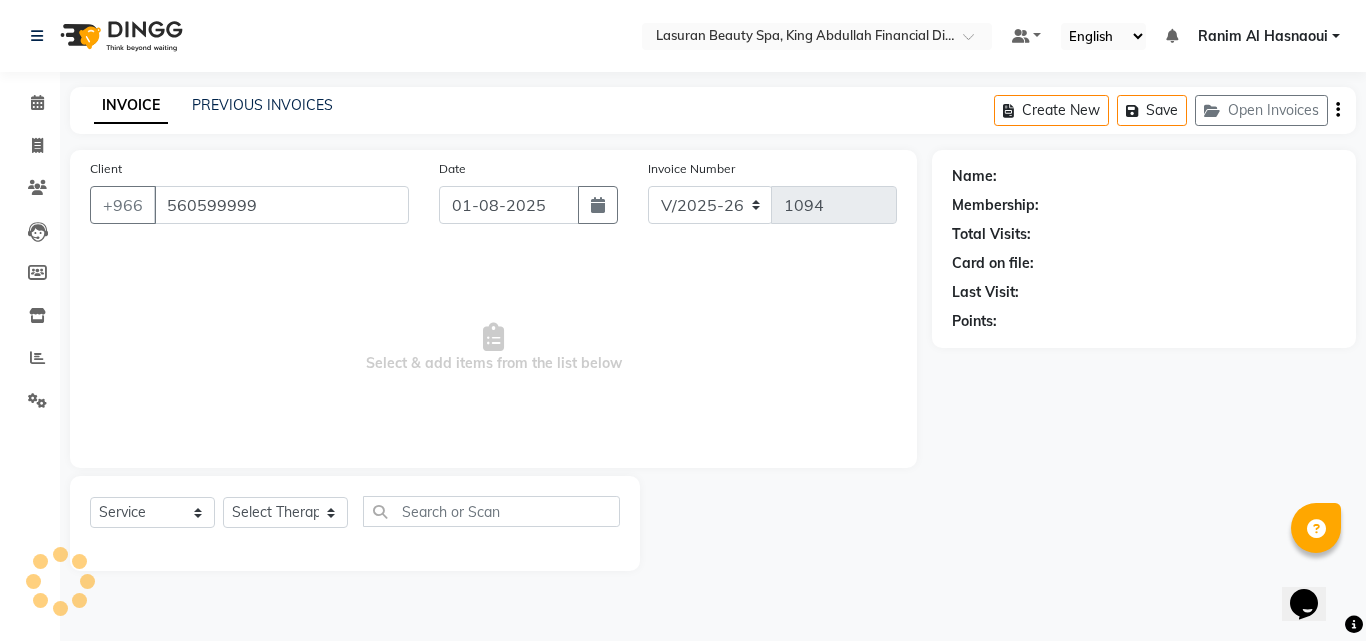select on "54622" 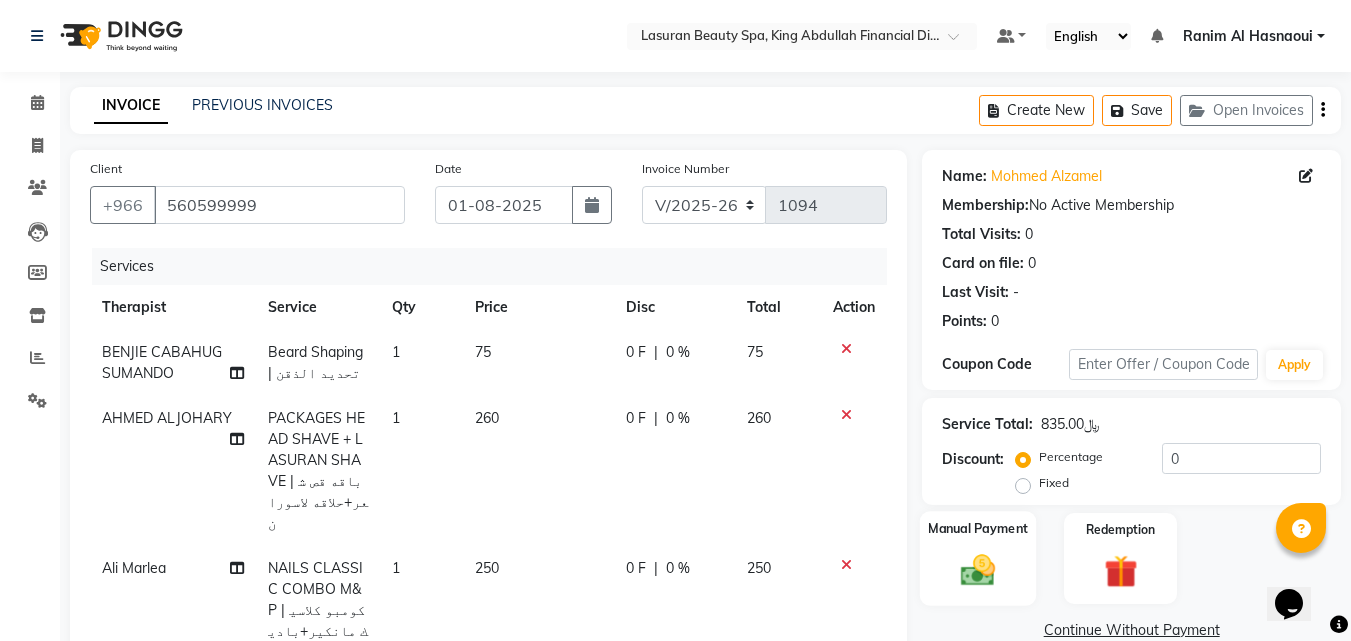 scroll, scrollTop: 200, scrollLeft: 0, axis: vertical 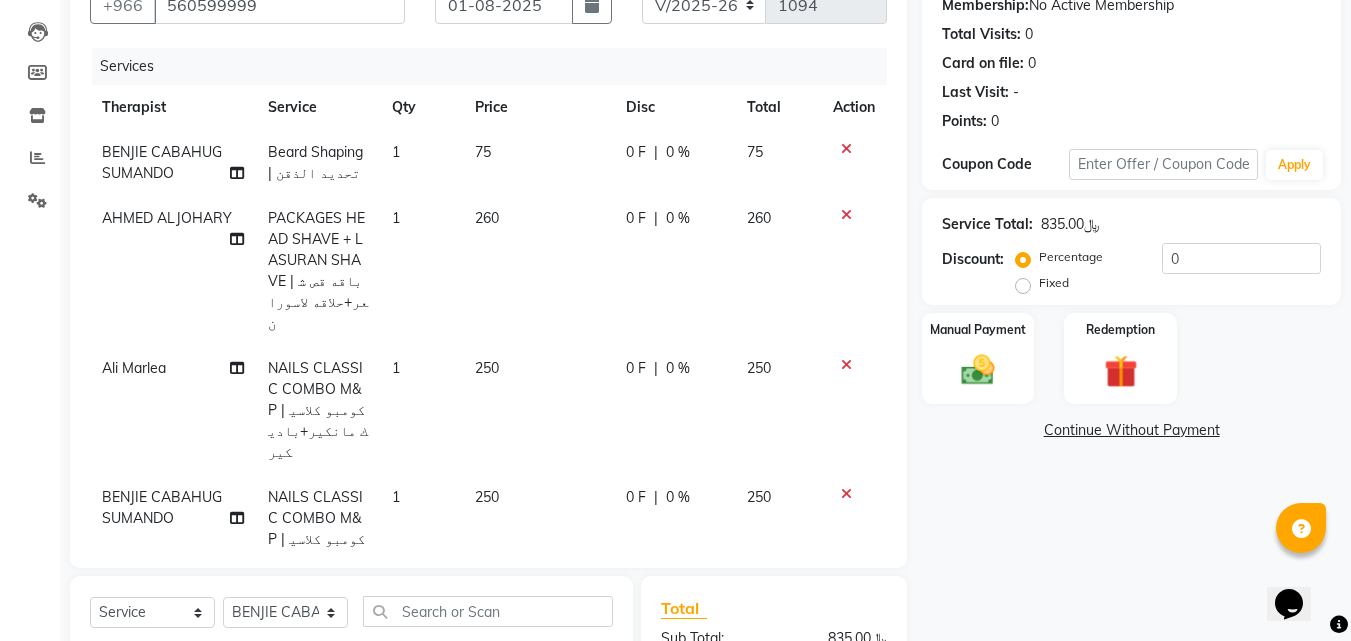click 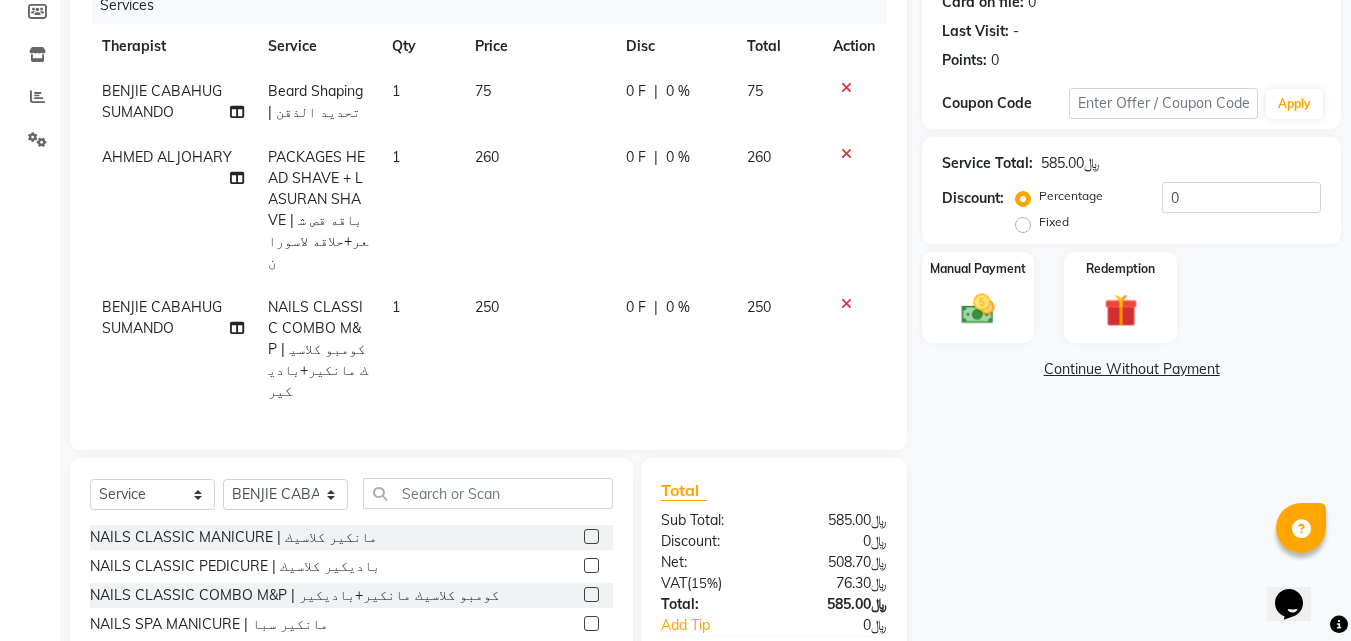 scroll, scrollTop: 361, scrollLeft: 0, axis: vertical 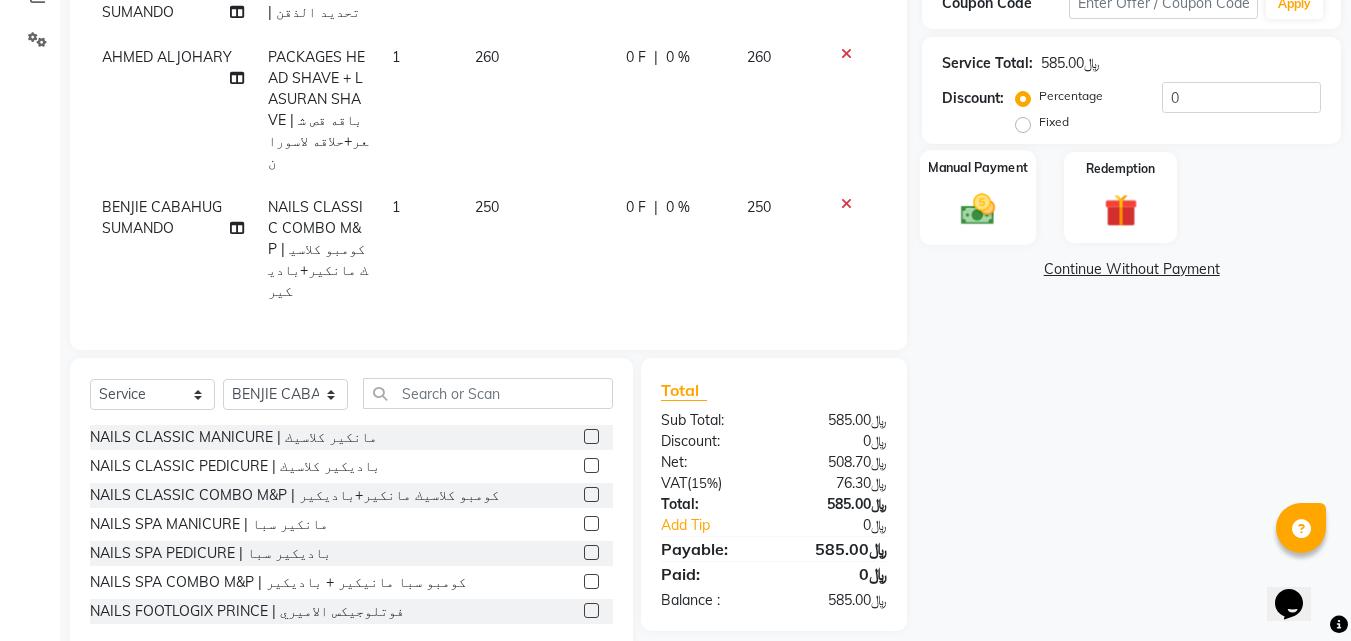 click on "Manual Payment" 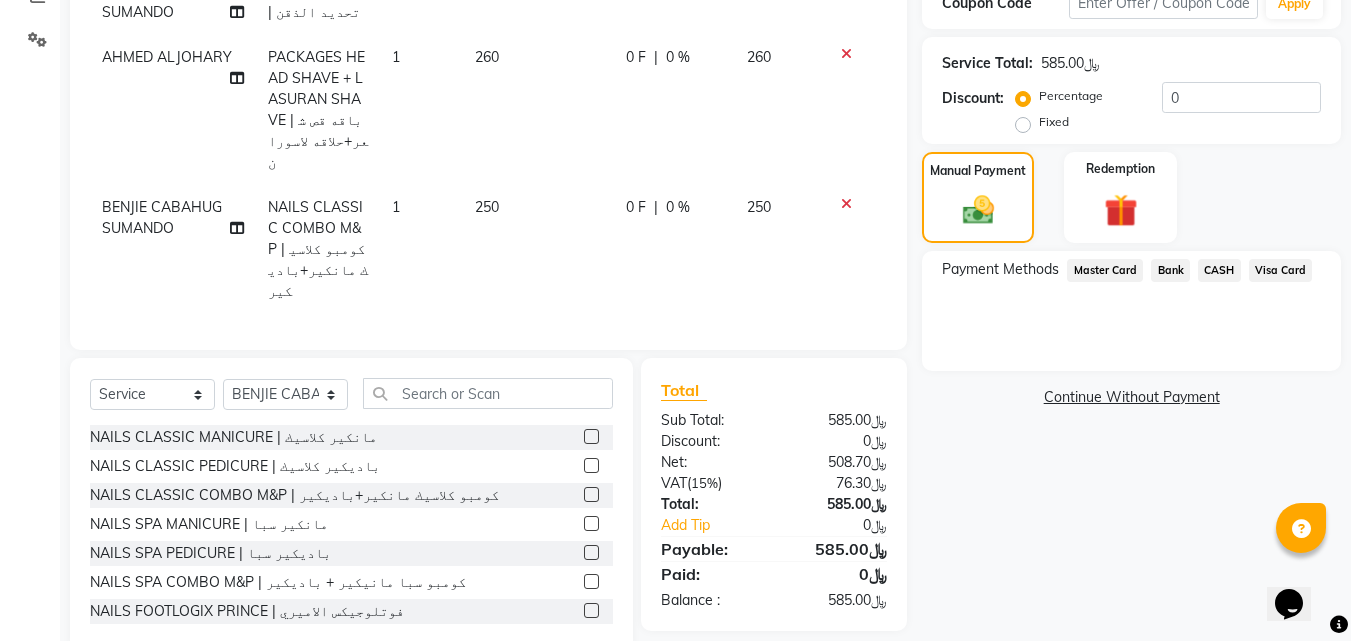 click on "Visa Card" 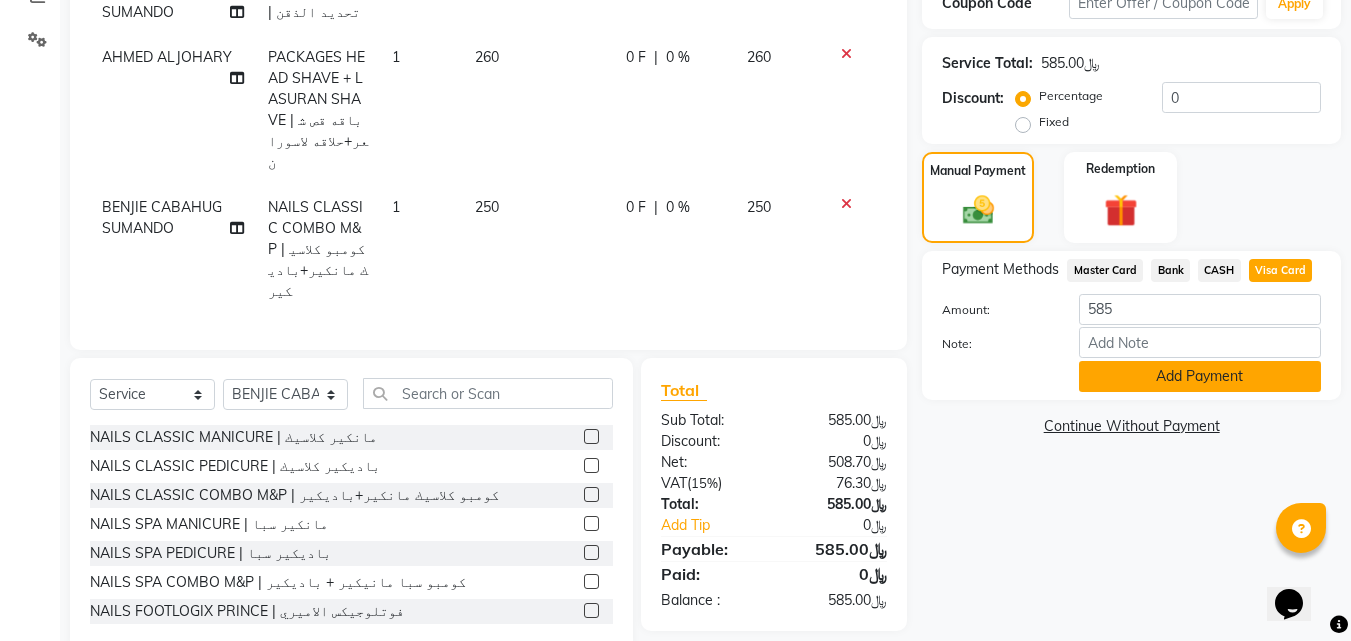 click on "Add Payment" 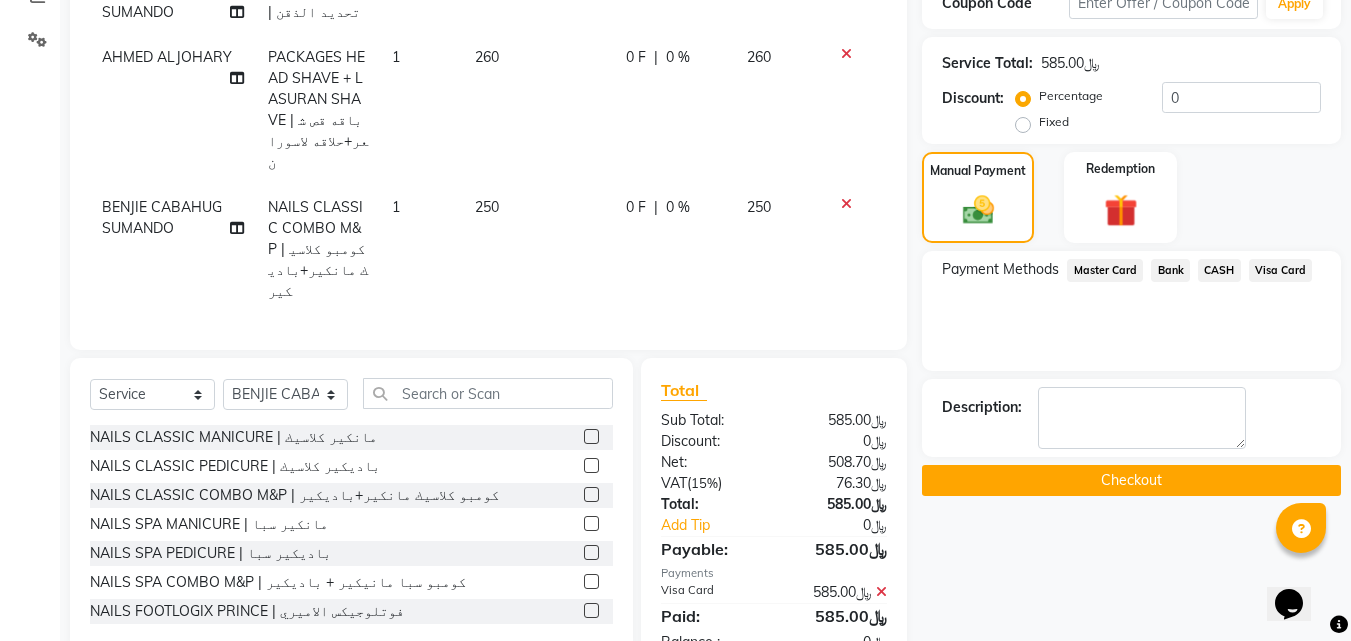 click on "Checkout" 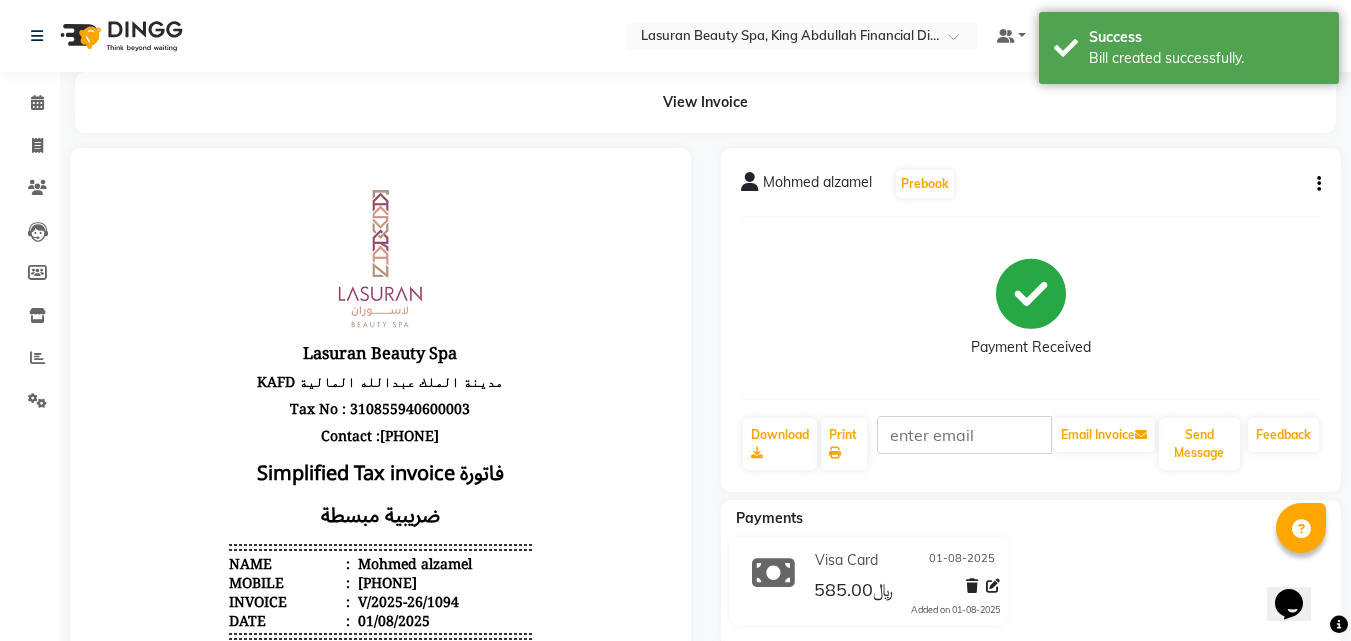 scroll, scrollTop: 0, scrollLeft: 0, axis: both 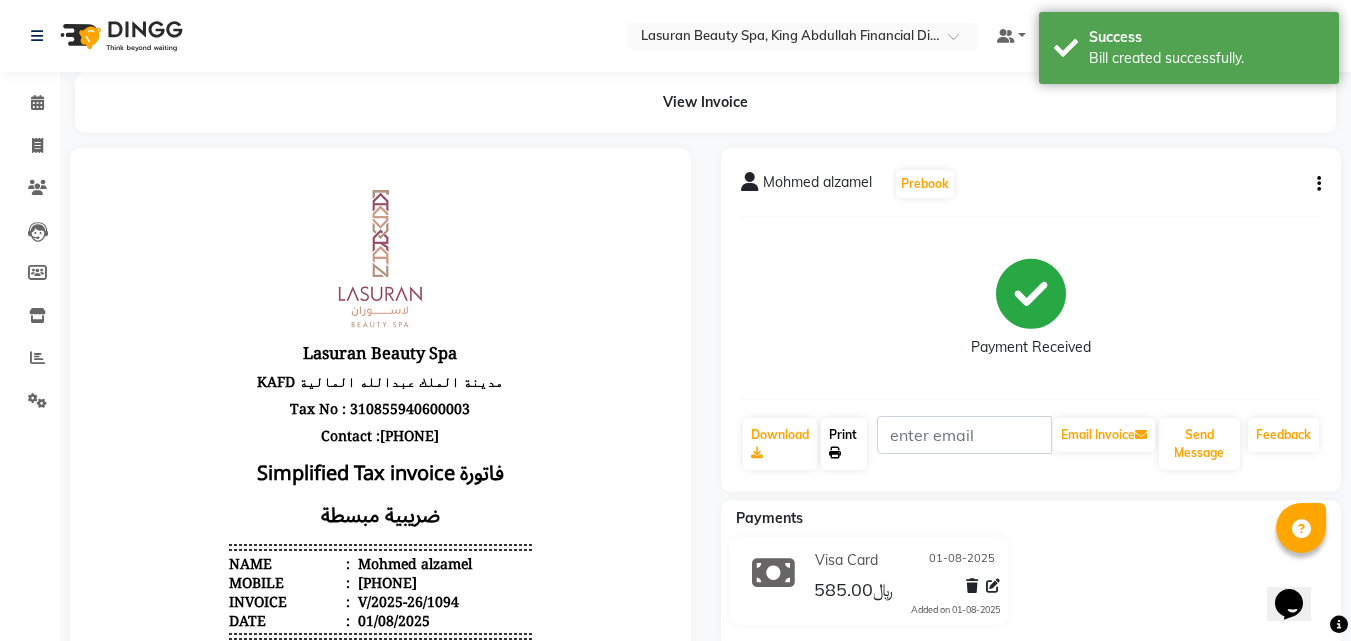 click 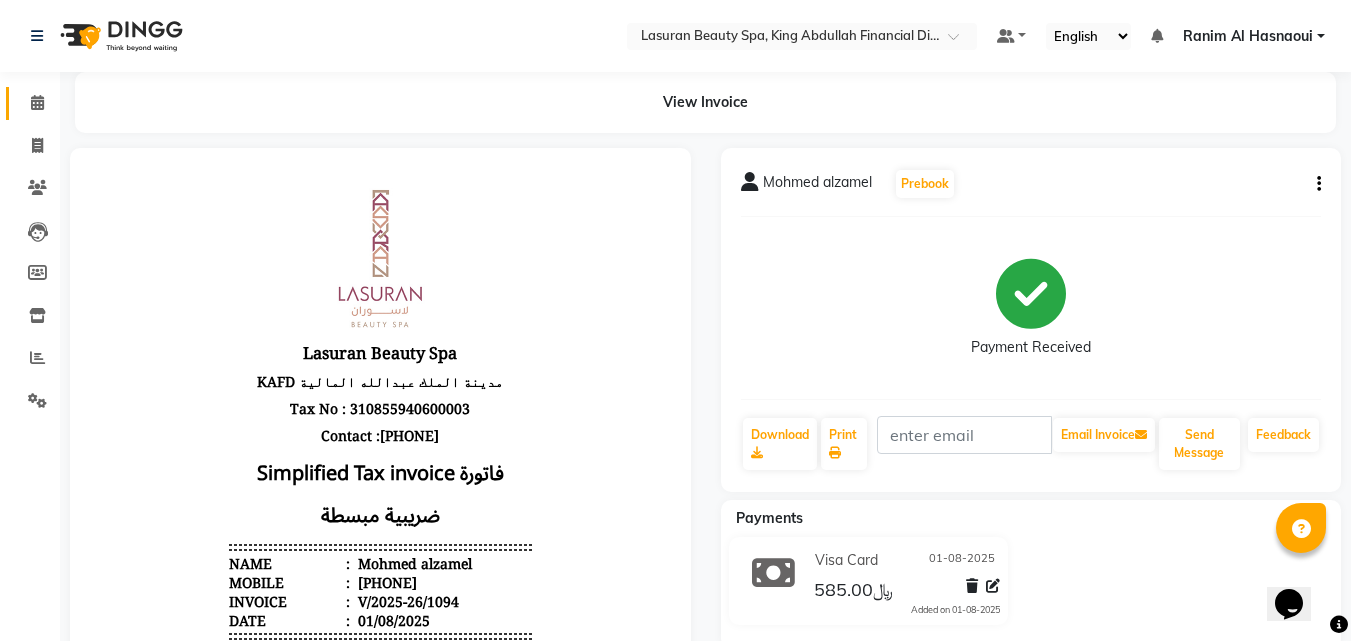 click 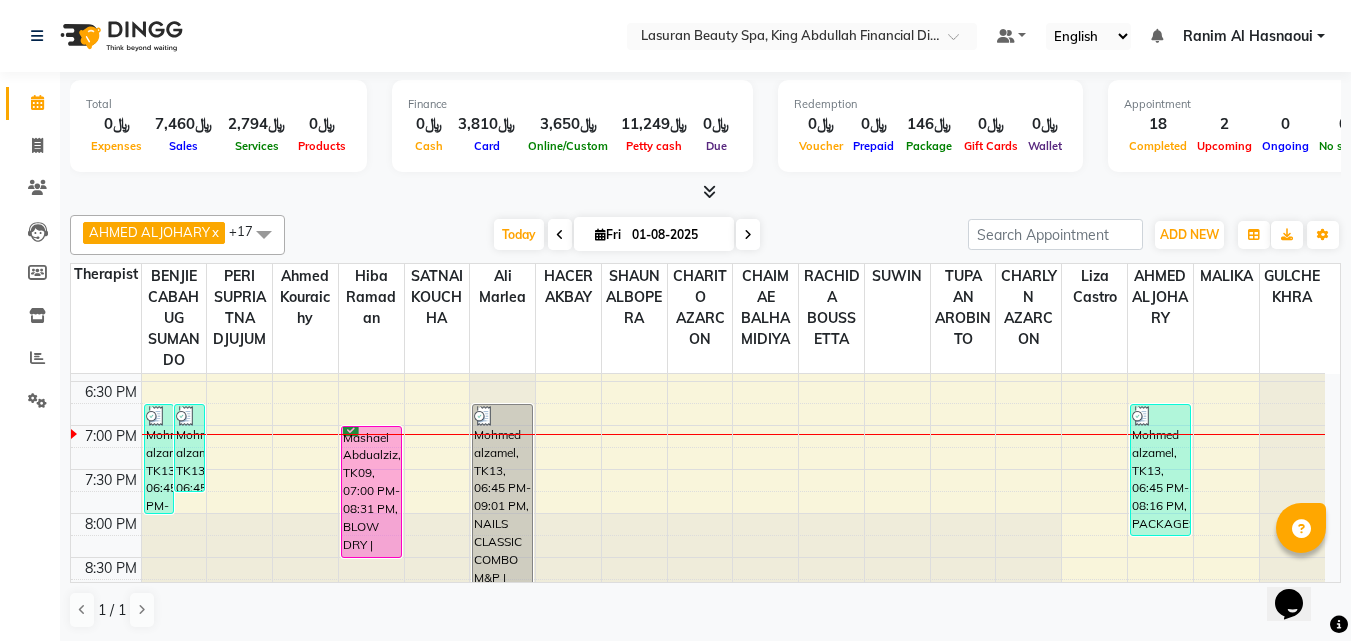 scroll, scrollTop: 493, scrollLeft: 0, axis: vertical 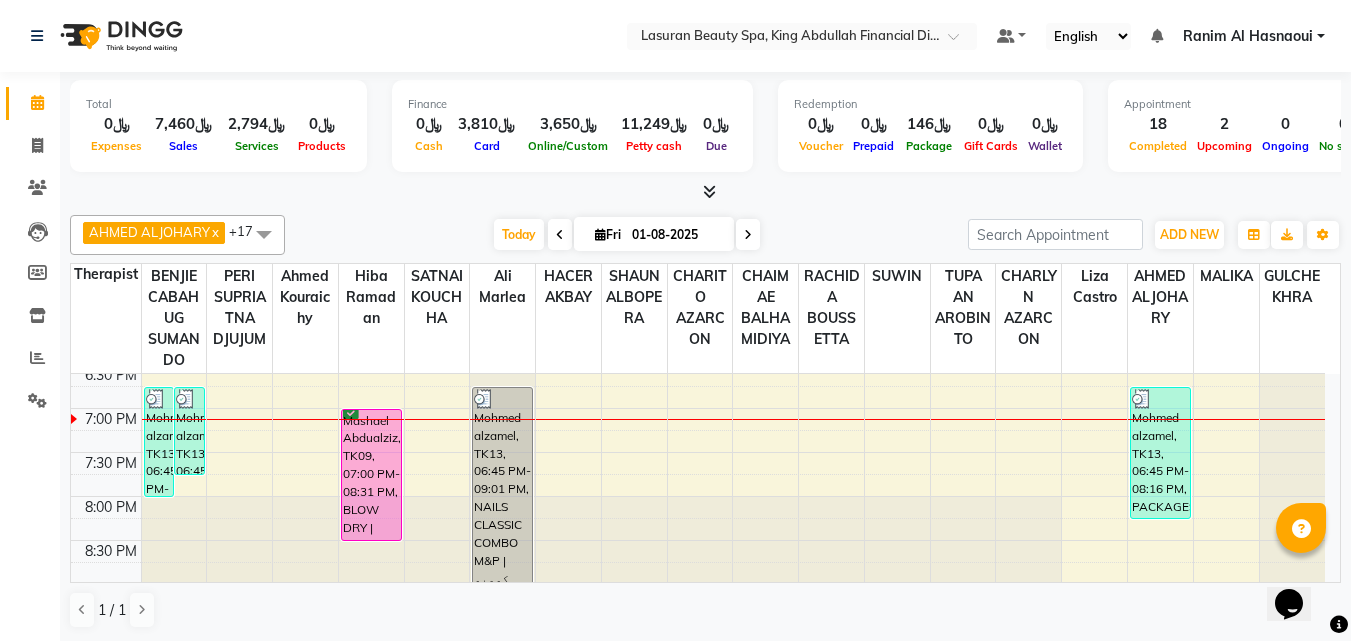 click on "Mashael Abdualziz, TK09, 07:00 PM-08:31 PM, BLOW DRY | تجفيف الشعر" at bounding box center (371, 475) 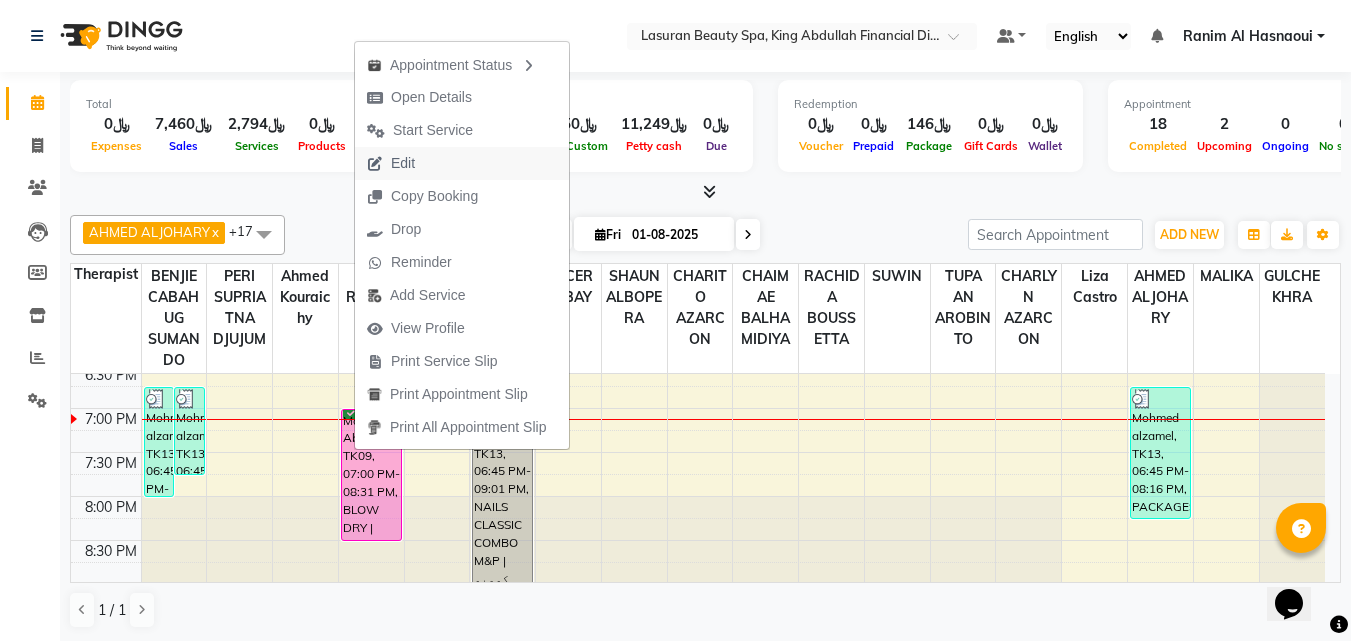 click on "Edit" at bounding box center [391, 163] 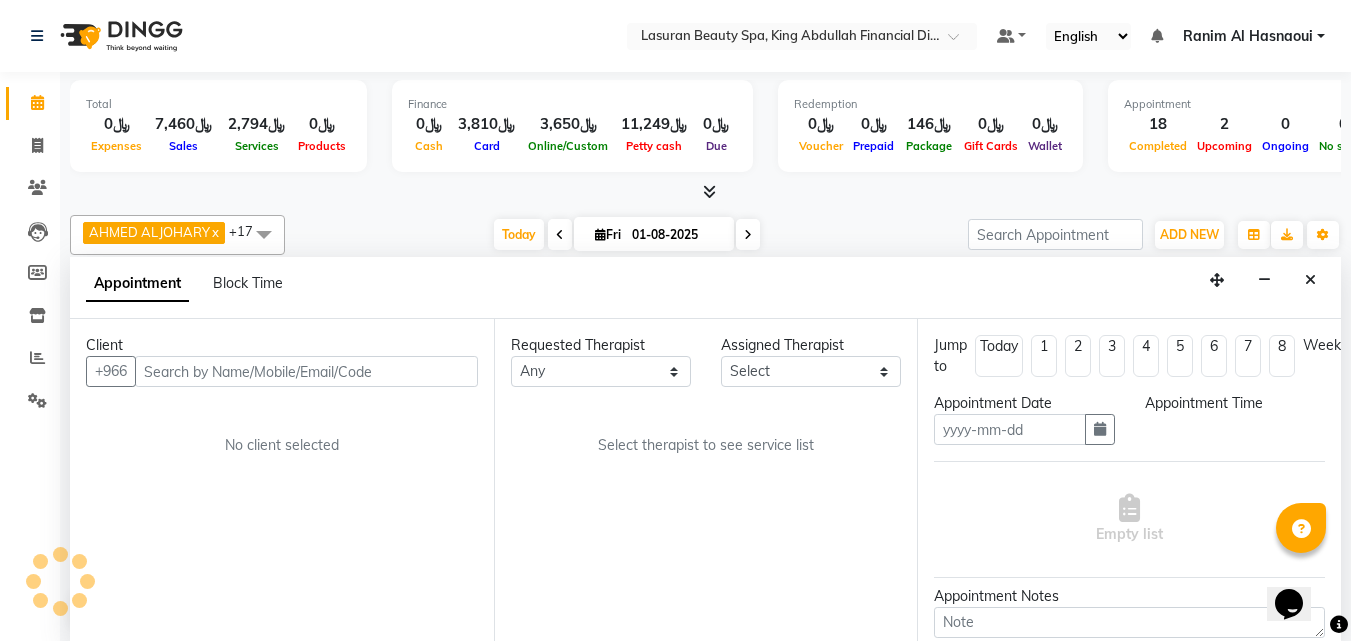 type on "01-08-2025" 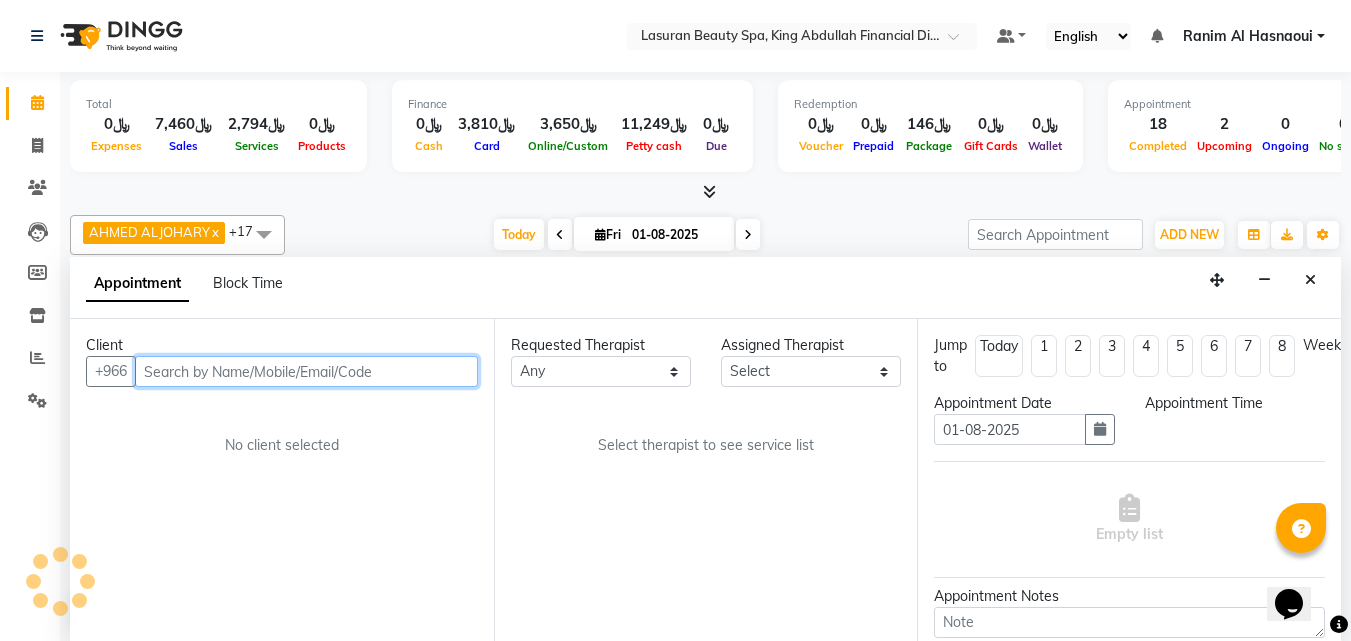 select on "confirm booking" 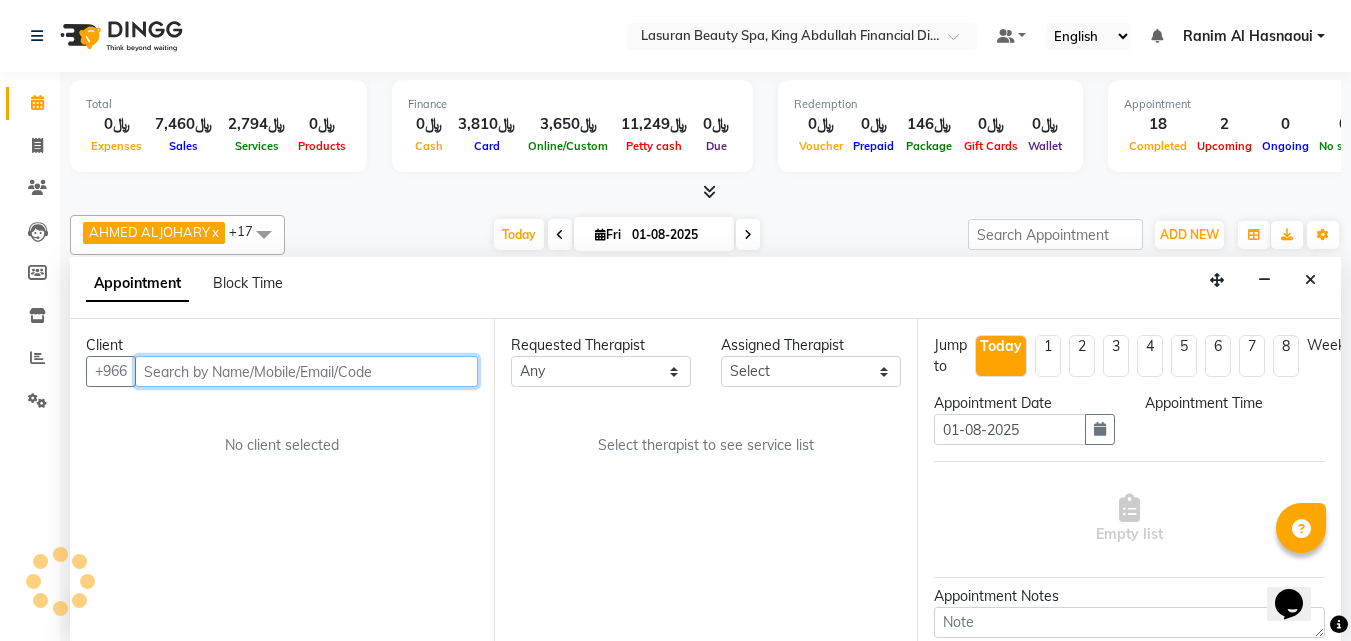 scroll, scrollTop: 1, scrollLeft: 0, axis: vertical 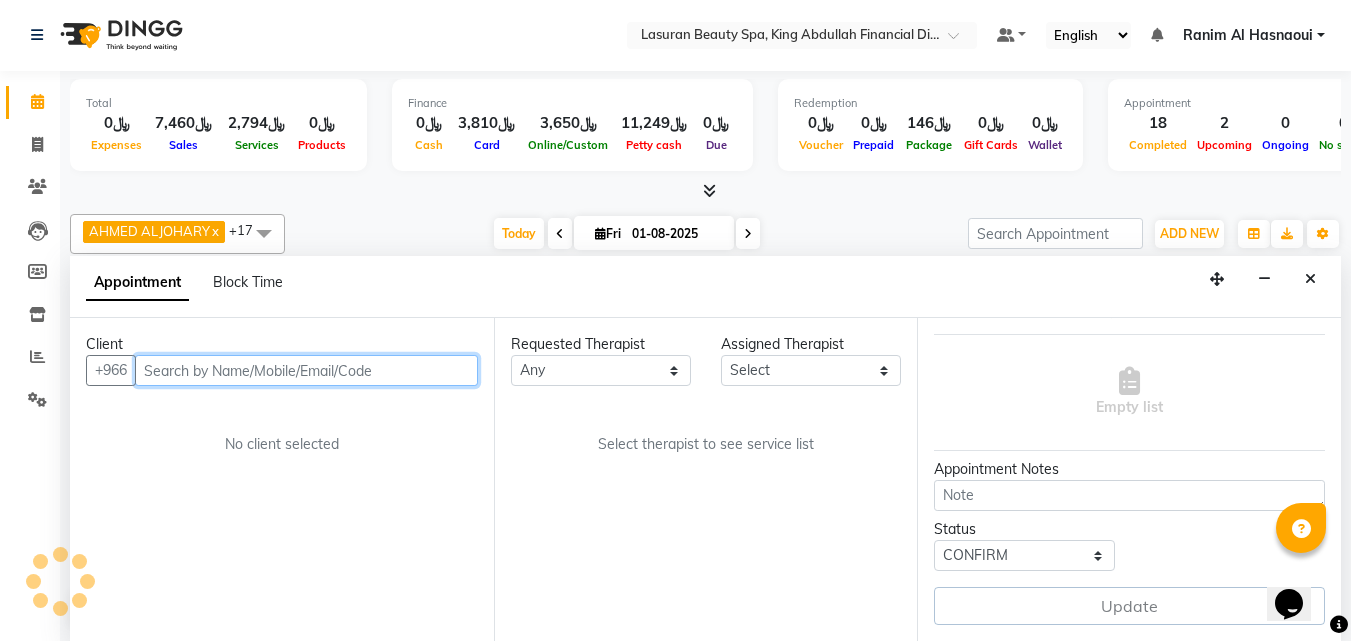 select on "1140" 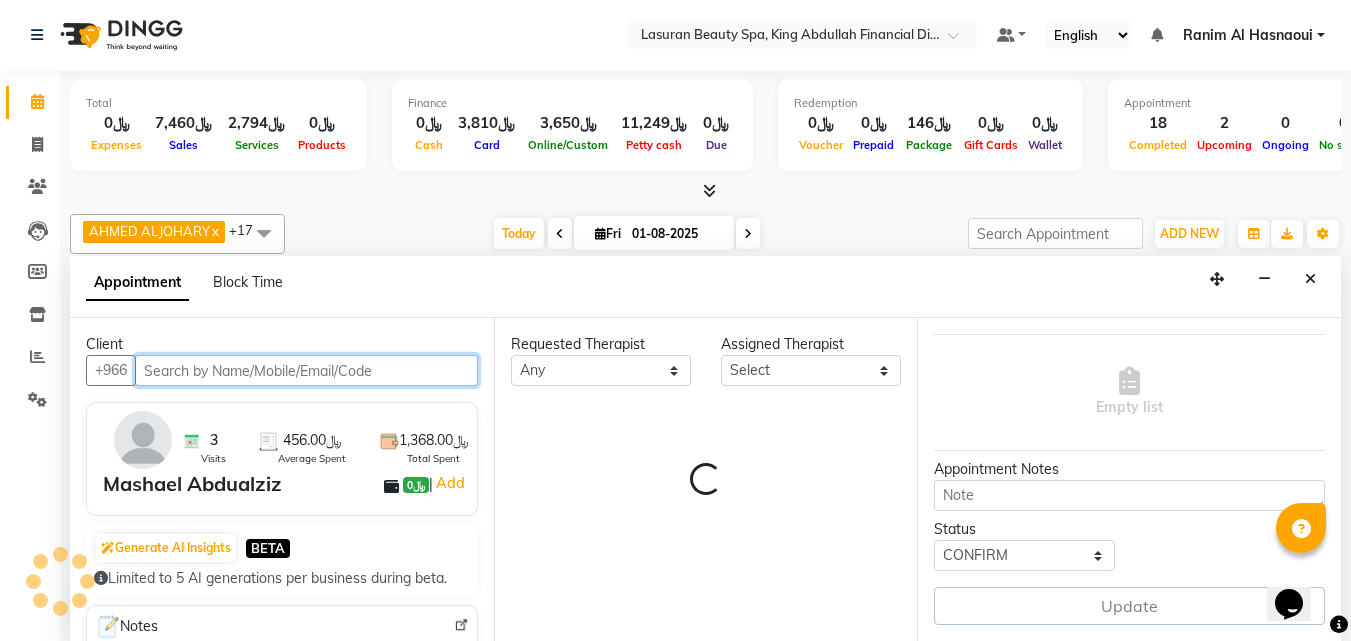 select on "54626" 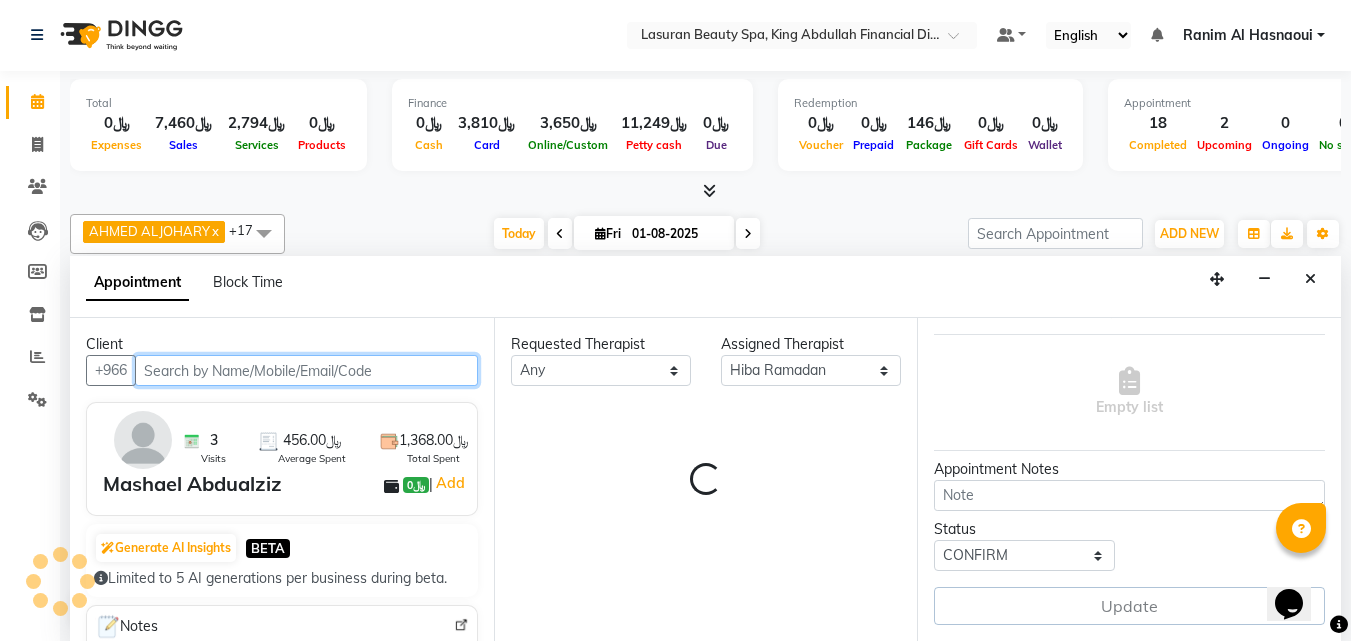 scroll, scrollTop: 529, scrollLeft: 0, axis: vertical 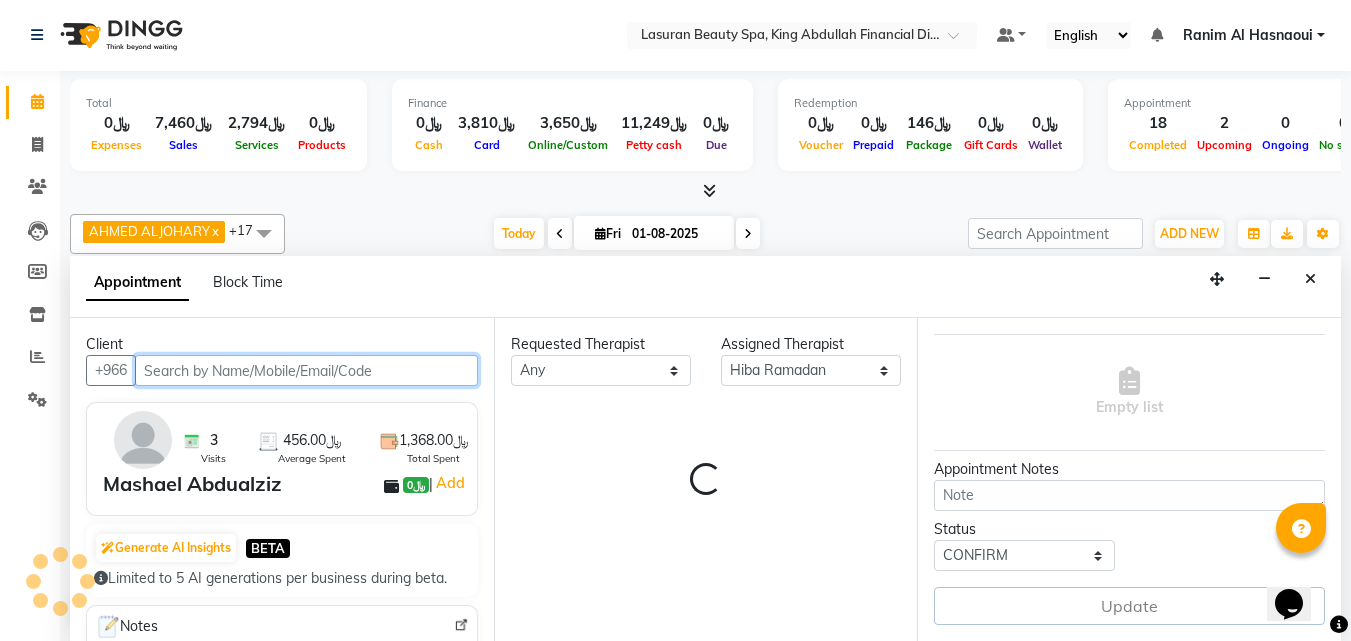select on "3459" 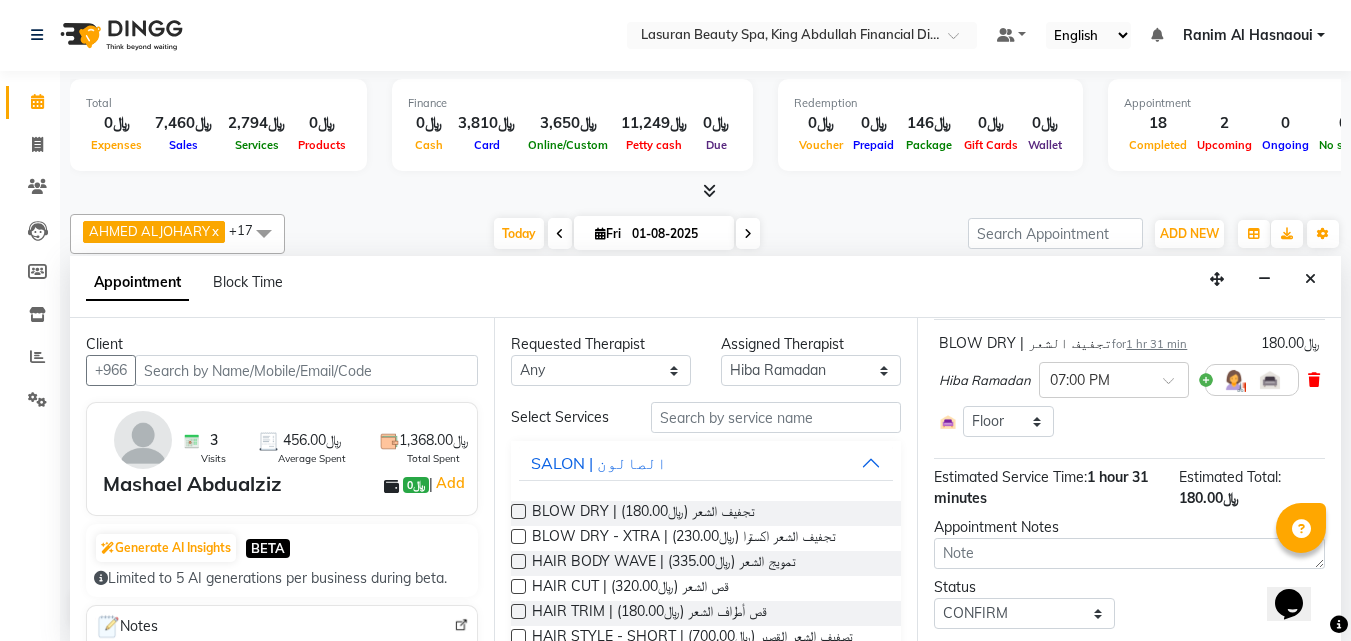 click at bounding box center [1314, 380] 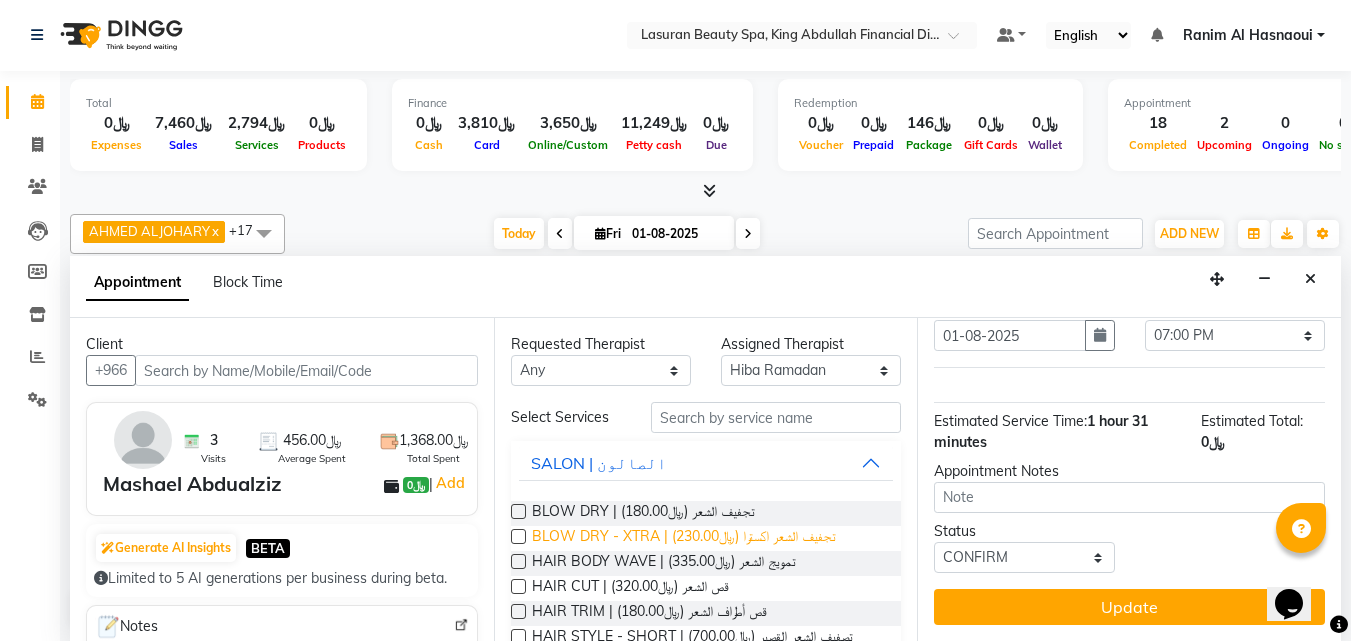 click on "BLOW DRY - XTRA | تجفيف الشعر اكسترا (﷼230.00)" at bounding box center [684, 538] 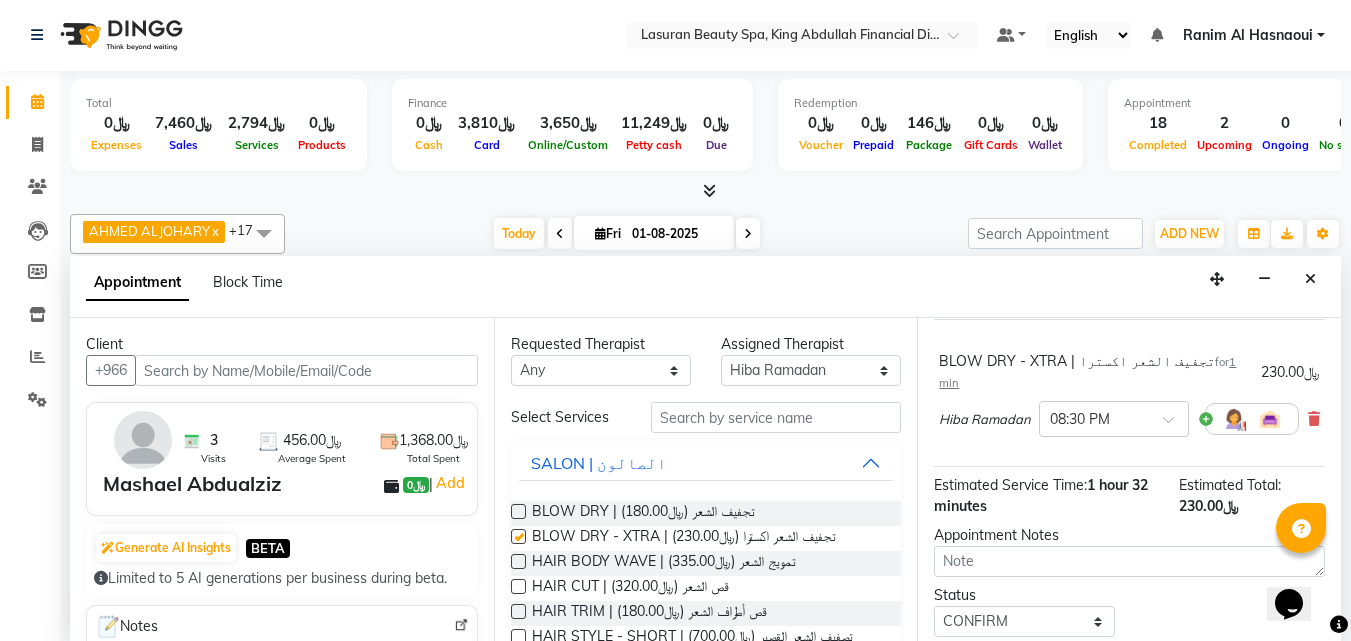checkbox on "false" 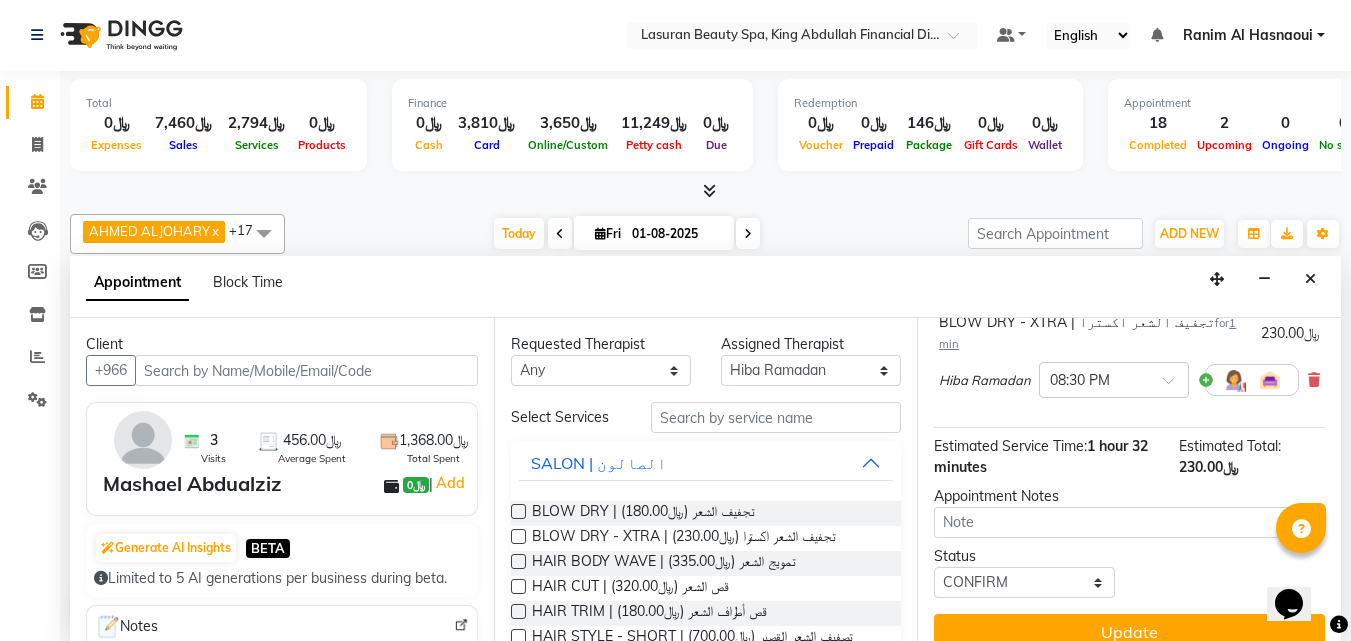 scroll, scrollTop: 202, scrollLeft: 0, axis: vertical 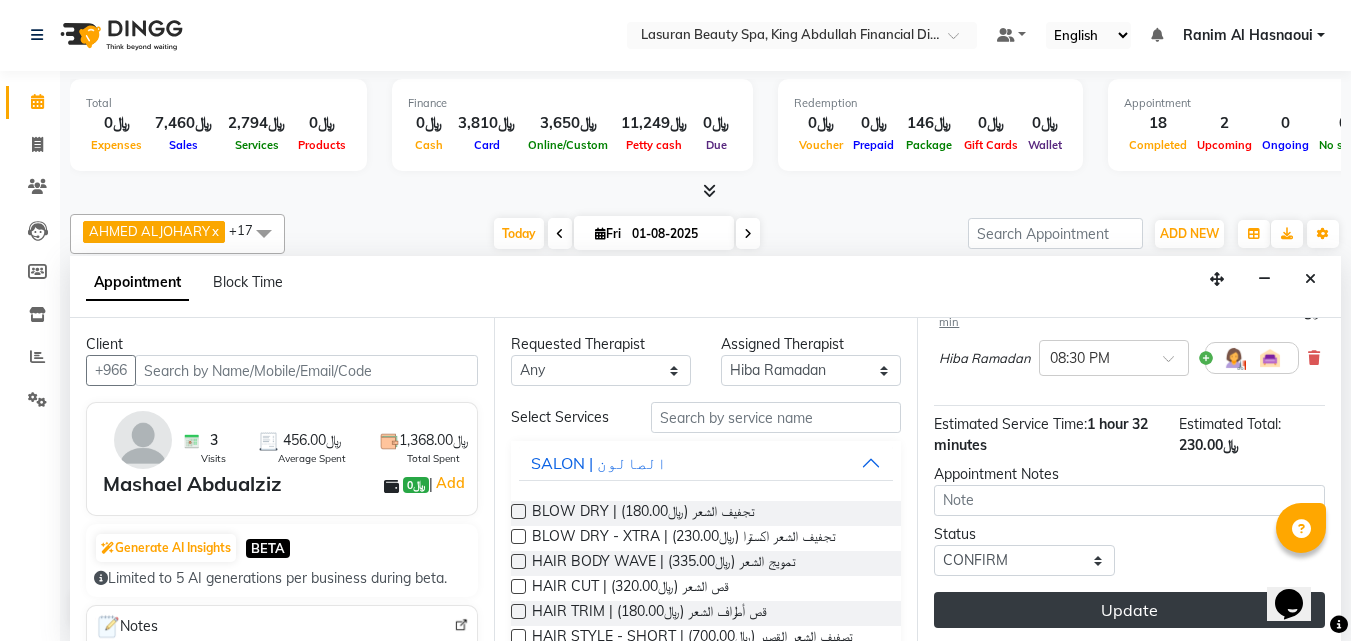 click on "Update" at bounding box center (1129, 610) 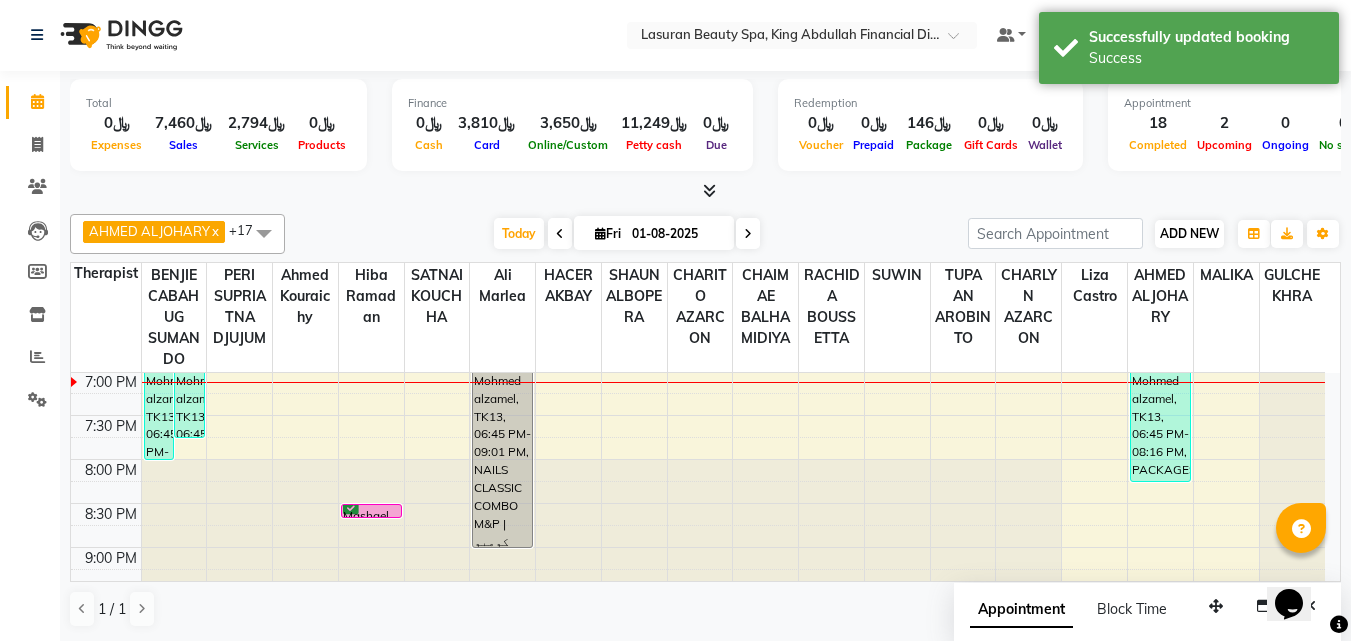 scroll, scrollTop: 0, scrollLeft: 0, axis: both 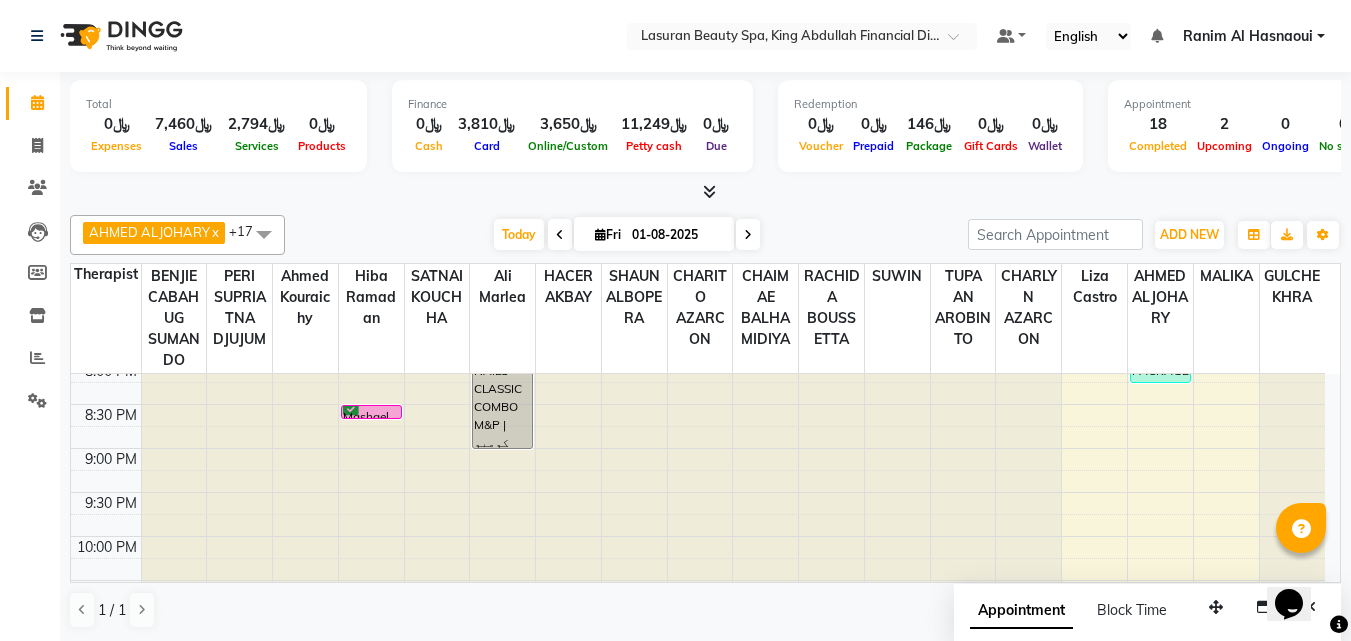 click at bounding box center [748, 235] 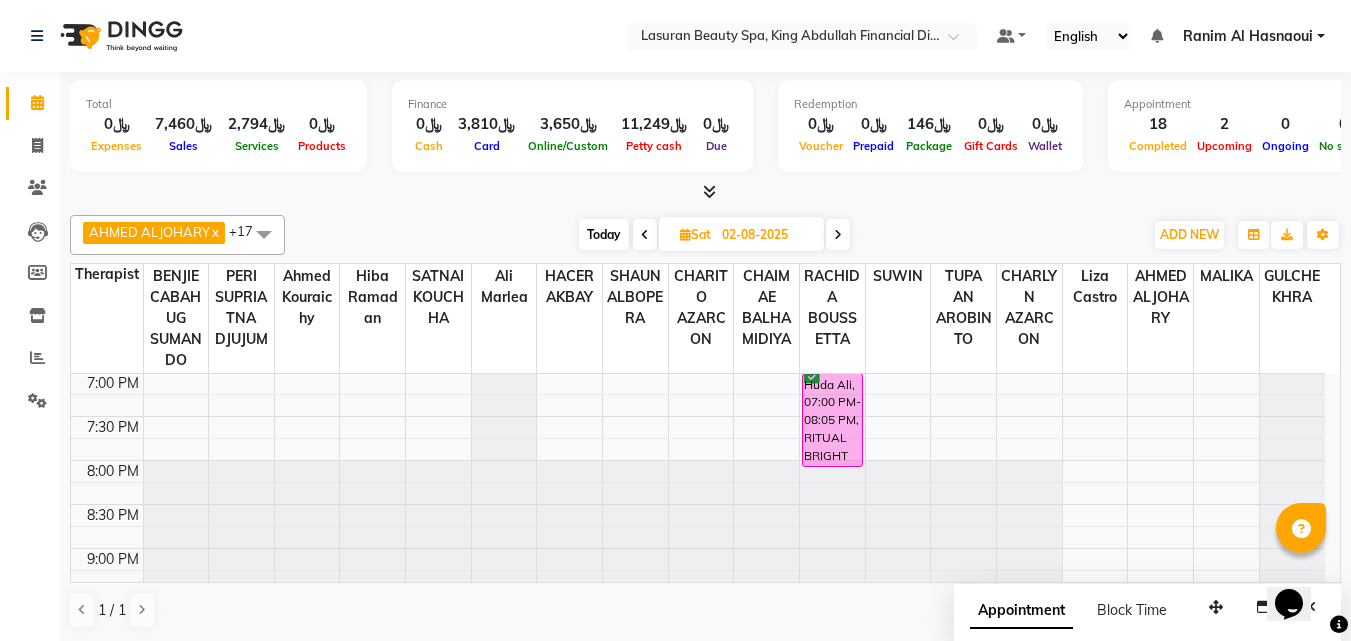 scroll, scrollTop: 605, scrollLeft: 0, axis: vertical 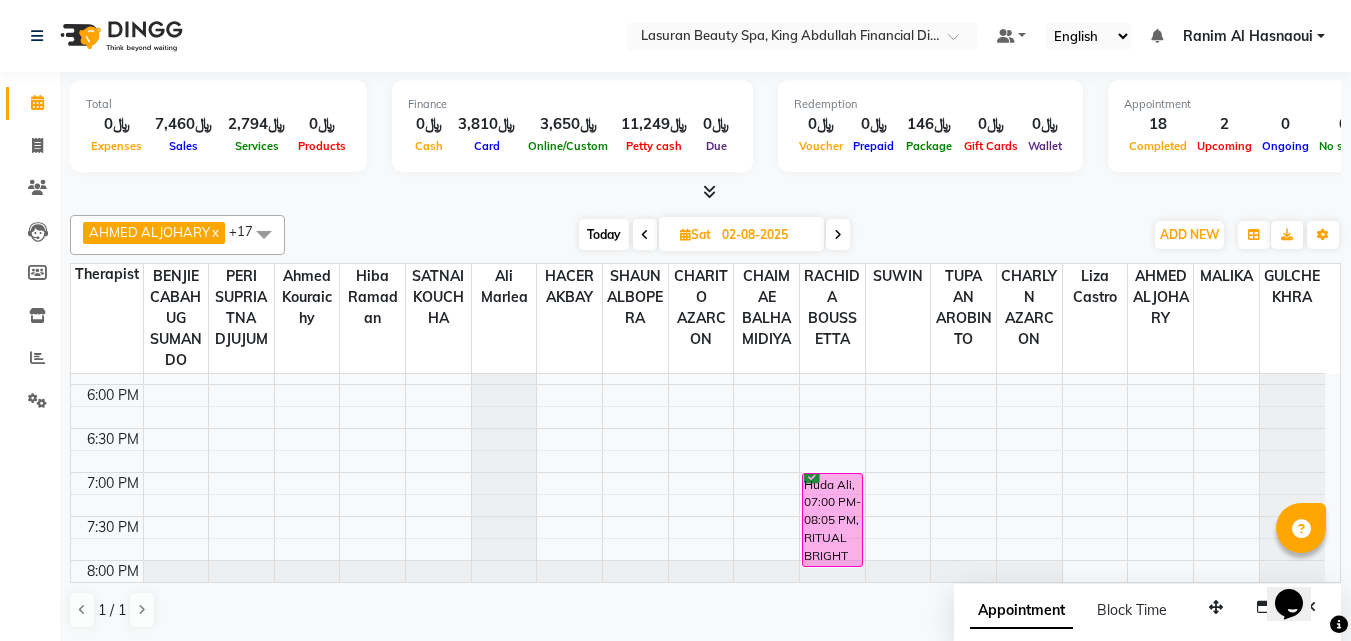 click on "Today" at bounding box center (604, 234) 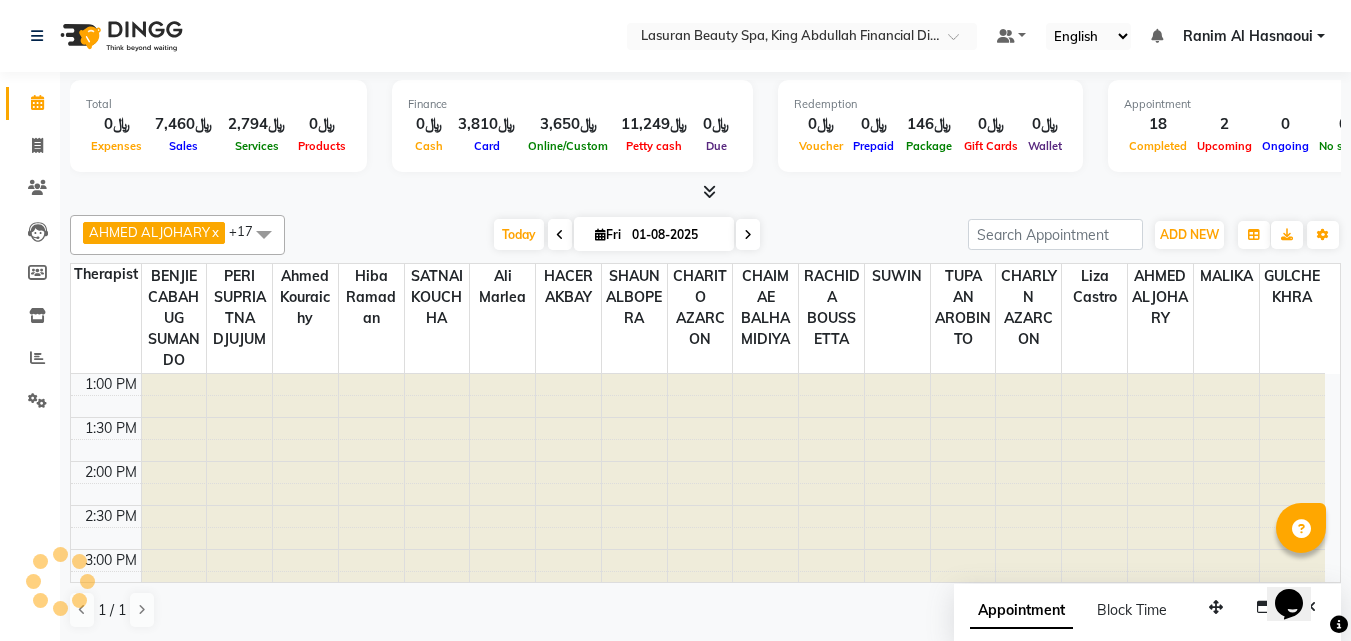 scroll, scrollTop: 529, scrollLeft: 0, axis: vertical 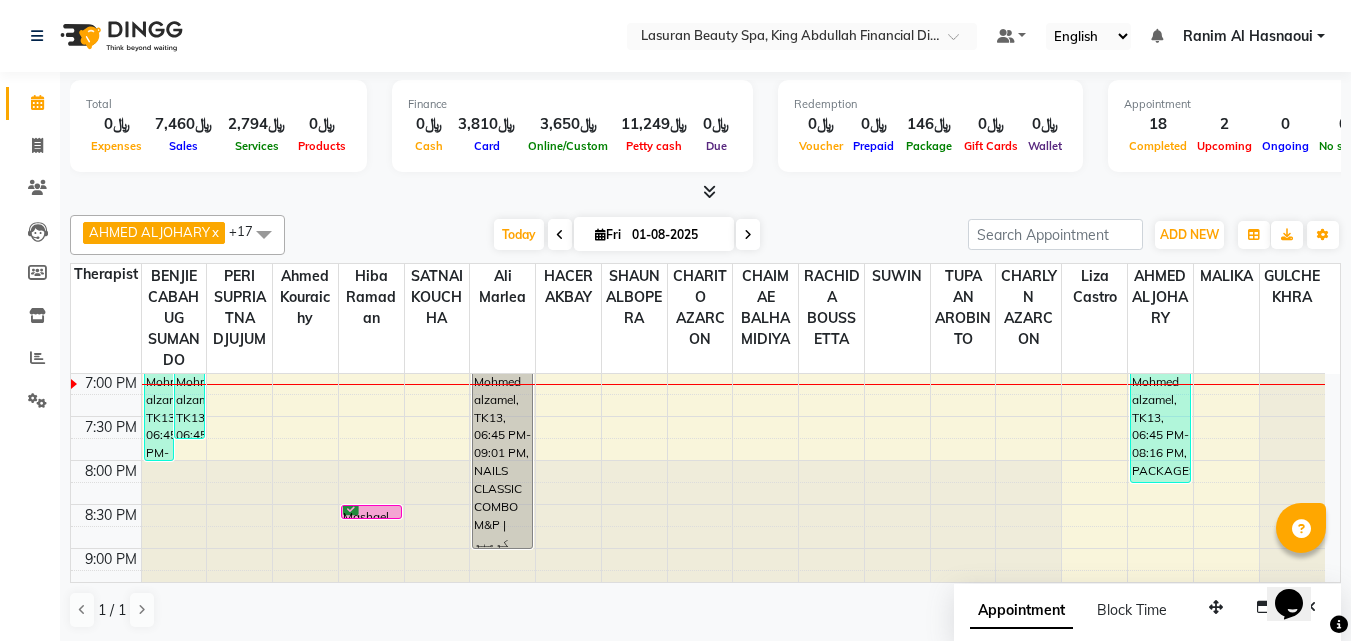 click at bounding box center (748, 234) 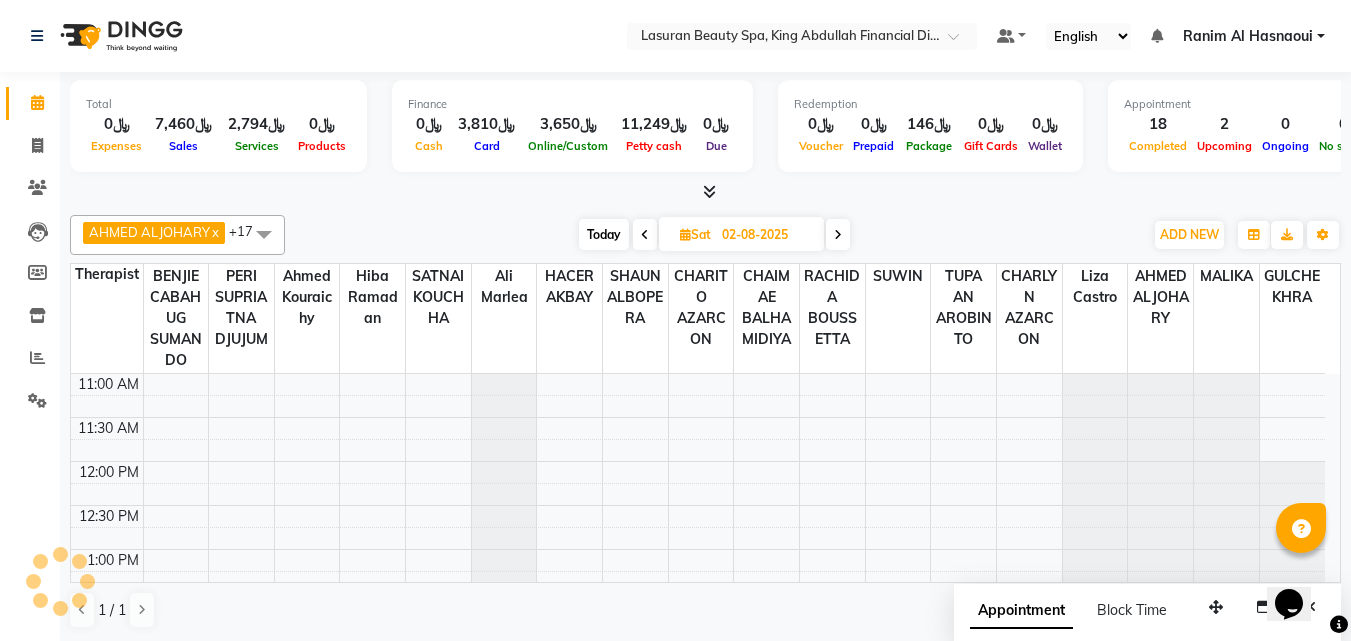 scroll, scrollTop: 705, scrollLeft: 0, axis: vertical 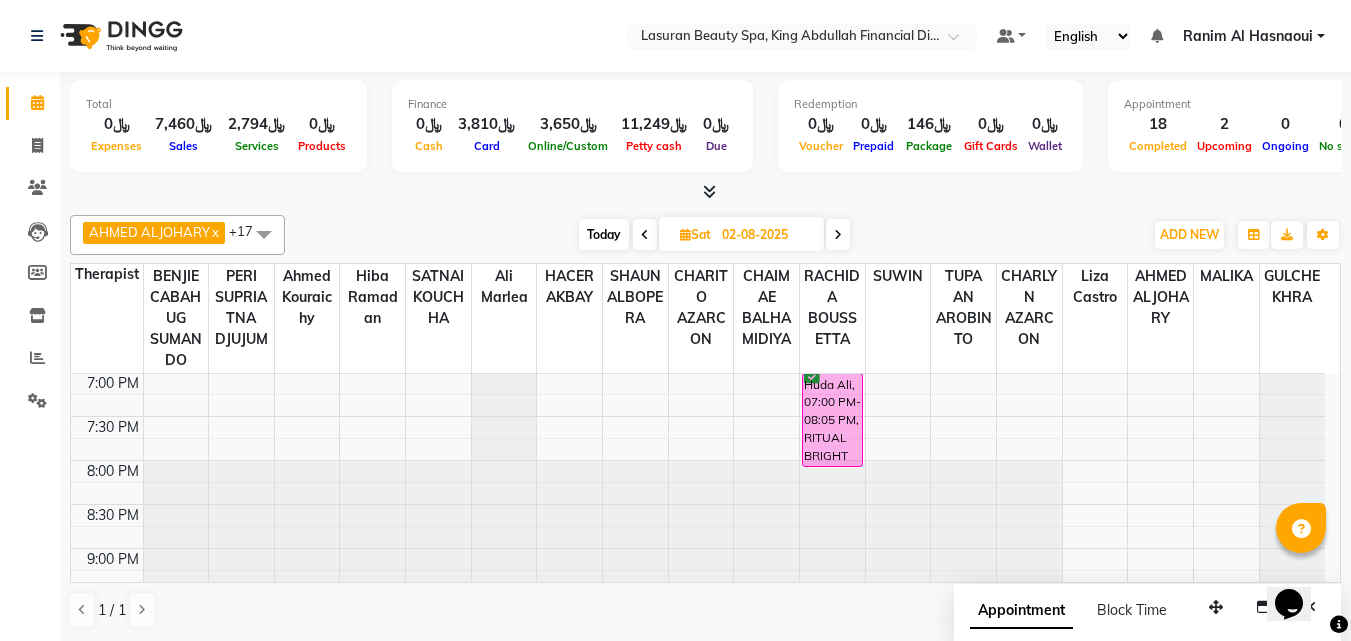 click at bounding box center (569, -331) 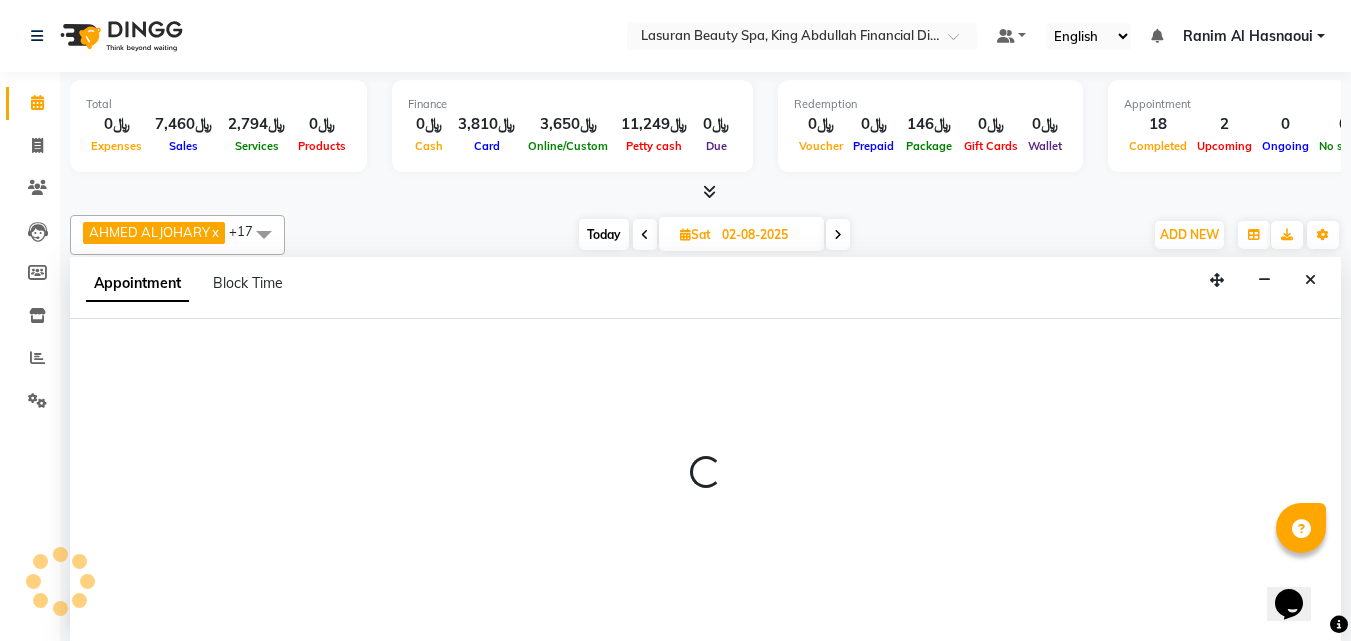 select on "54630" 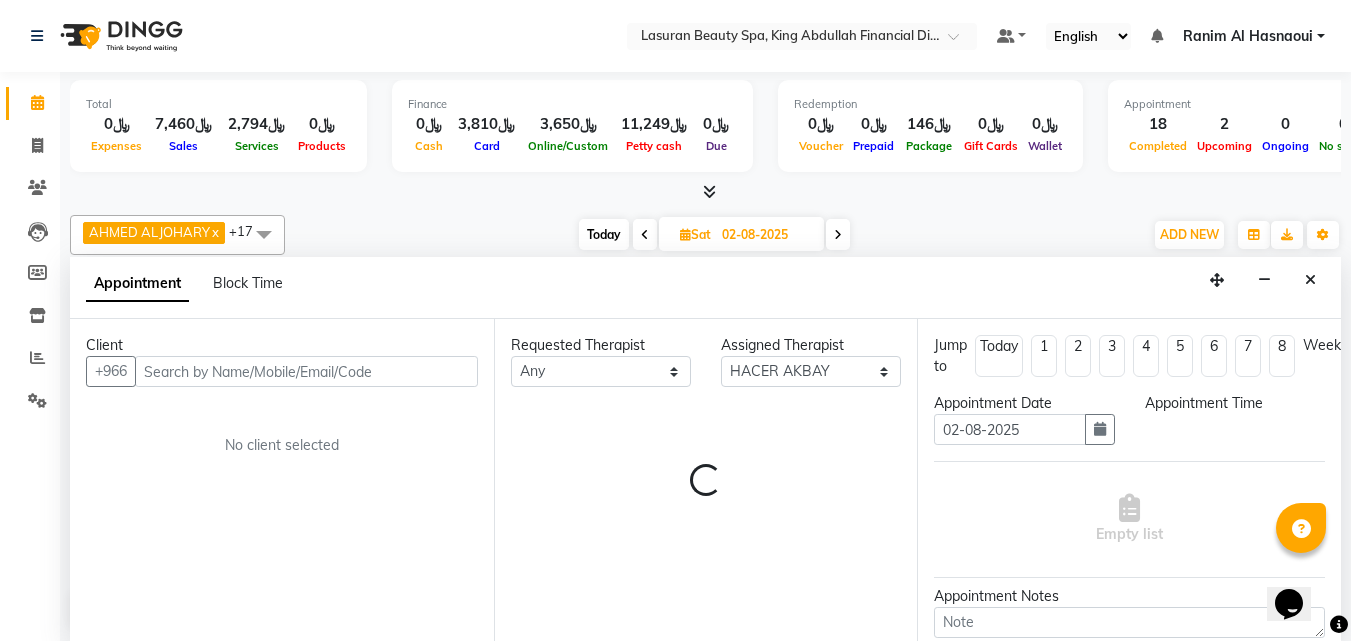 select on "1230" 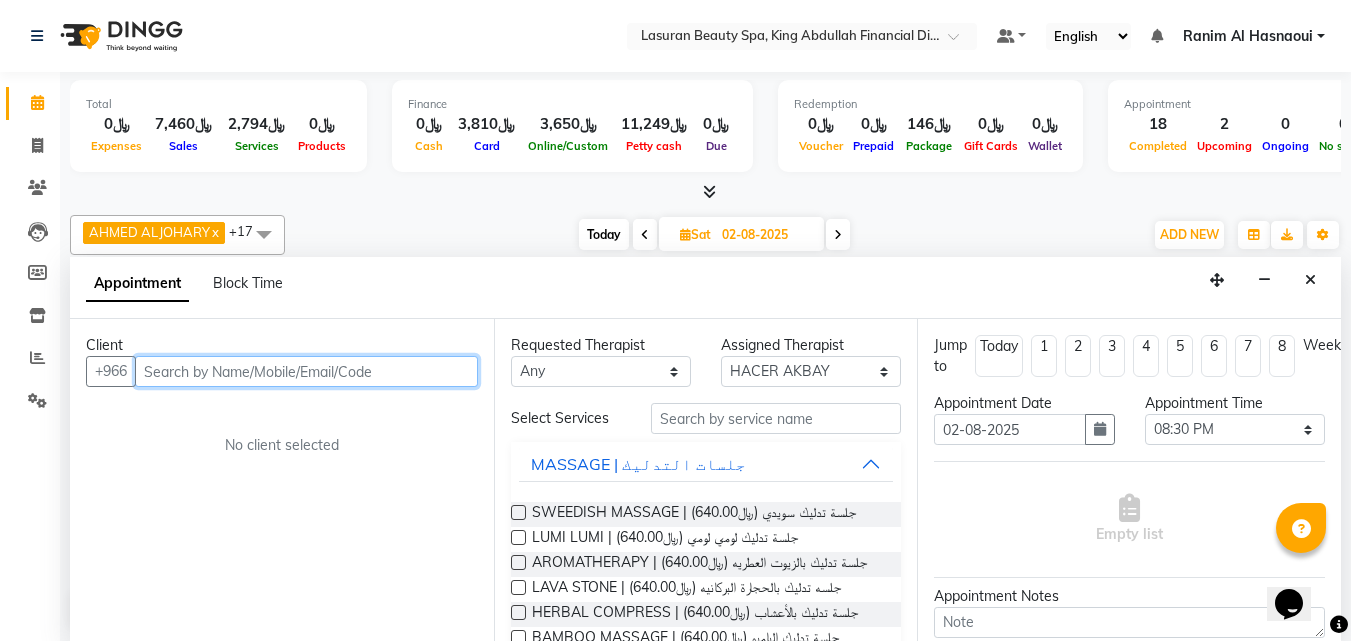 scroll, scrollTop: 1, scrollLeft: 0, axis: vertical 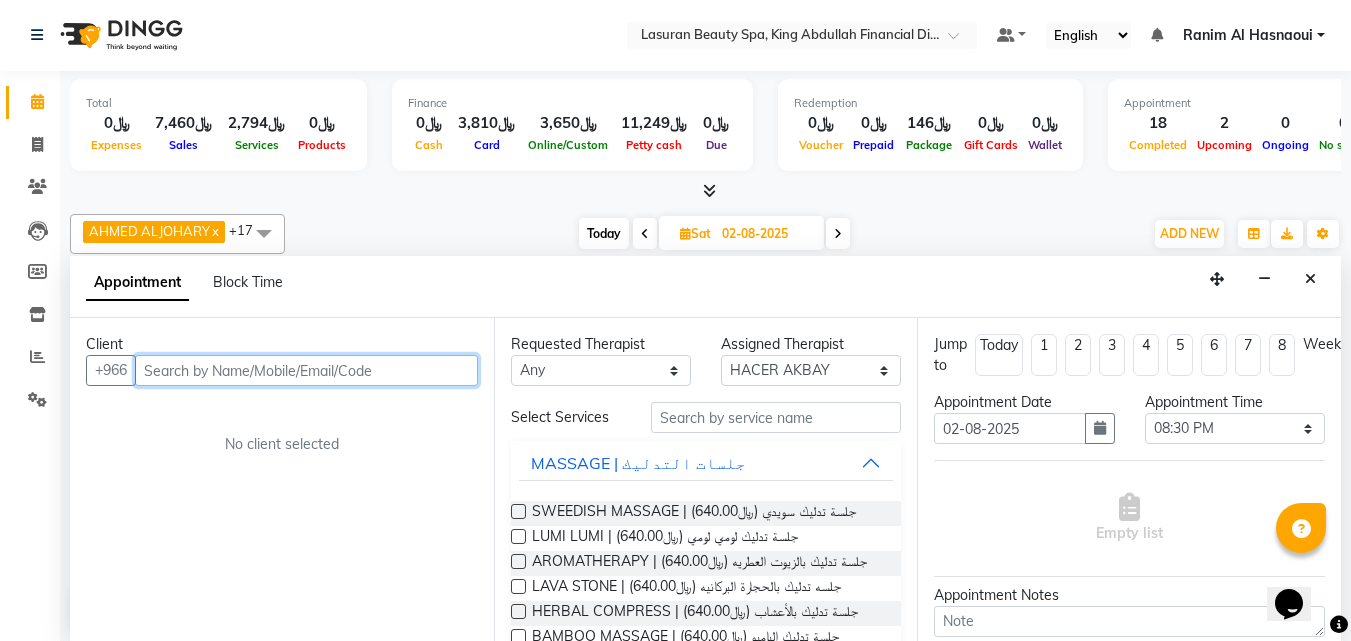 paste on "[PHONE]" 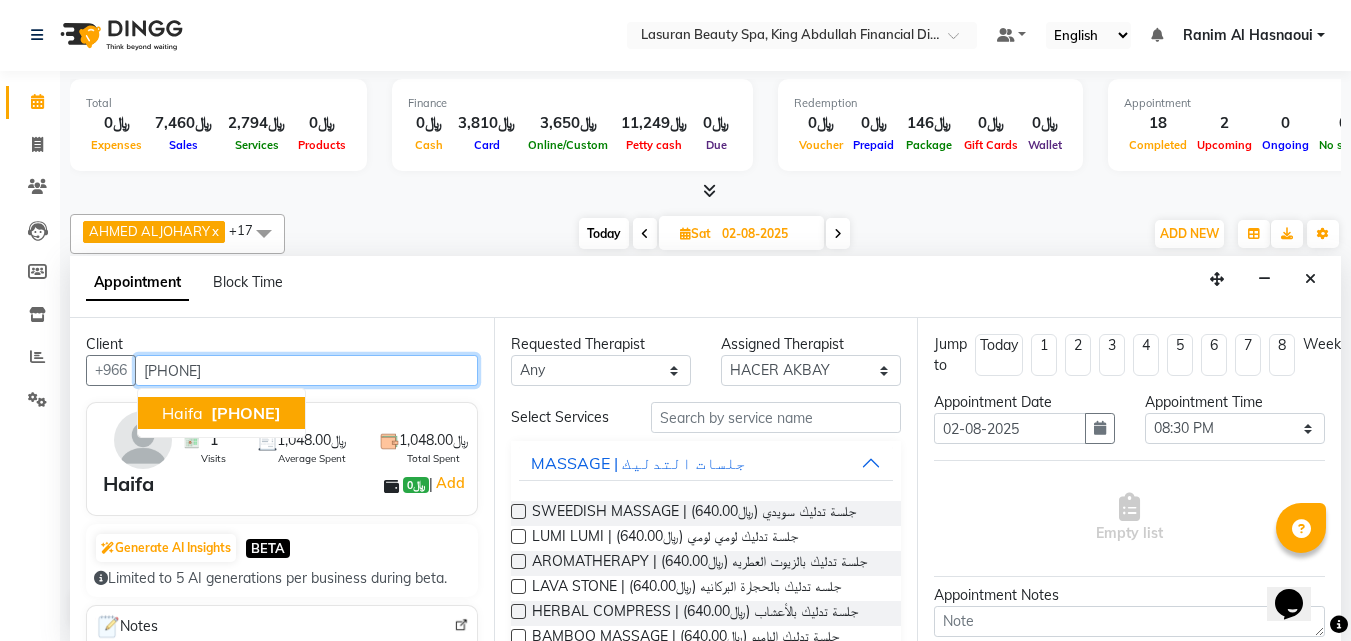 click on "[PHONE]" at bounding box center (246, 413) 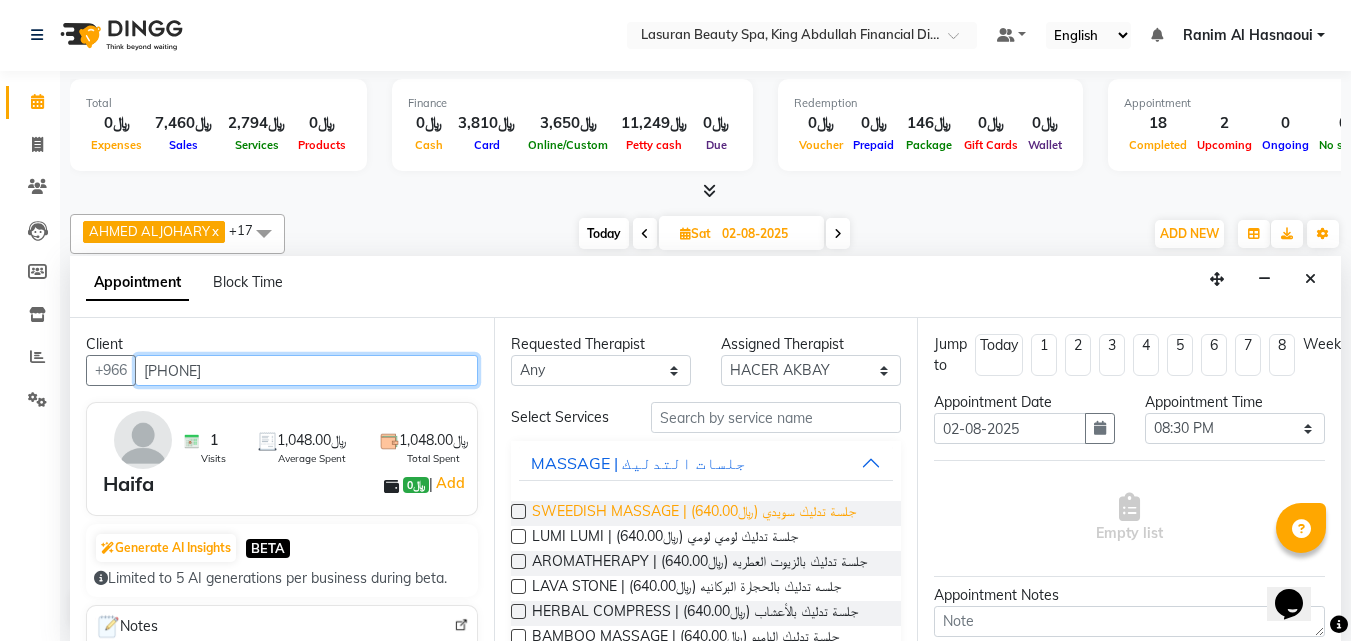 type on "[PHONE]" 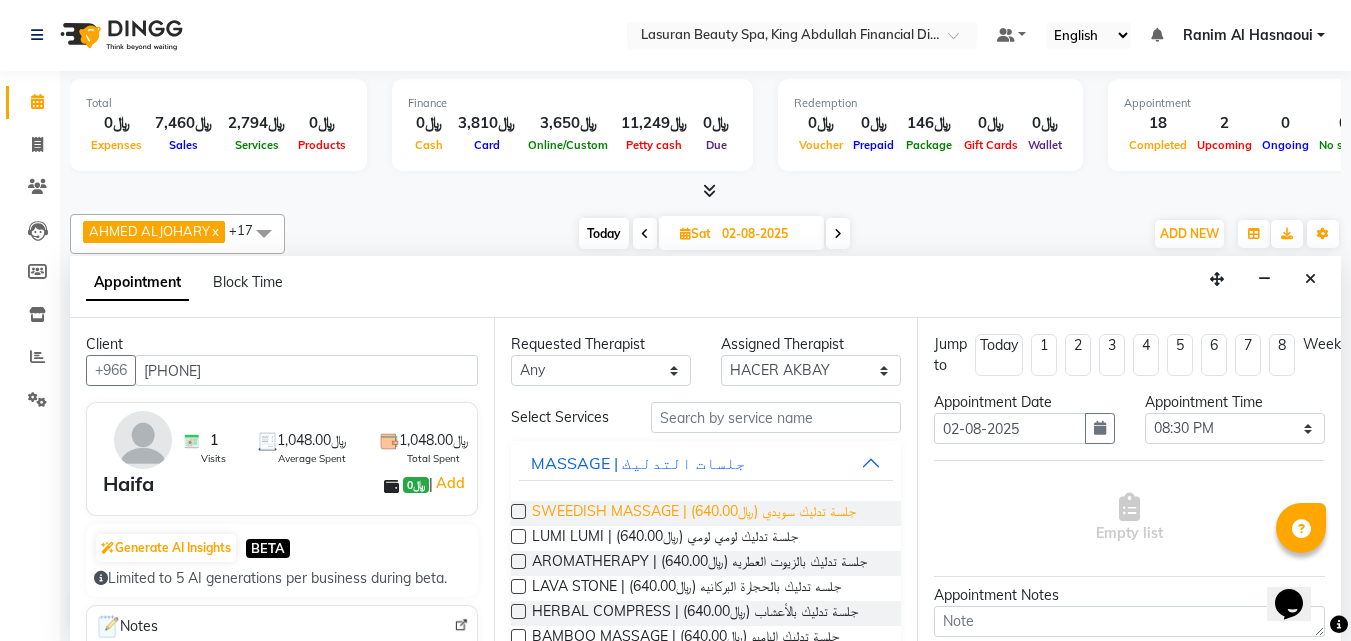 click on "SWEEDISH MASSAGE | جلسة تدليك سويدي (﷼640.00)" at bounding box center [694, 513] 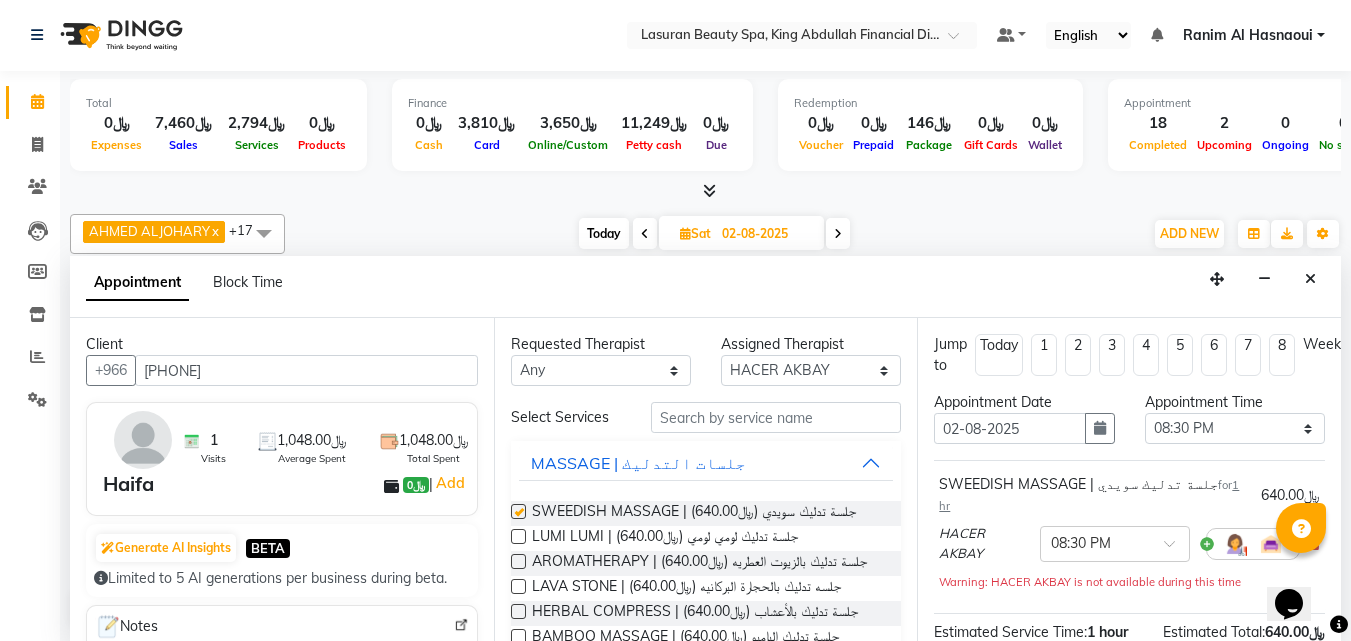 checkbox on "false" 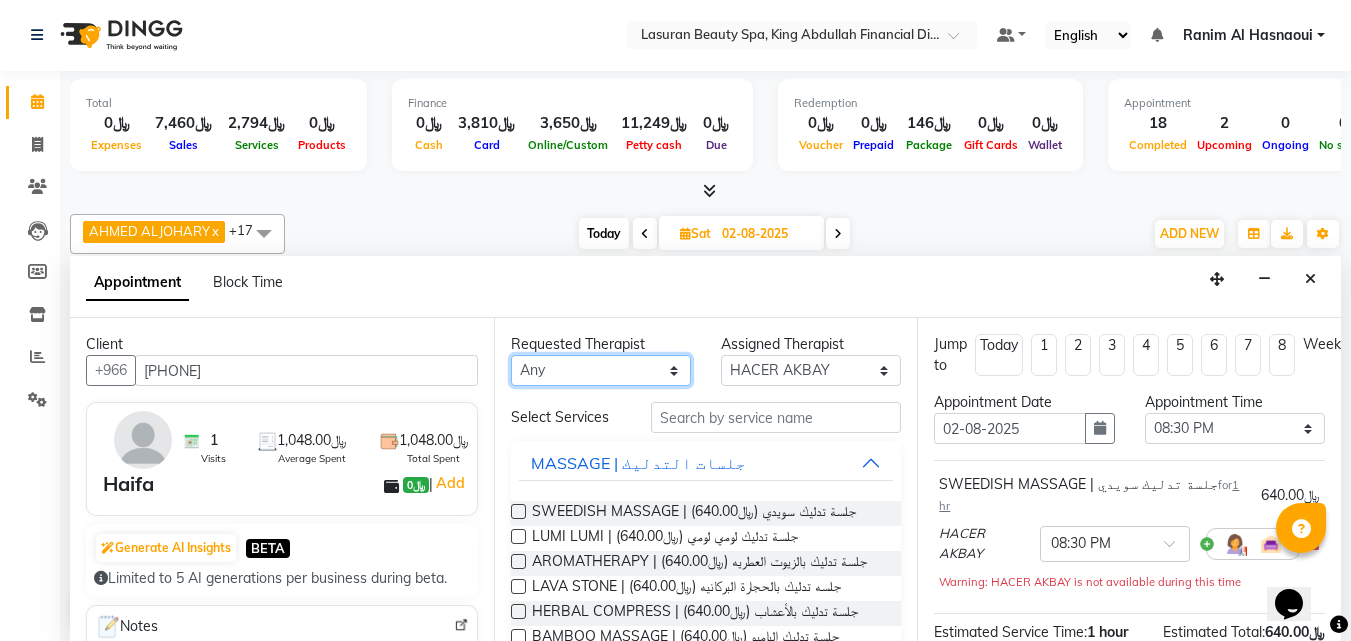 click on "Any AHMED ALJOHARY Ahmed Kouraichy Ali Marlea Angel BENJIE CABAHUG SUMANDO CHAIMAE BALHAMIDIYA CHARITO AZARCON CHARLYN AZARCON Dalia ELMA LAGRIMAS Fouad Nah GULCHEKHRA HACER AKBAY Hiba Ramadan Liza Castro MALIKA Mohsen Amaui PERI  SUPRIATNA DJUJUM Rachelle RACHIDA BOUSSETTA SATNAI KOUCHHA SHAUN ALBOPERA SUWIN Taha Hussien TUPA AN AROBINTO zainab" at bounding box center (601, 370) 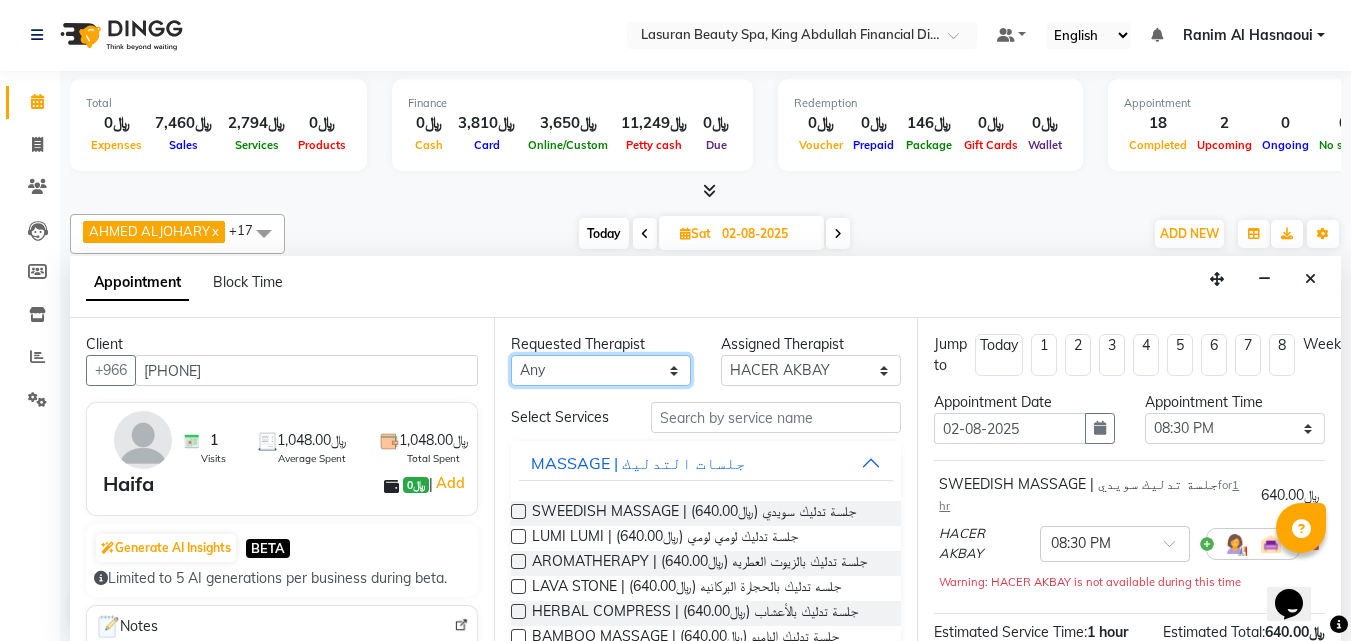 select on "66975" 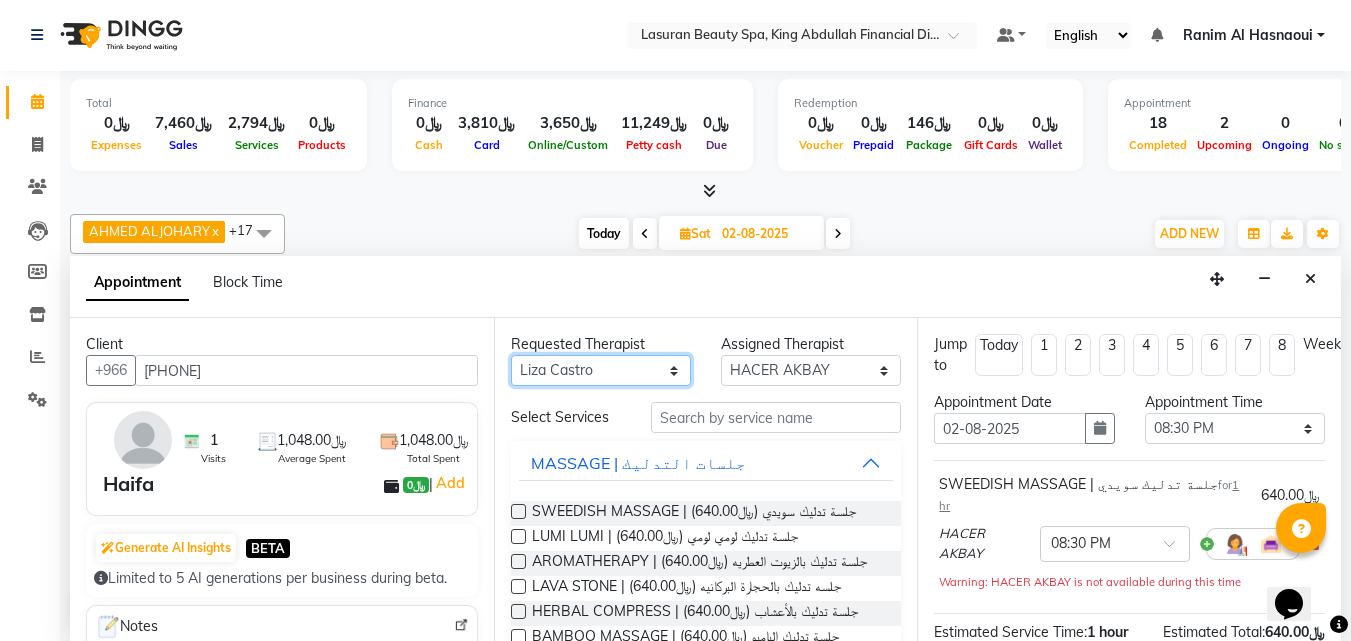 click on "Any AHMED ALJOHARY Ahmed Kouraichy Ali Marlea Angel BENJIE CABAHUG SUMANDO CHAIMAE BALHAMIDIYA CHARITO AZARCON CHARLYN AZARCON Dalia ELMA LAGRIMAS Fouad Nah GULCHEKHRA HACER AKBAY Hiba Ramadan Liza Castro MALIKA Mohsen Amaui PERI  SUPRIATNA DJUJUM Rachelle RACHIDA BOUSSETTA SATNAI KOUCHHA SHAUN ALBOPERA SUWIN Taha Hussien TUPA AN AROBINTO zainab" at bounding box center [601, 370] 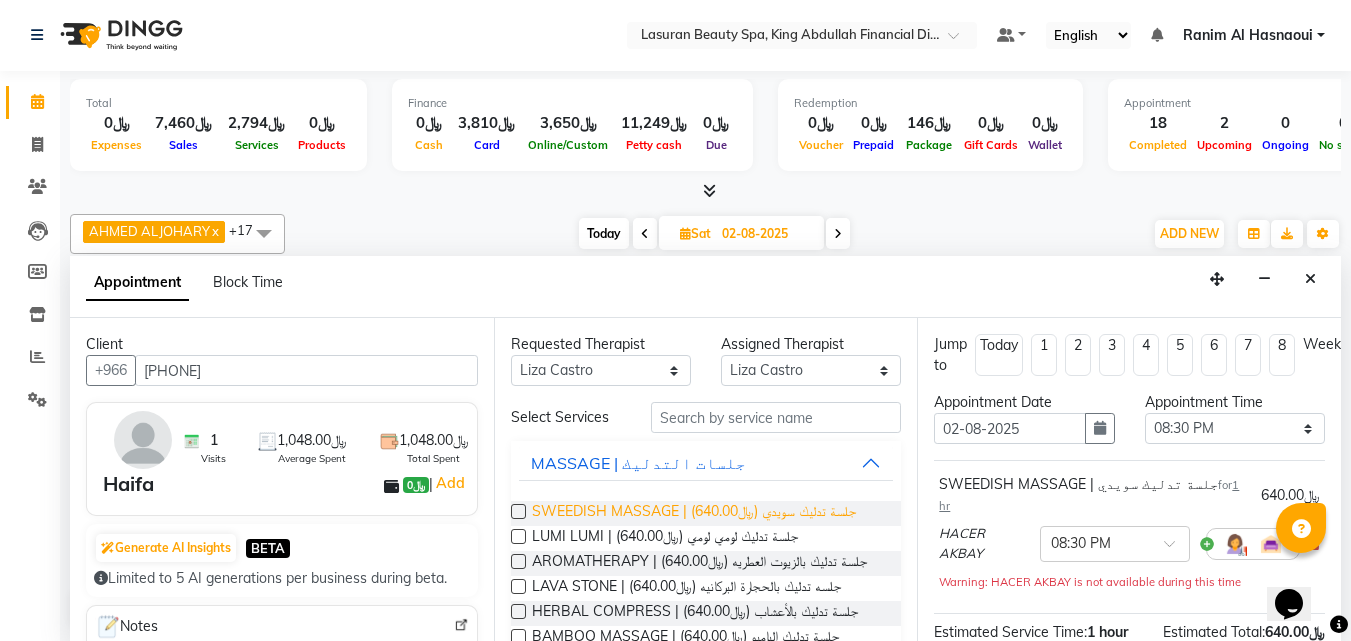click on "SWEEDISH MASSAGE | جلسة تدليك سويدي (﷼640.00)" at bounding box center (694, 513) 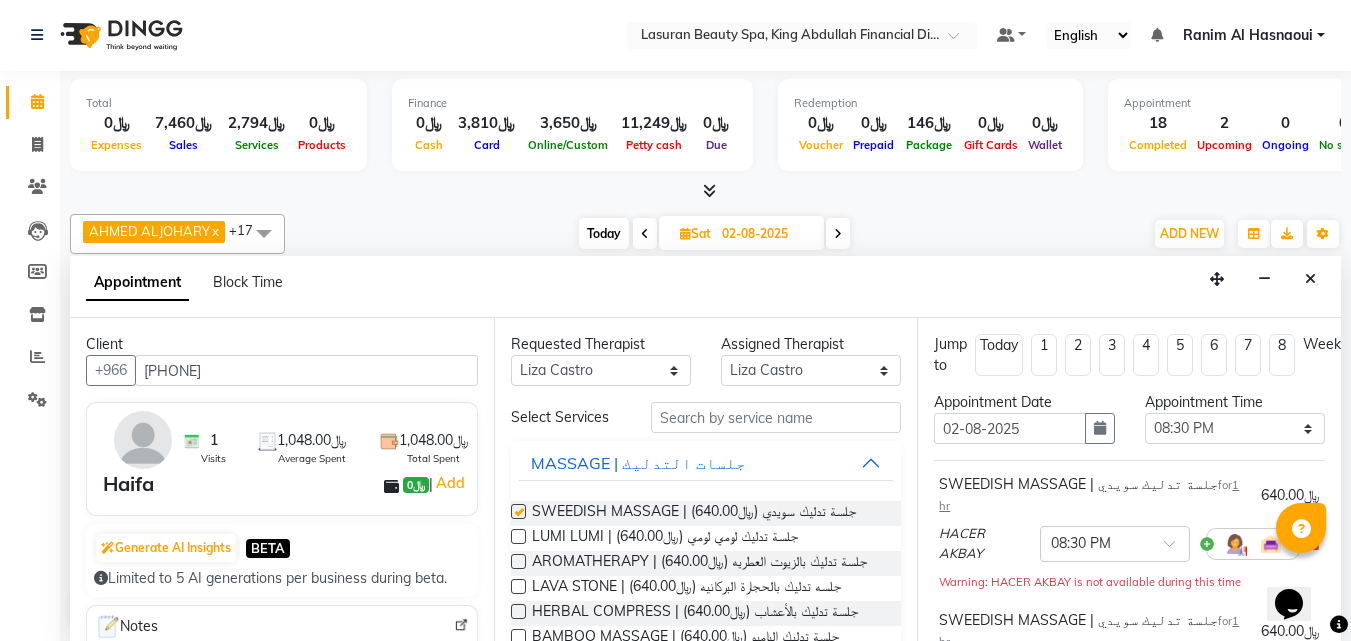 checkbox on "false" 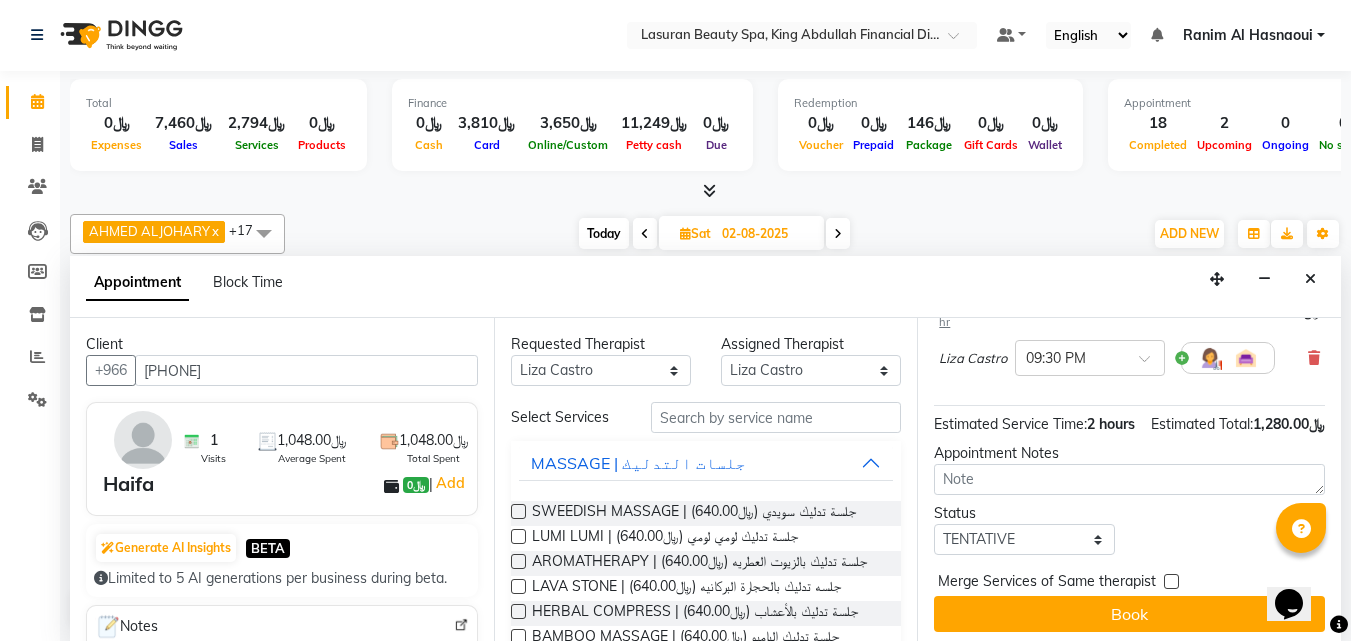 scroll, scrollTop: 321, scrollLeft: 0, axis: vertical 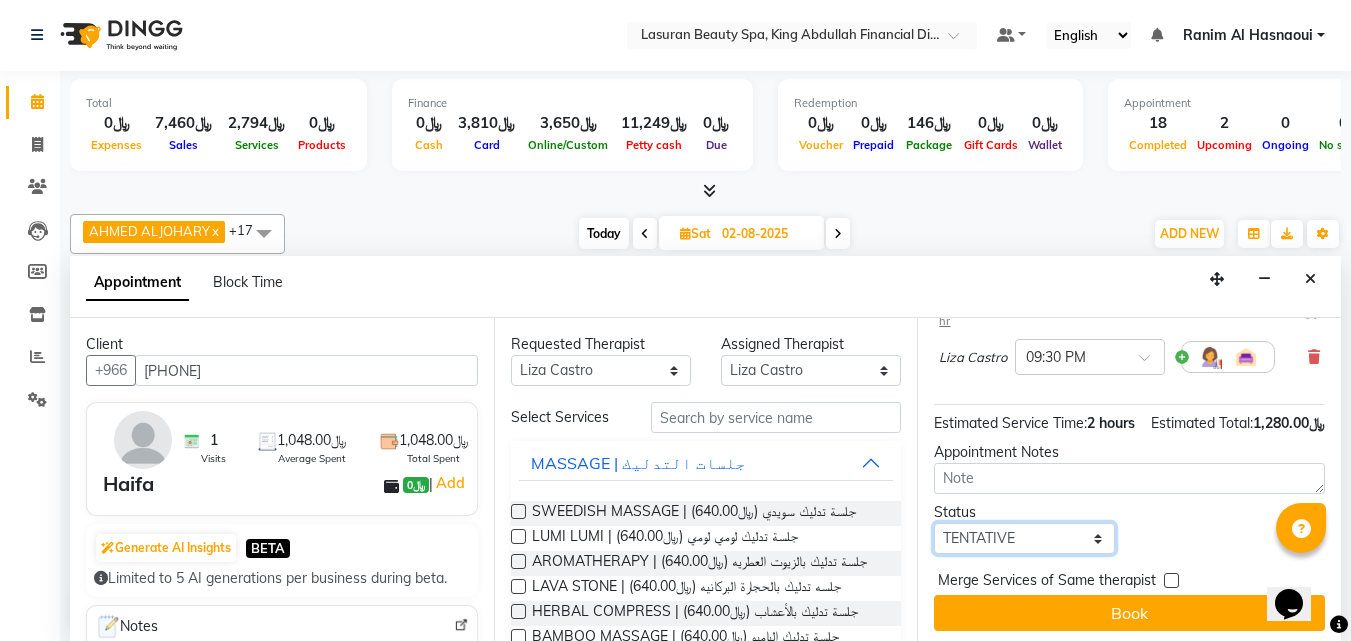 click on "Select TENTATIVE CONFIRM UPCOMING" at bounding box center (1024, 538) 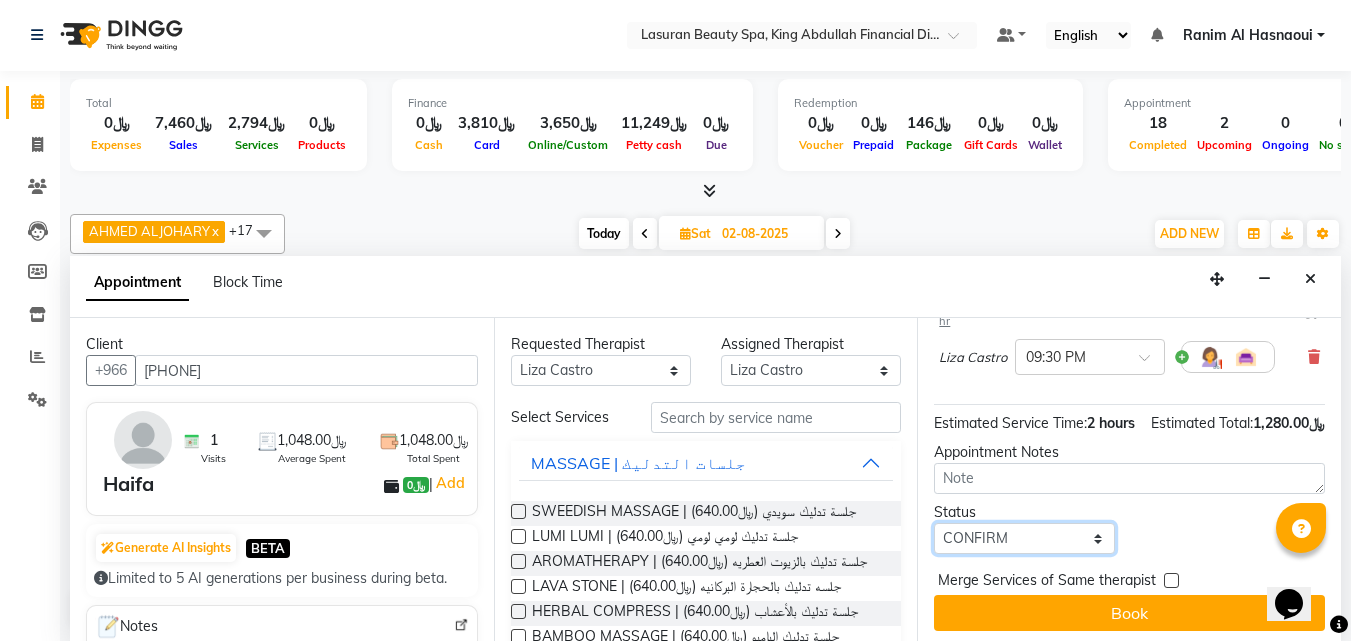 click on "Select TENTATIVE CONFIRM UPCOMING" at bounding box center [1024, 538] 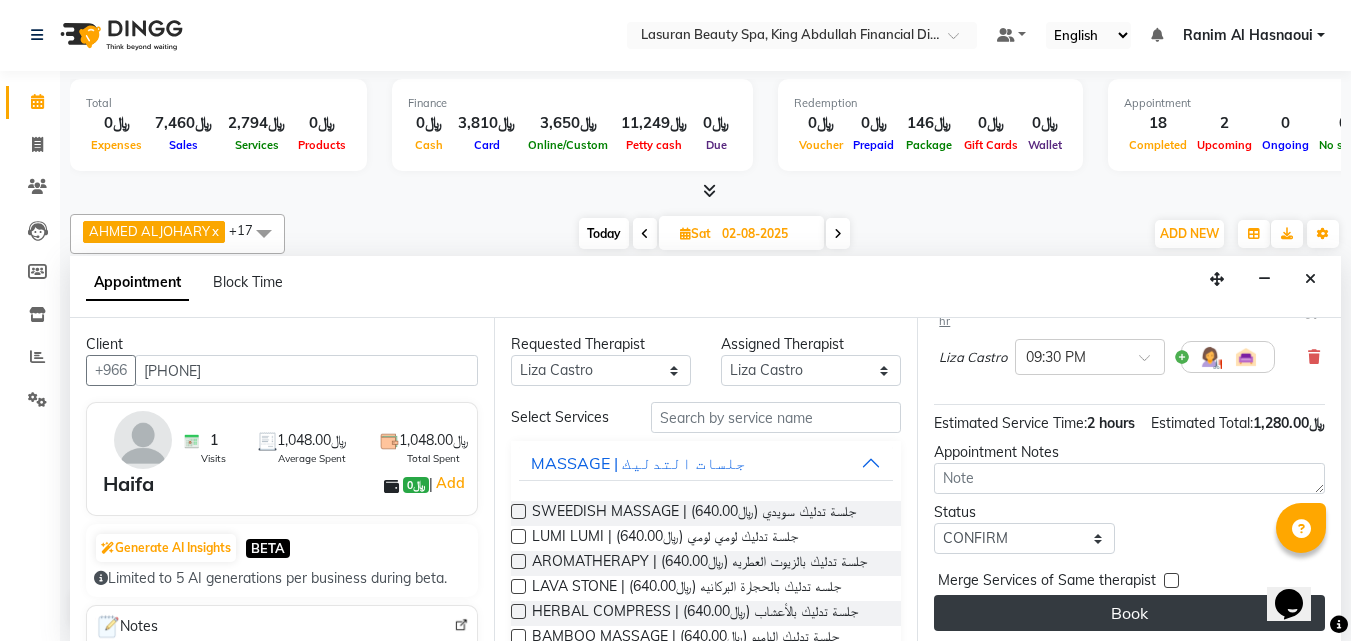 click on "Book" at bounding box center [1129, 613] 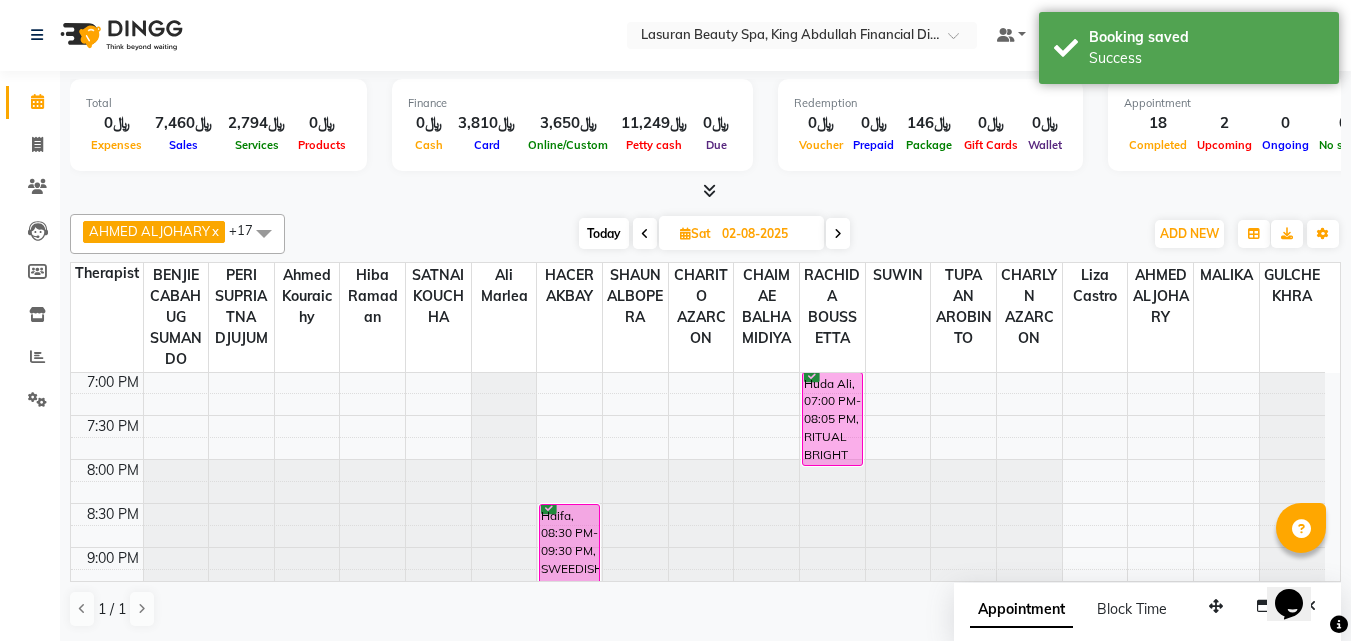 scroll, scrollTop: 0, scrollLeft: 0, axis: both 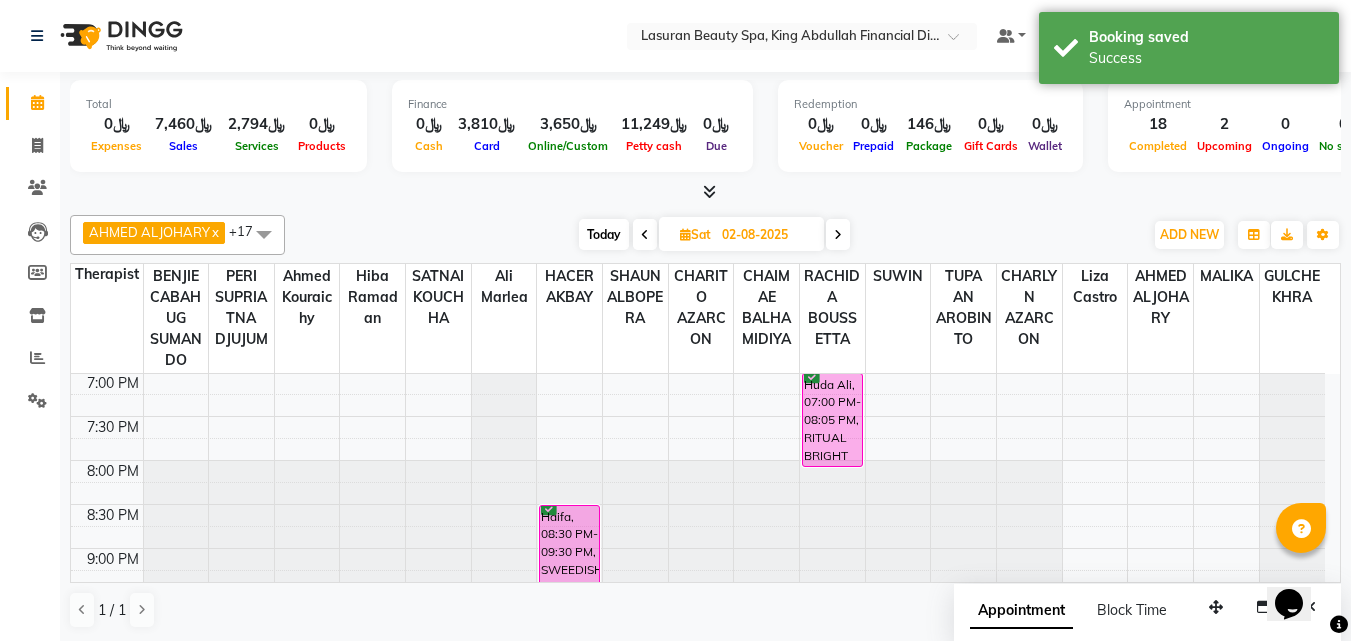 click on "Today" at bounding box center [604, 234] 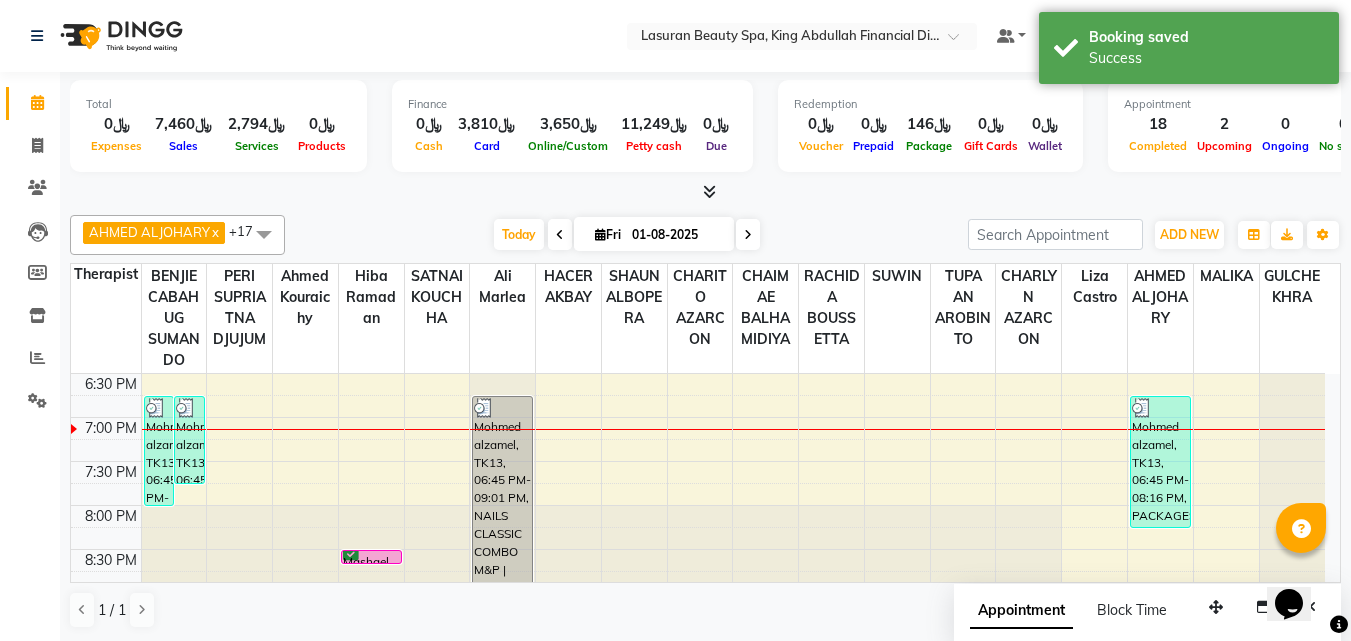 scroll, scrollTop: 529, scrollLeft: 0, axis: vertical 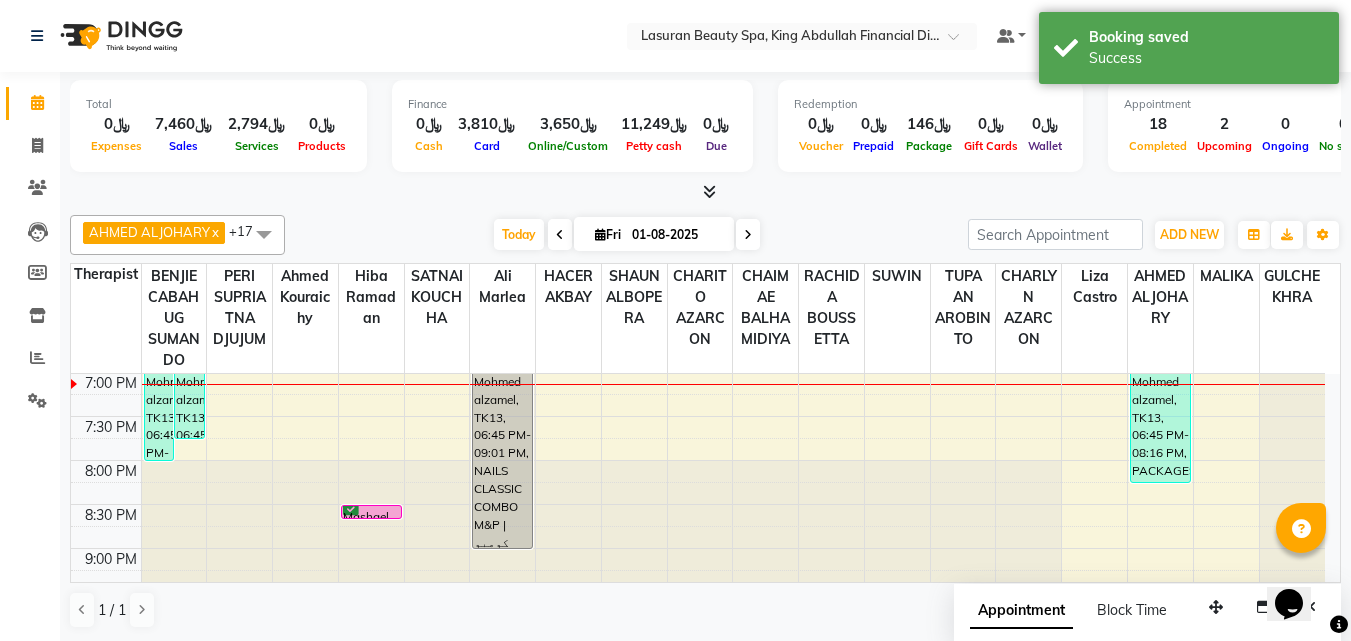 click on "Mashael Abdualziz, TK17, 08:30 PM-08:31 PM, BLOW DRY - XTRA | تجفيف الشعر اكسترا" at bounding box center [371, 512] 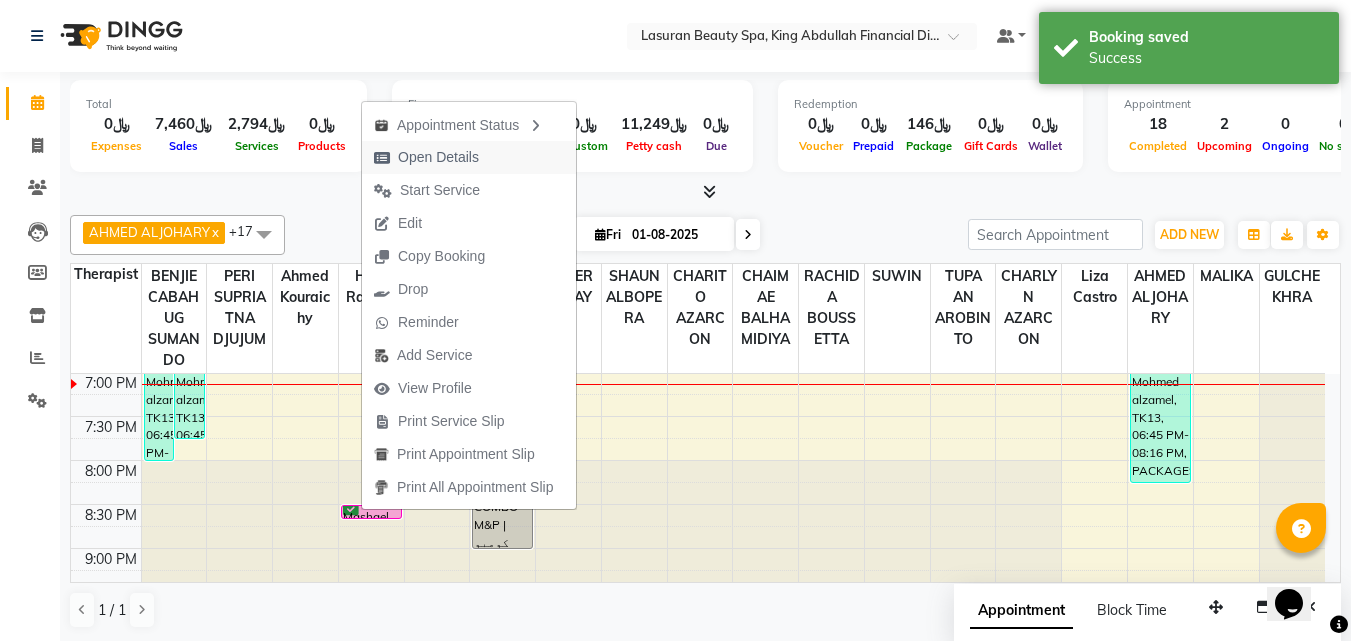 click on "Open Details" at bounding box center [438, 157] 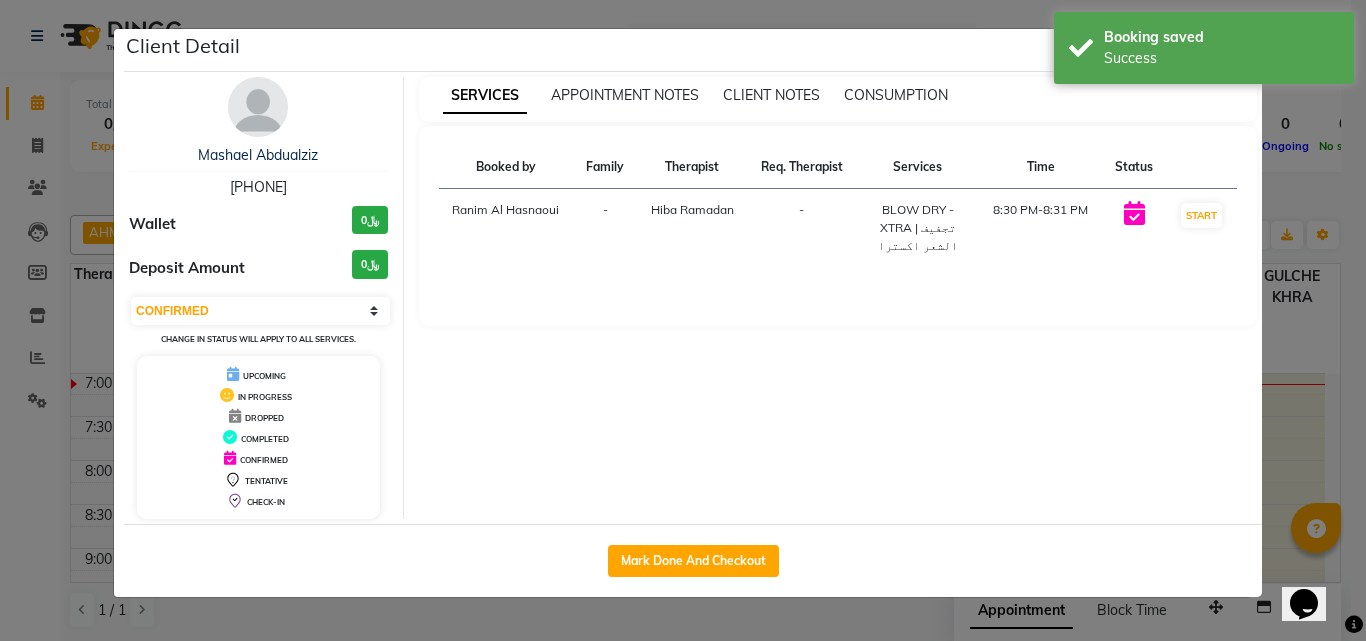 click on "Mark Done And Checkout" 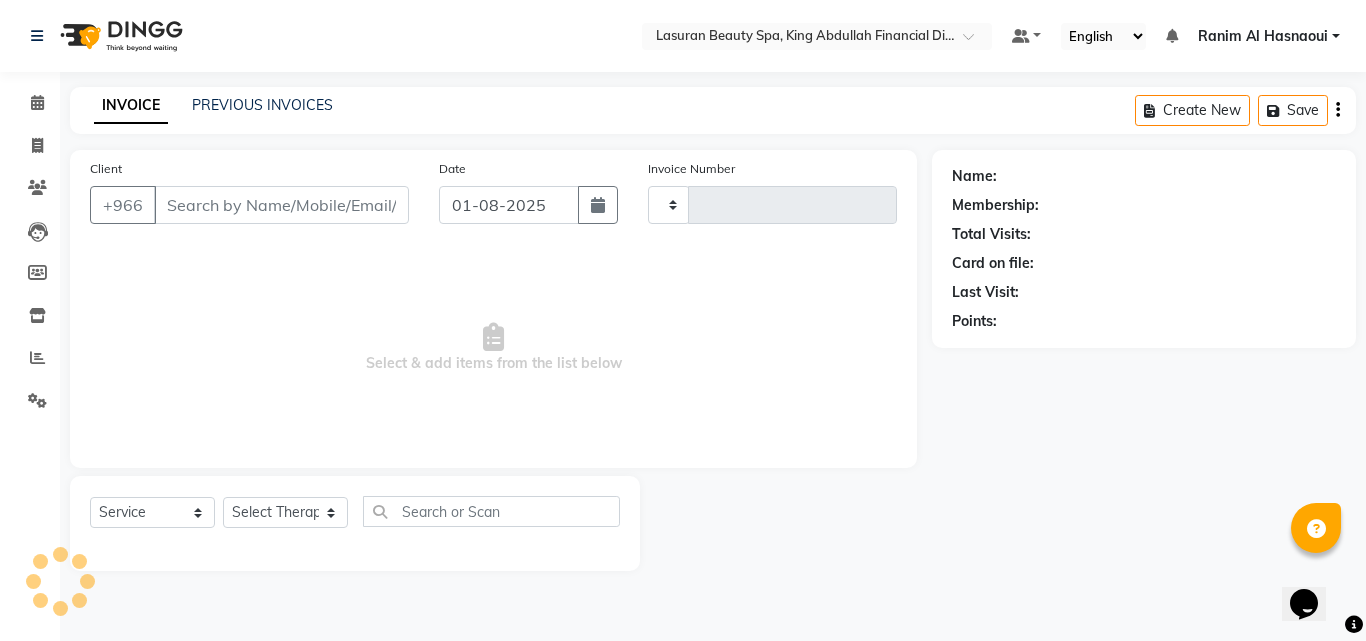 type on "1095" 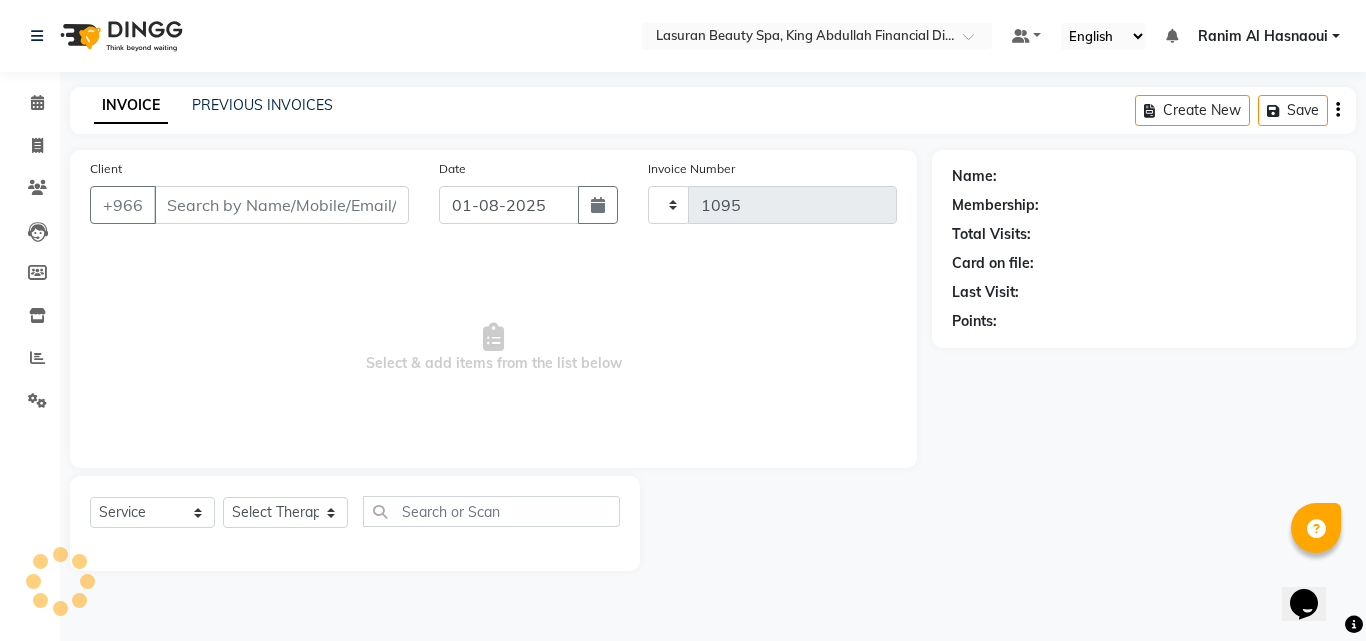 select on "6941" 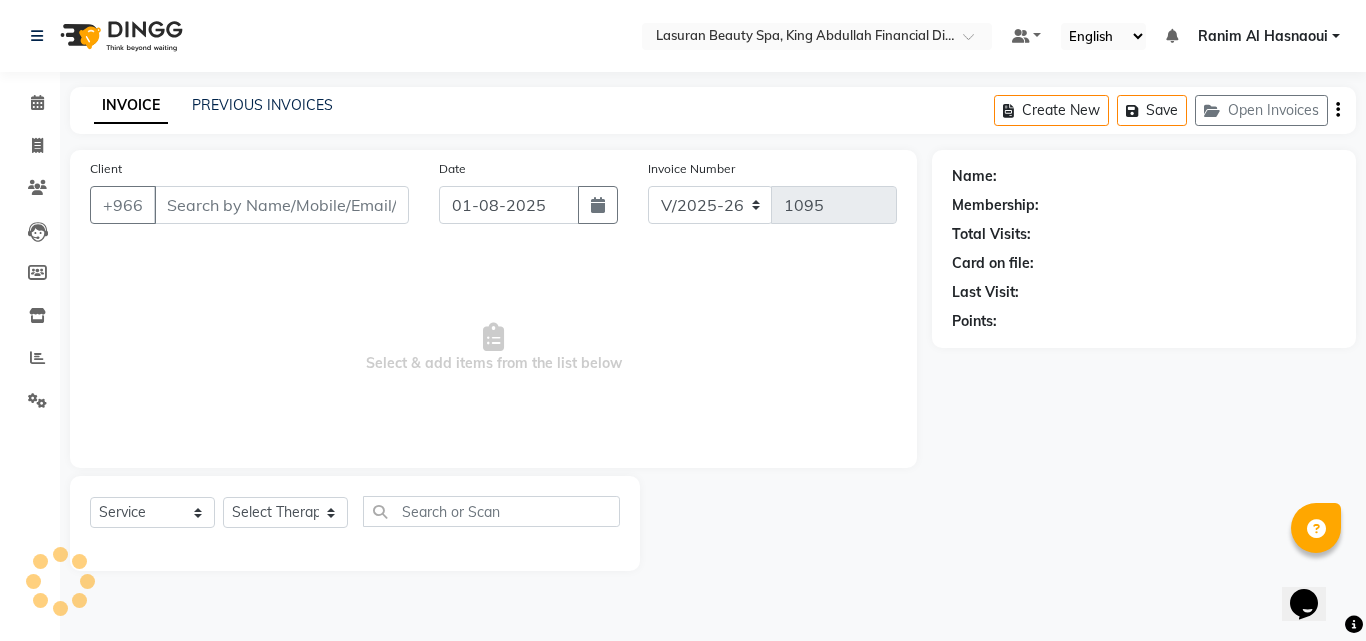 type on "[PHONE]" 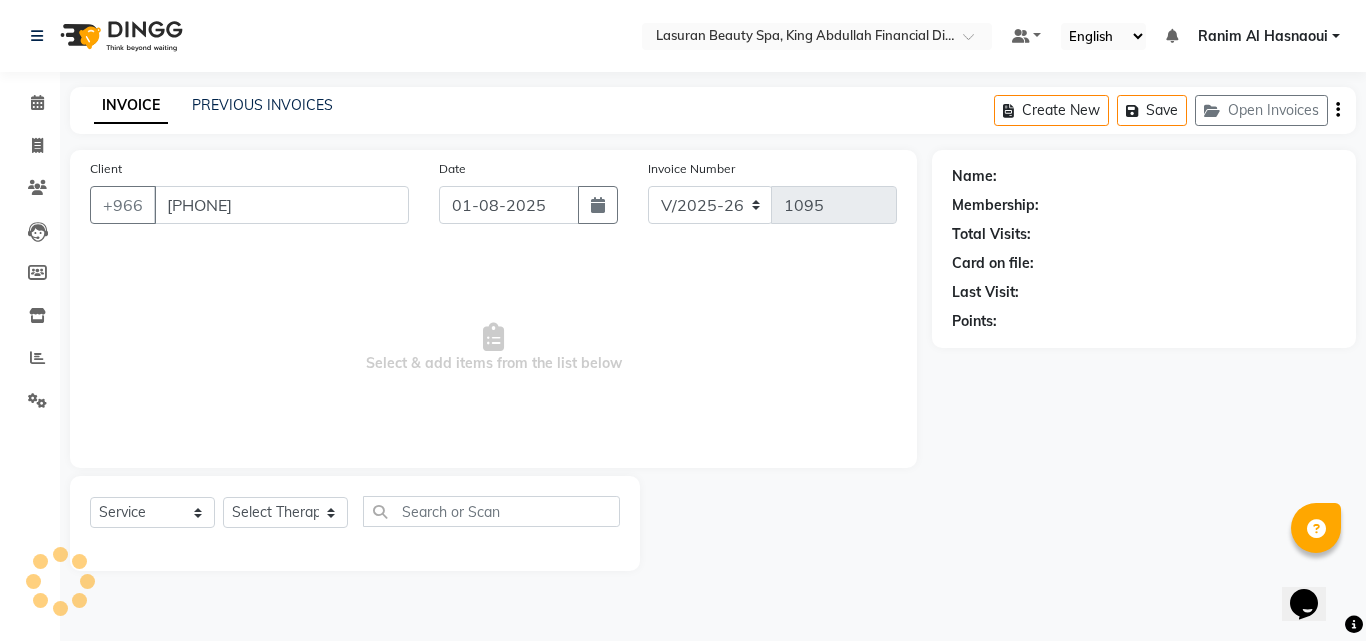 select on "54626" 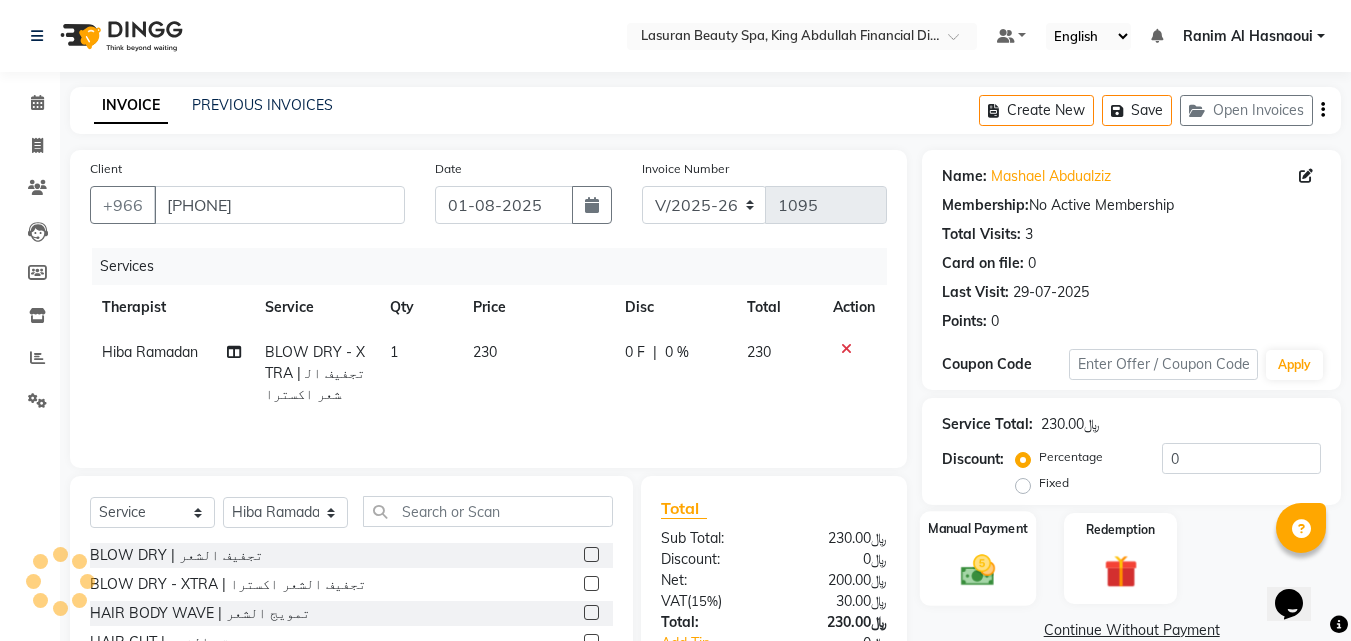click 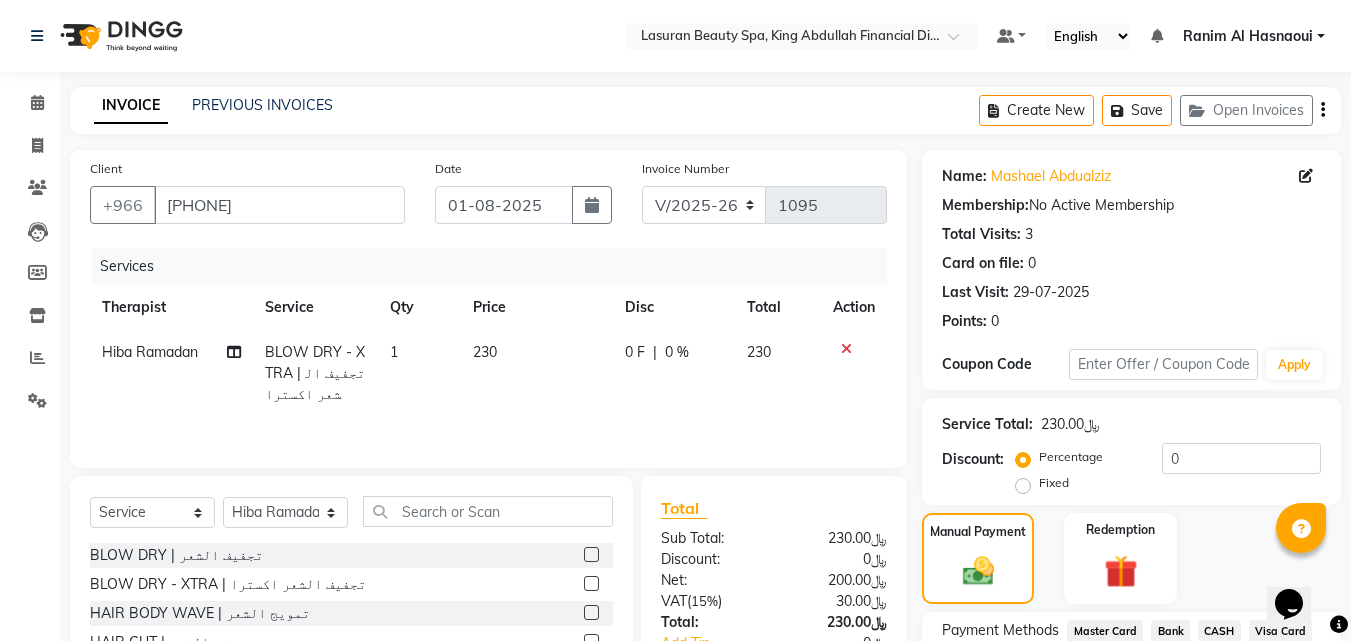 scroll, scrollTop: 162, scrollLeft: 0, axis: vertical 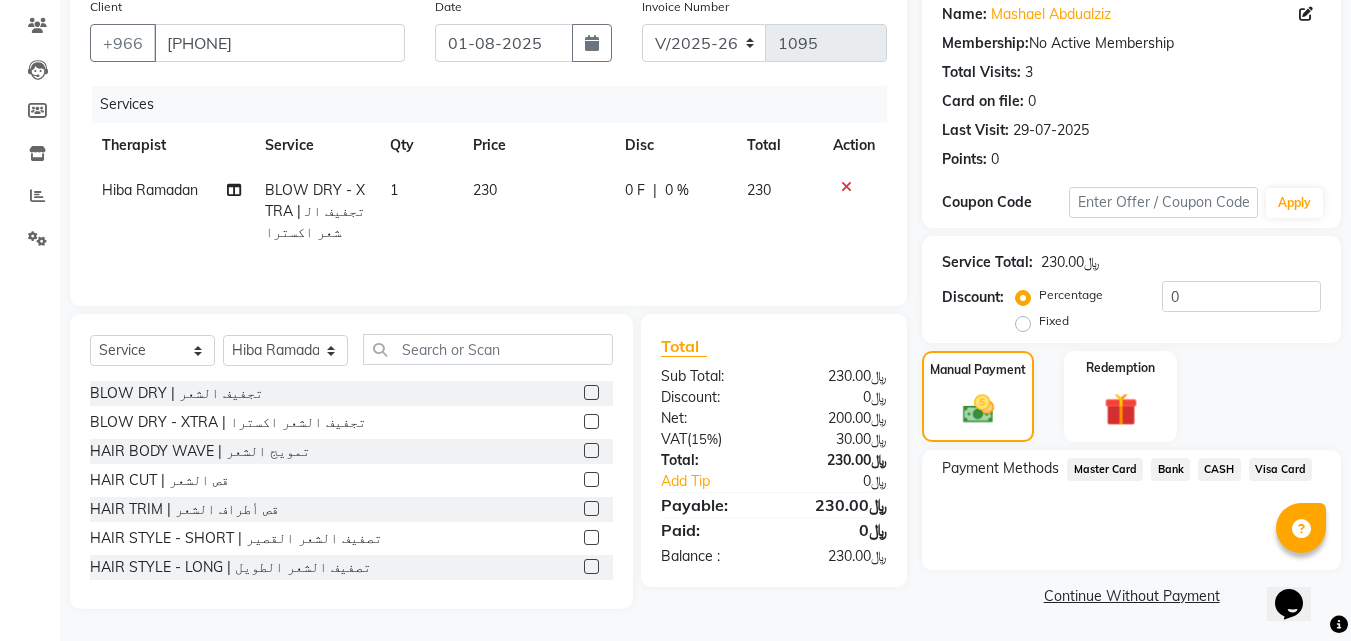 click on "Visa Card" 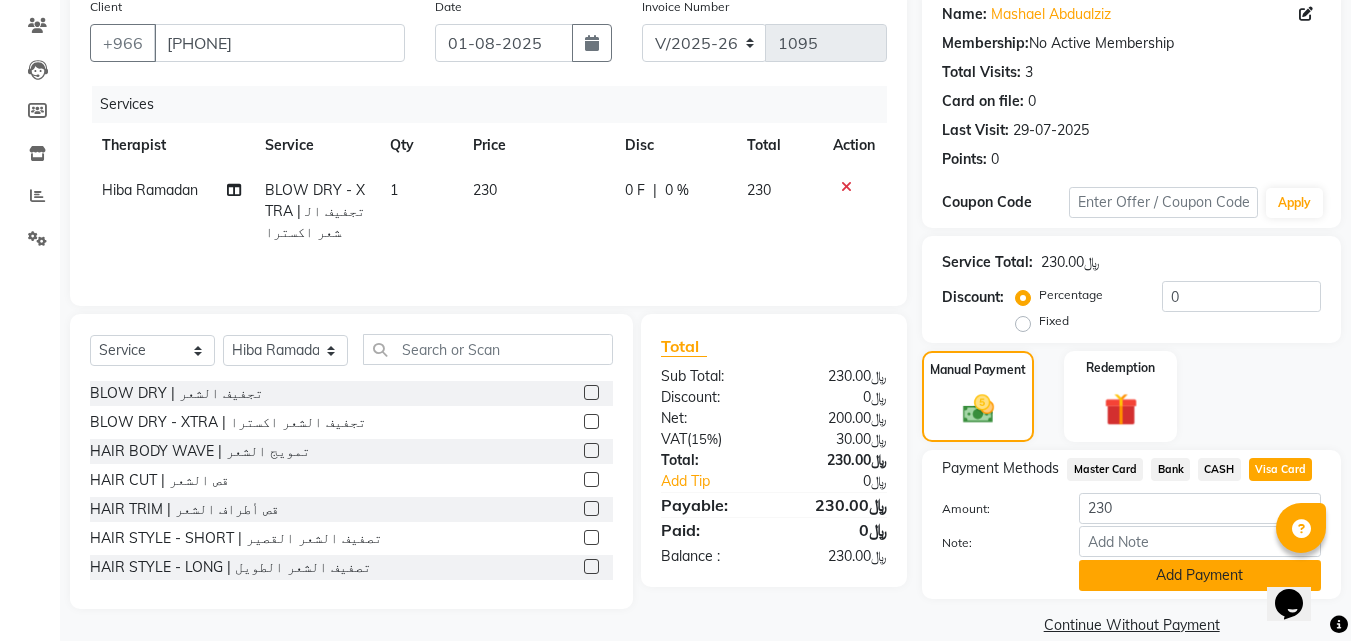click on "Add Payment" 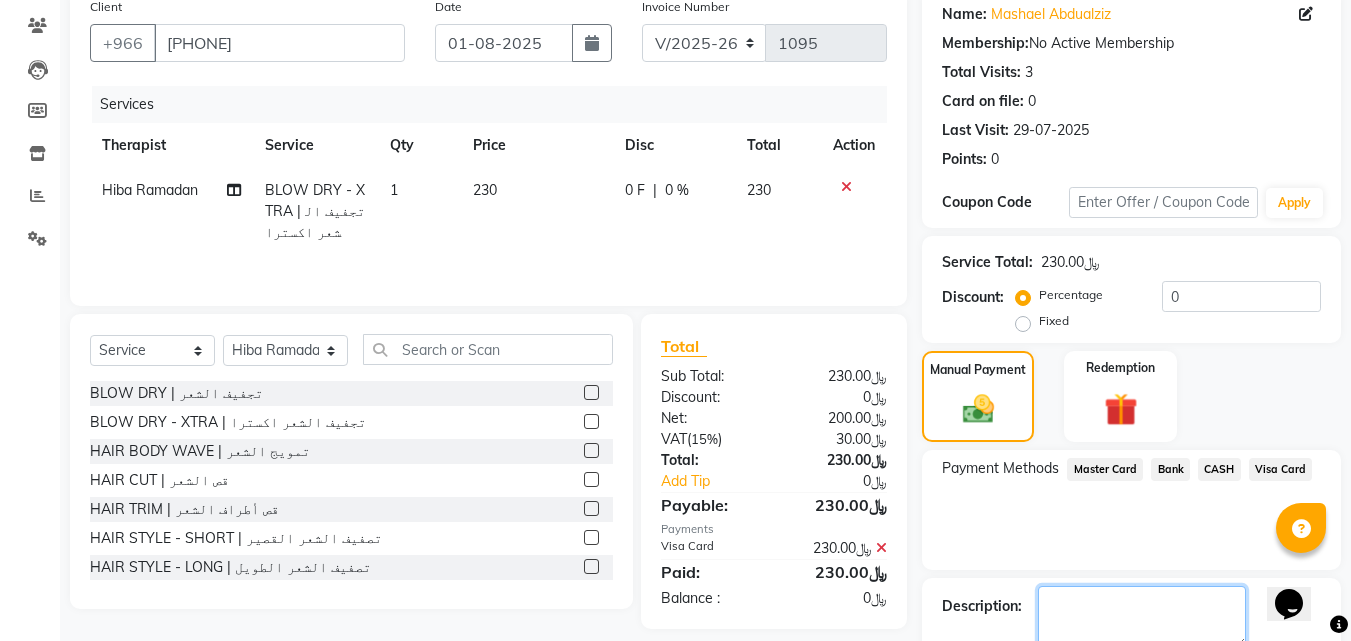 click 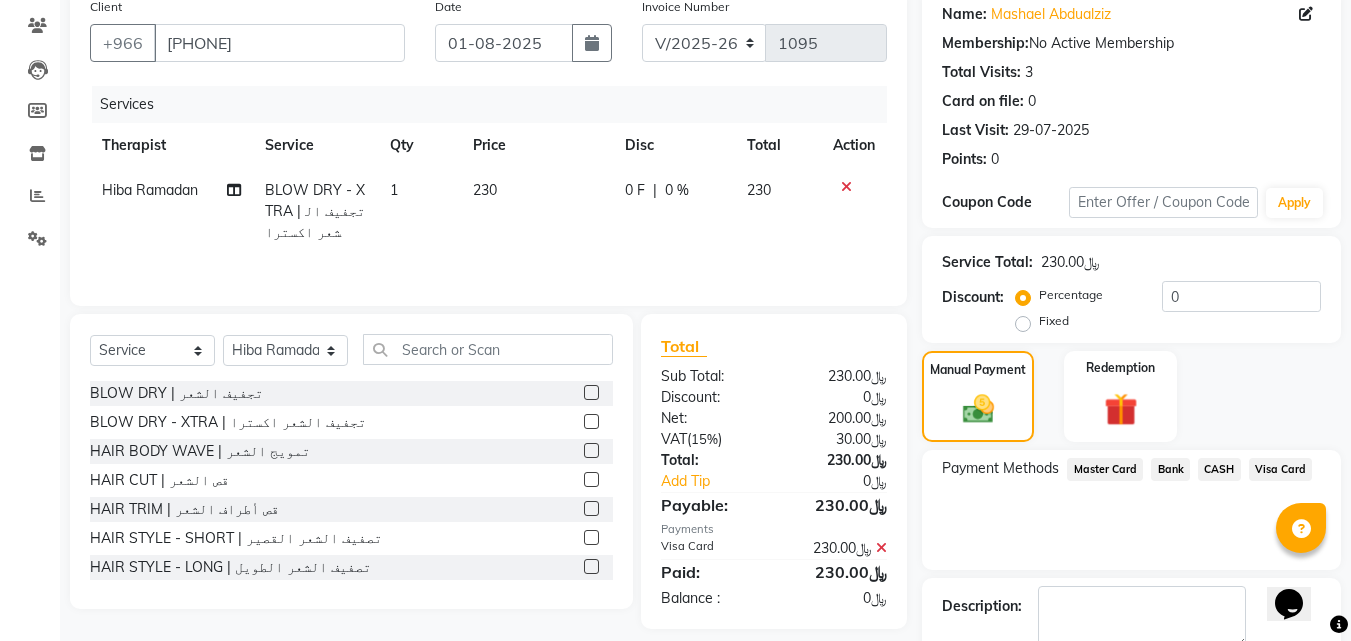 click on "Checkout" 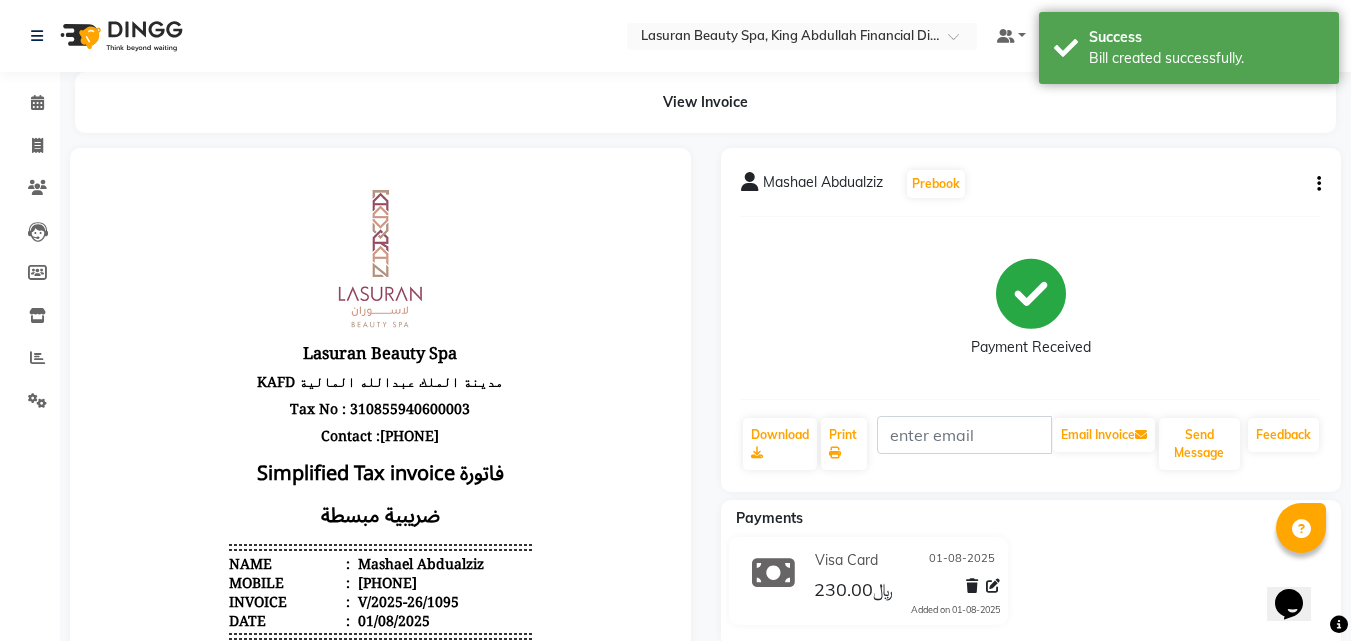 scroll, scrollTop: 0, scrollLeft: 0, axis: both 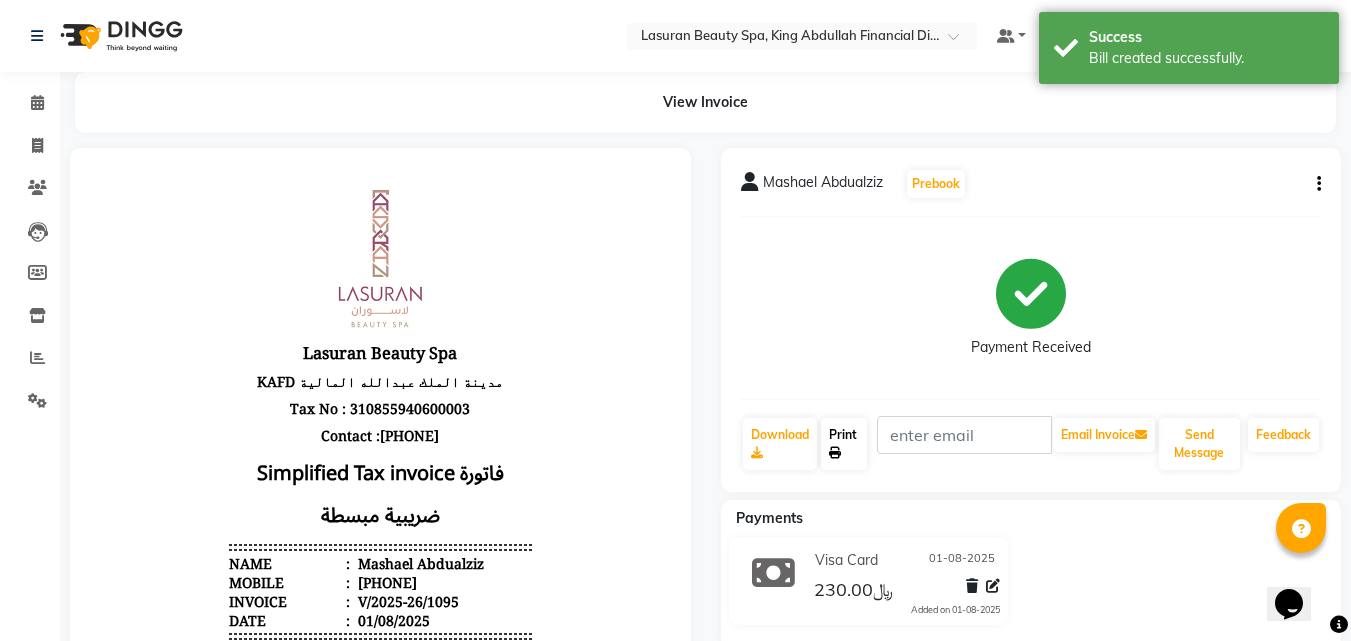 click on "Print" 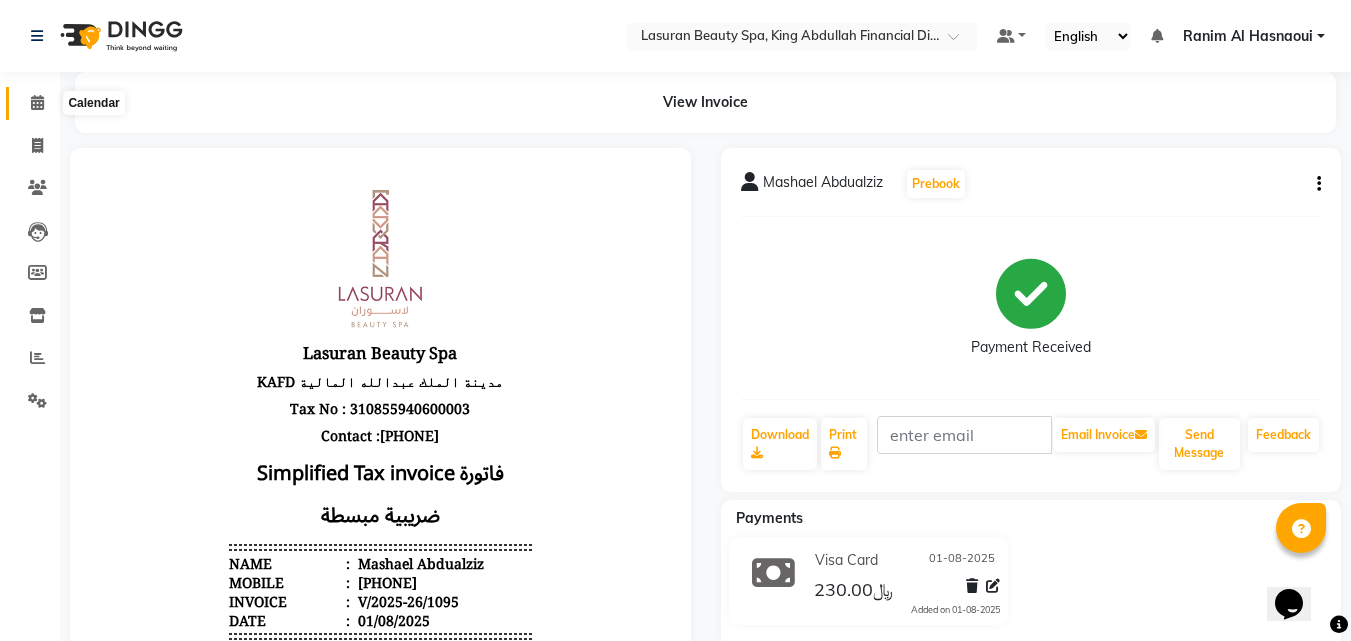 click 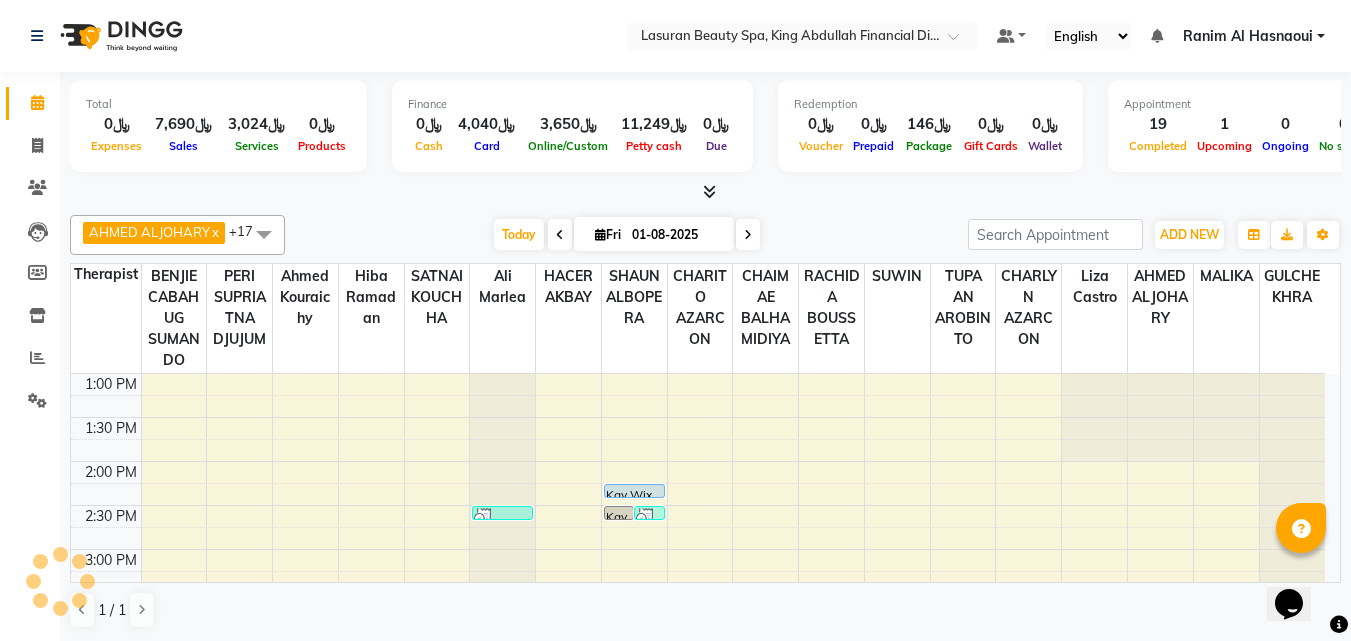 scroll, scrollTop: 0, scrollLeft: 0, axis: both 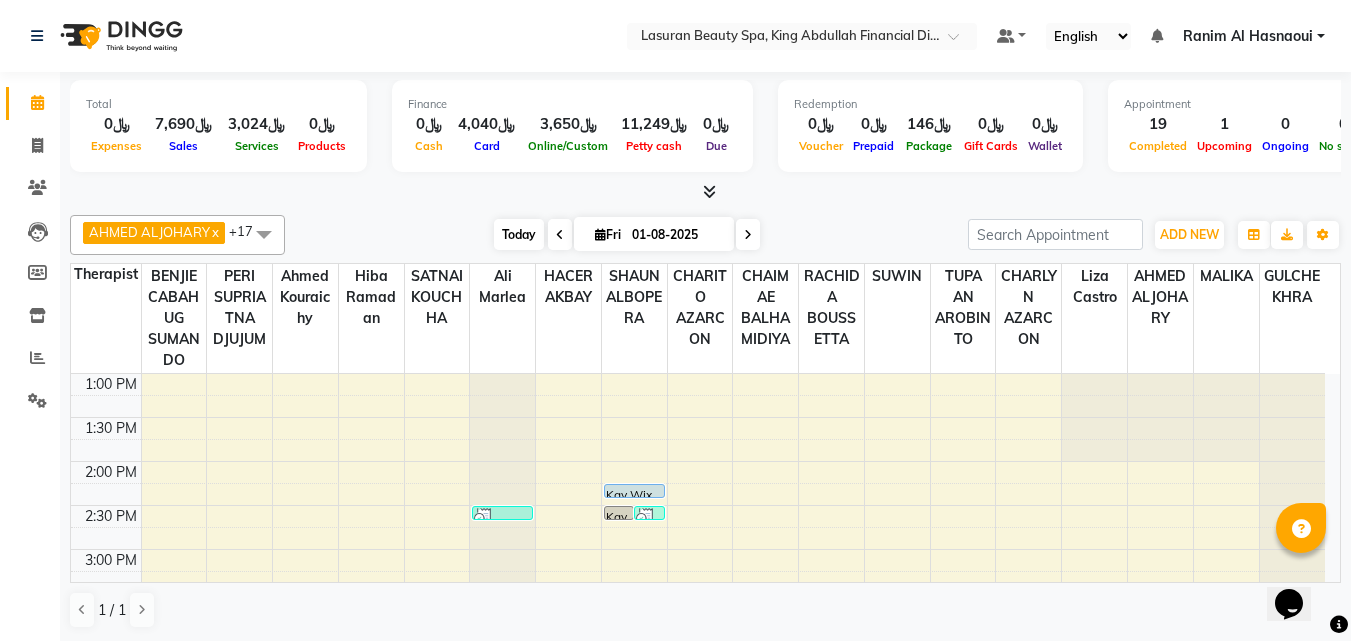 click on "Today" at bounding box center [519, 234] 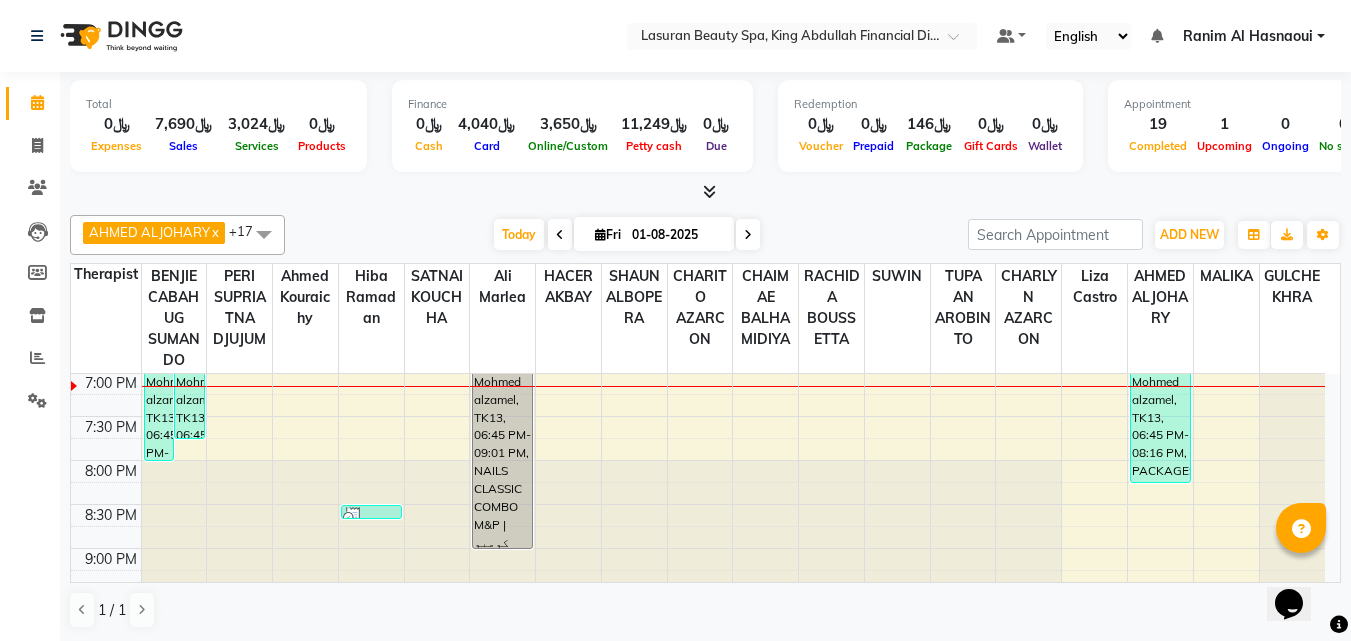 scroll, scrollTop: 629, scrollLeft: 0, axis: vertical 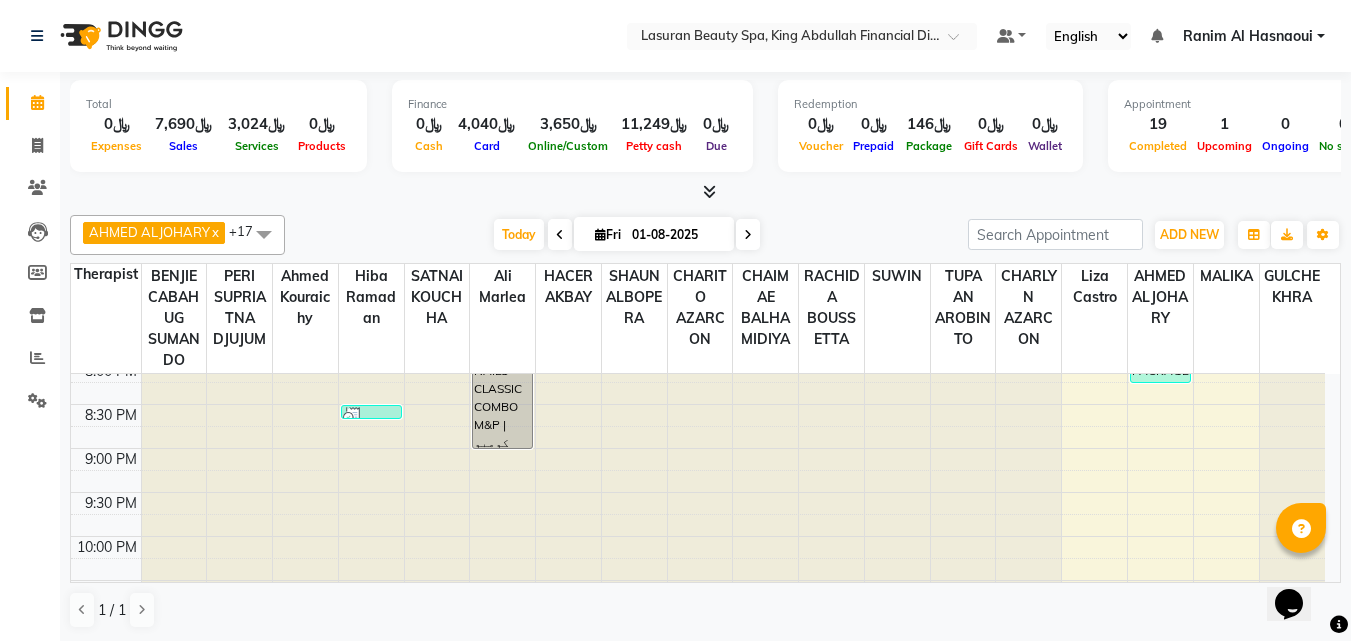click at bounding box center (748, 234) 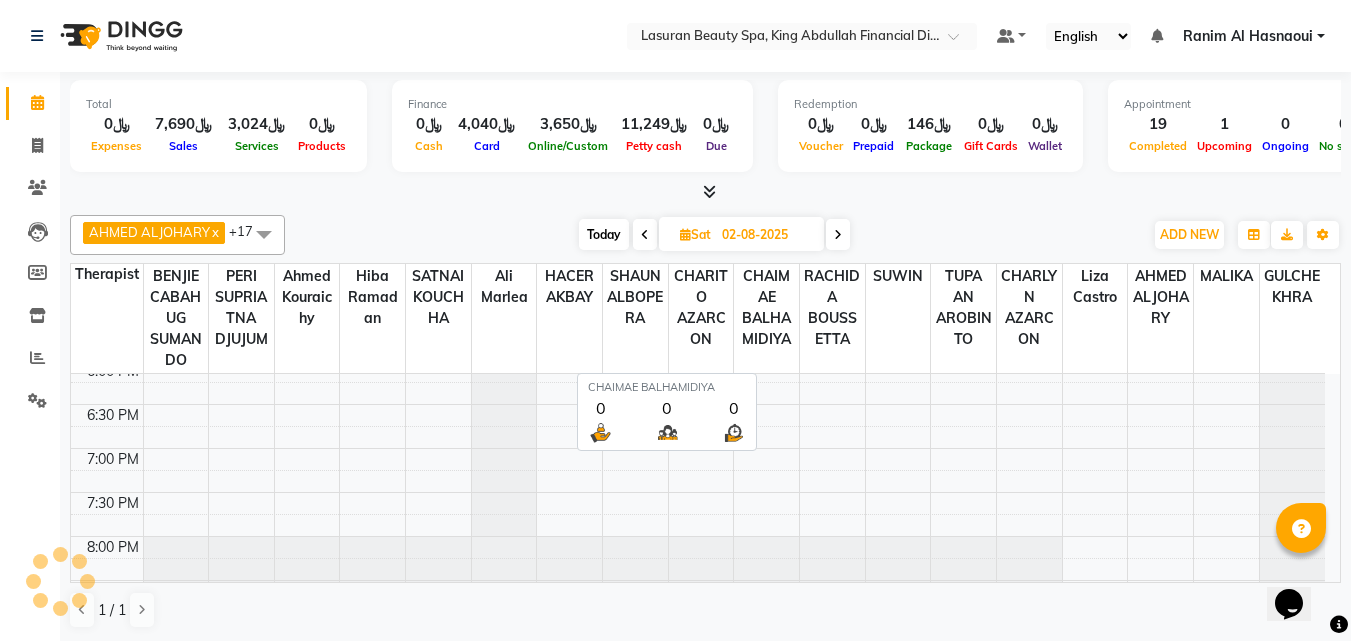 scroll, scrollTop: 705, scrollLeft: 0, axis: vertical 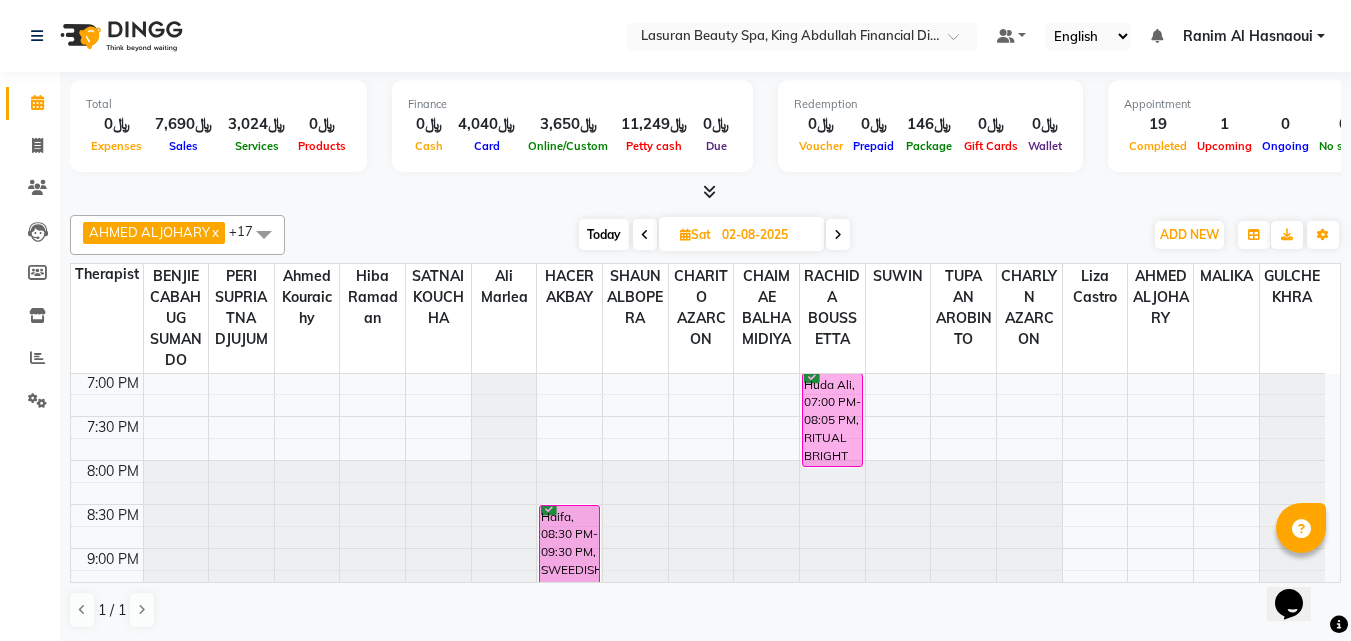 click on "Today" at bounding box center [604, 234] 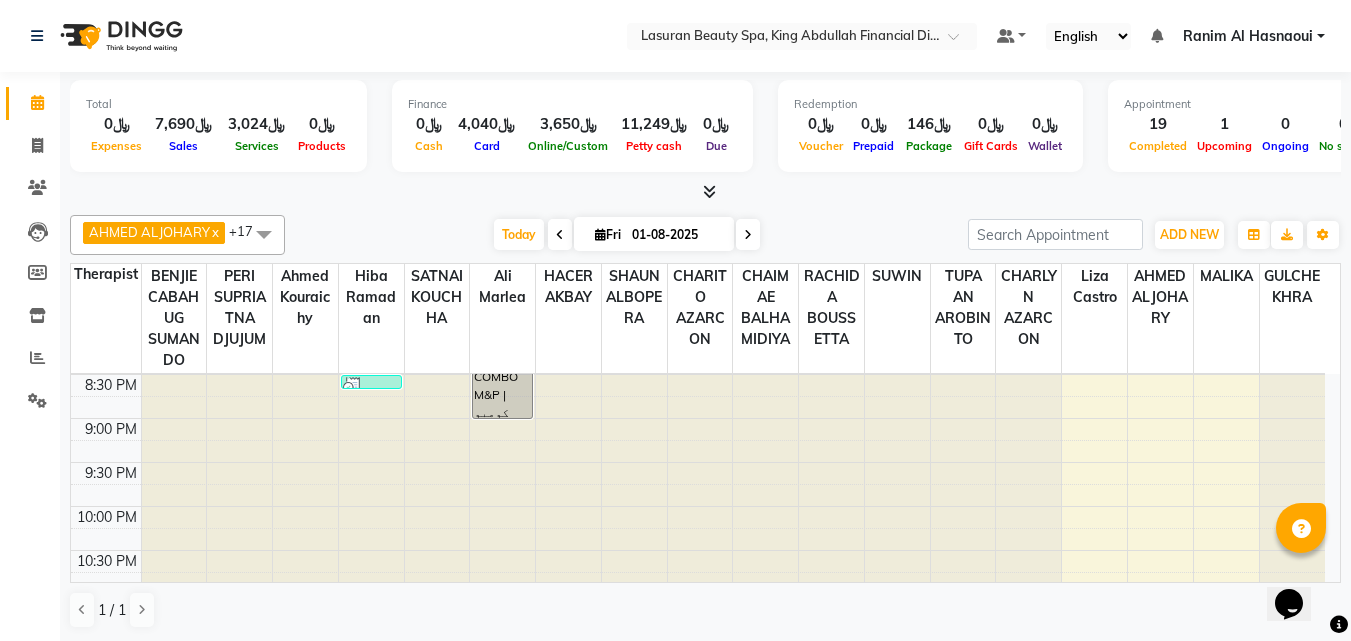 scroll, scrollTop: 759, scrollLeft: 0, axis: vertical 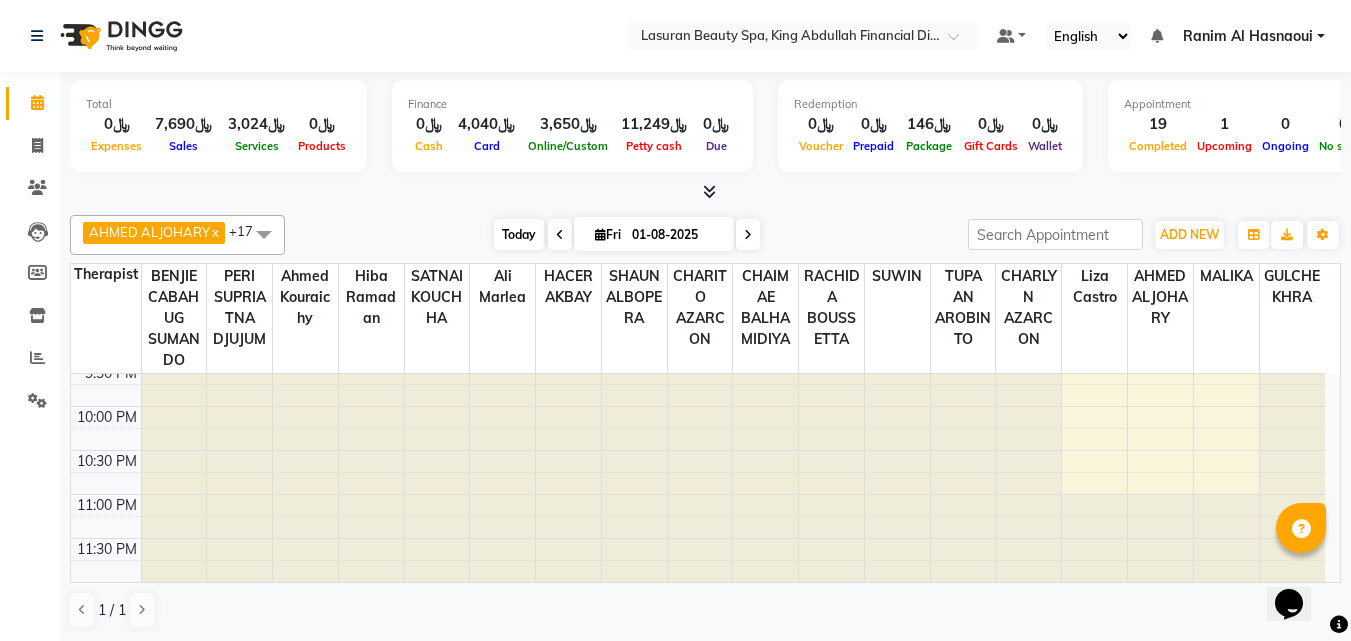 click on "Today" at bounding box center (519, 234) 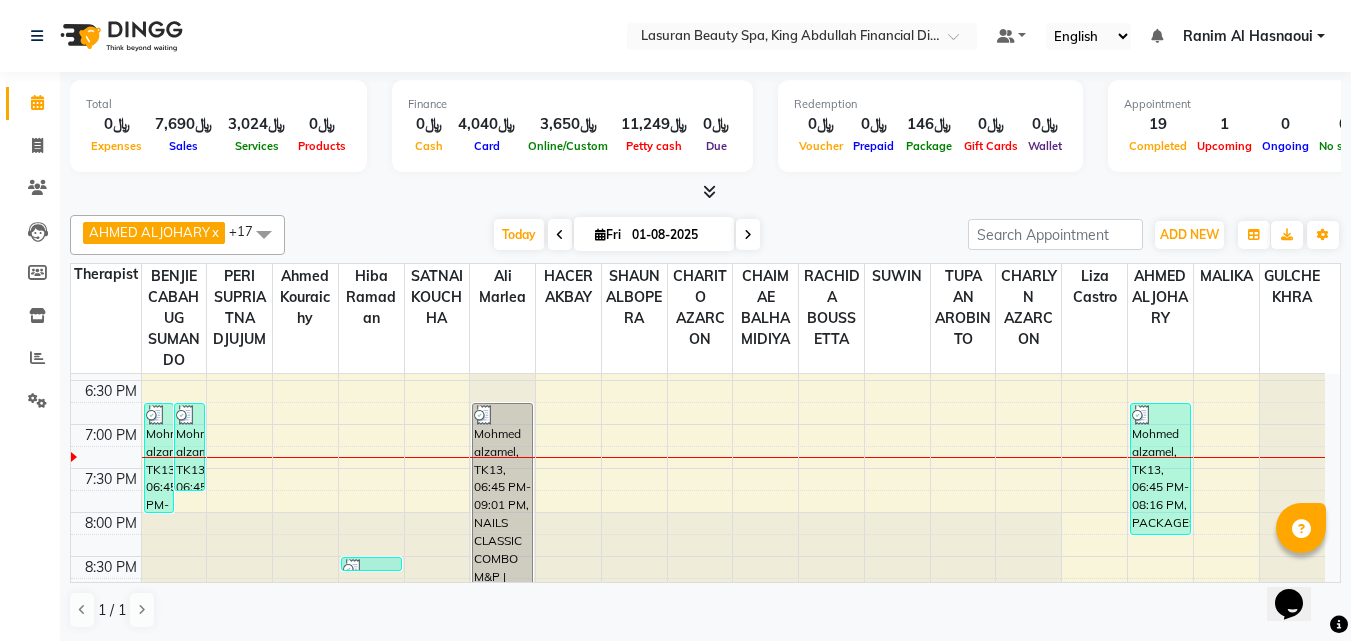 scroll, scrollTop: 429, scrollLeft: 0, axis: vertical 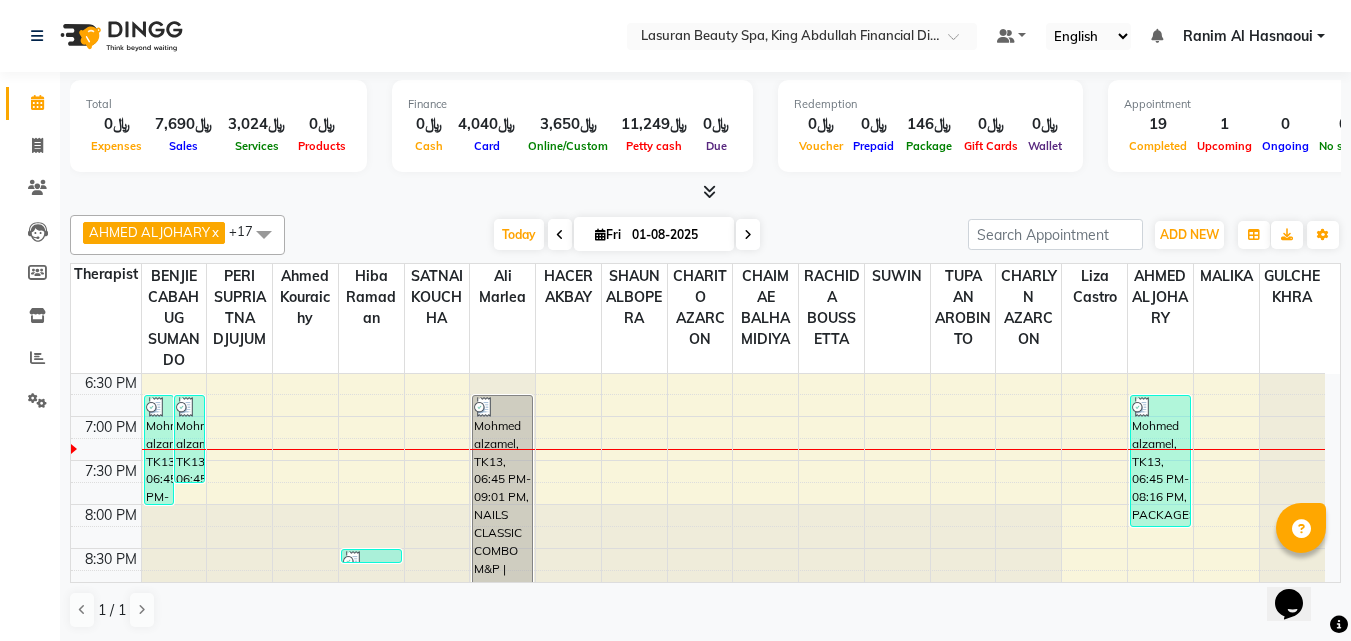 click on "Mohmed alzamel, TK13, 06:45 PM-08:16 PM, PACKAGES HEAD SHAVE + LASURAN SHAVE | باقه قص شعر+حلاقه لاسوران" at bounding box center [1160, 461] 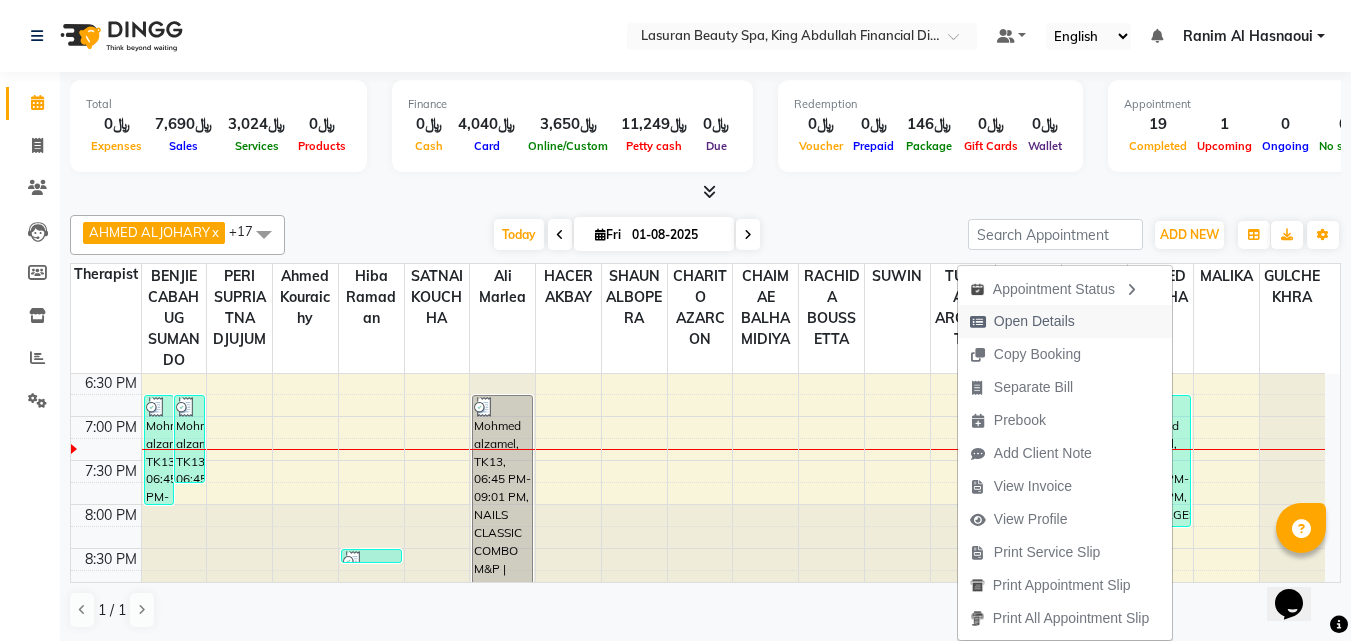 click on "Open Details" at bounding box center [1065, 321] 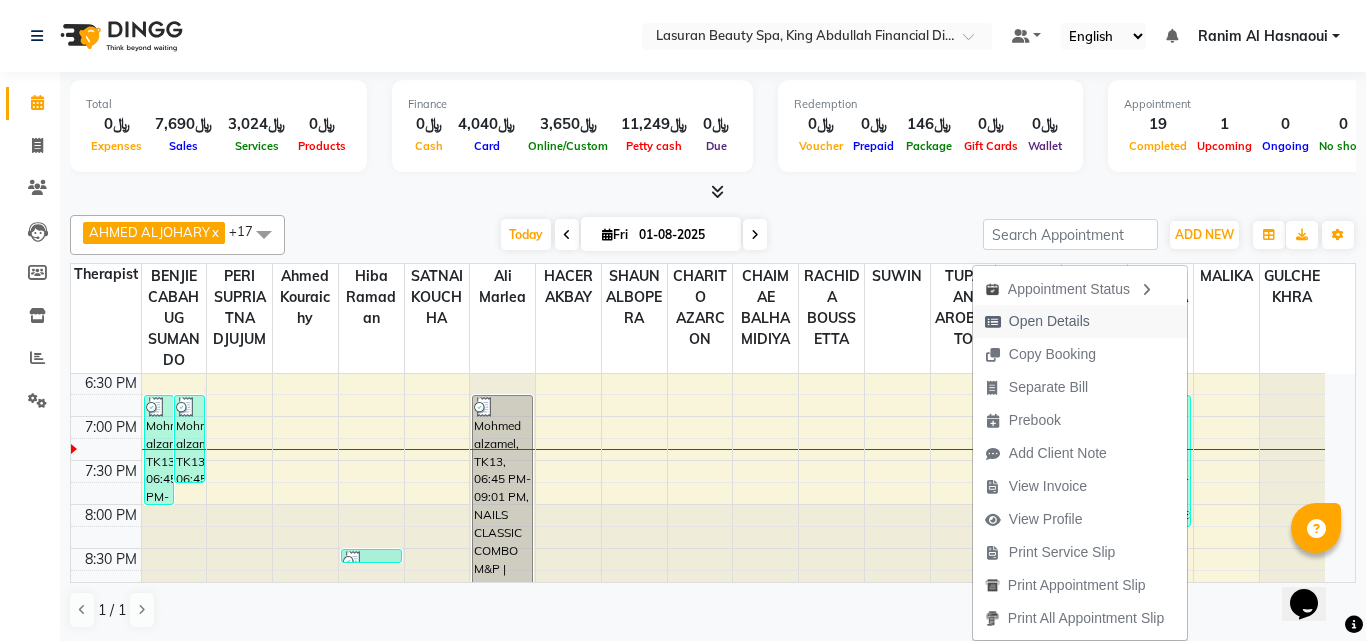 select on "3" 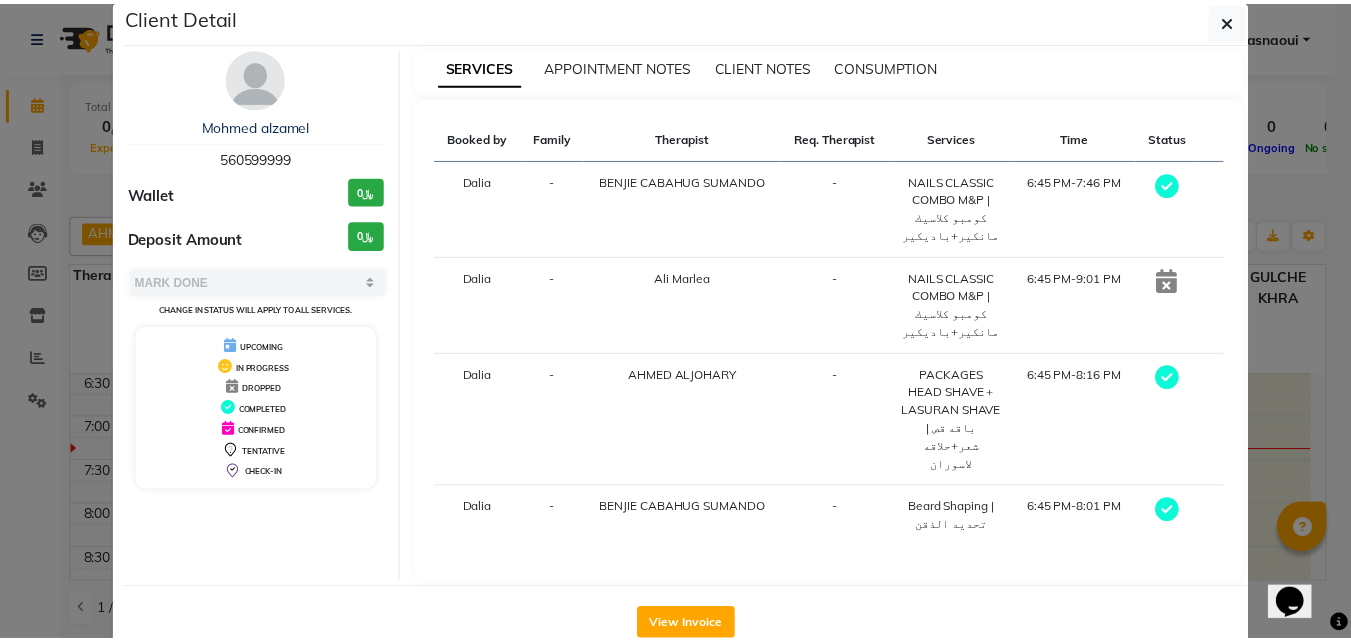 scroll, scrollTop: 0, scrollLeft: 0, axis: both 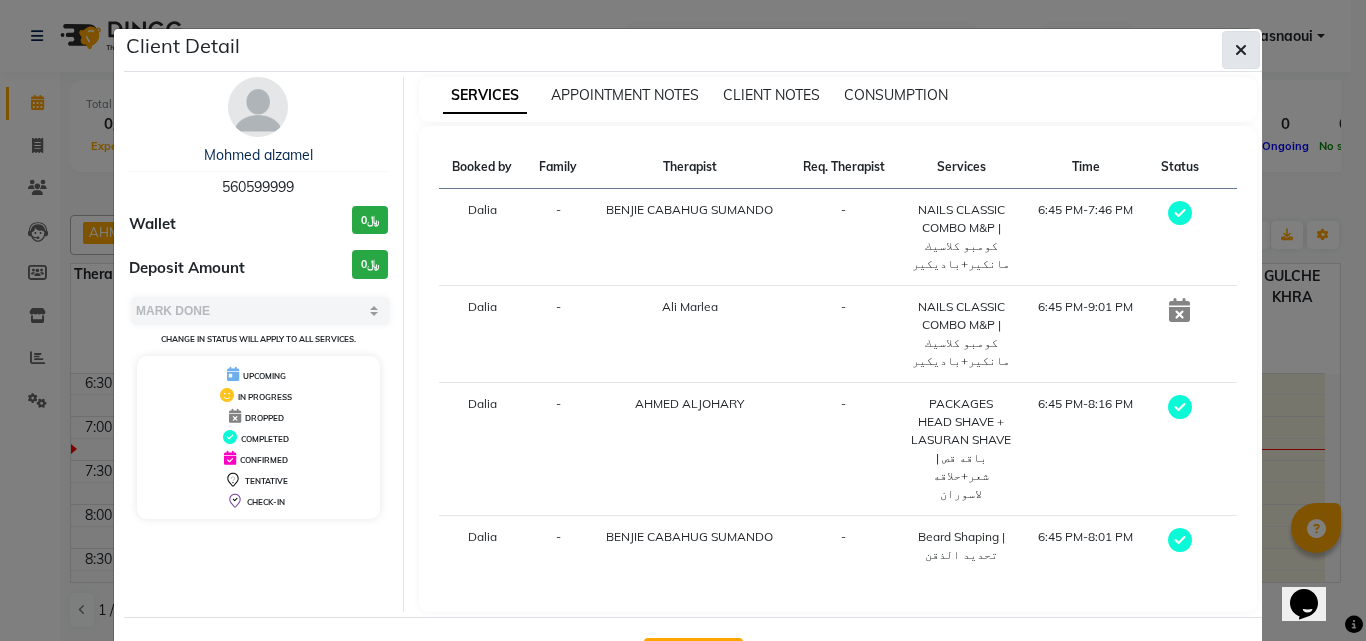 click 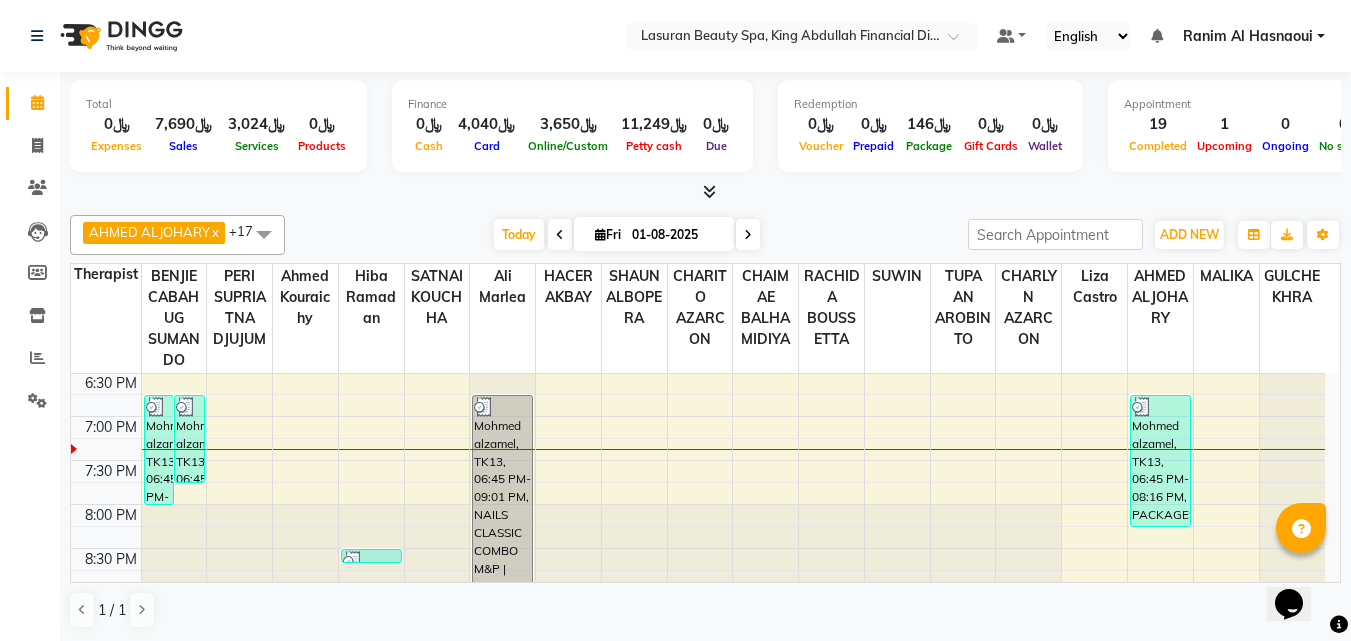 click on "Today  Fri 01-08-2025" at bounding box center [626, 235] 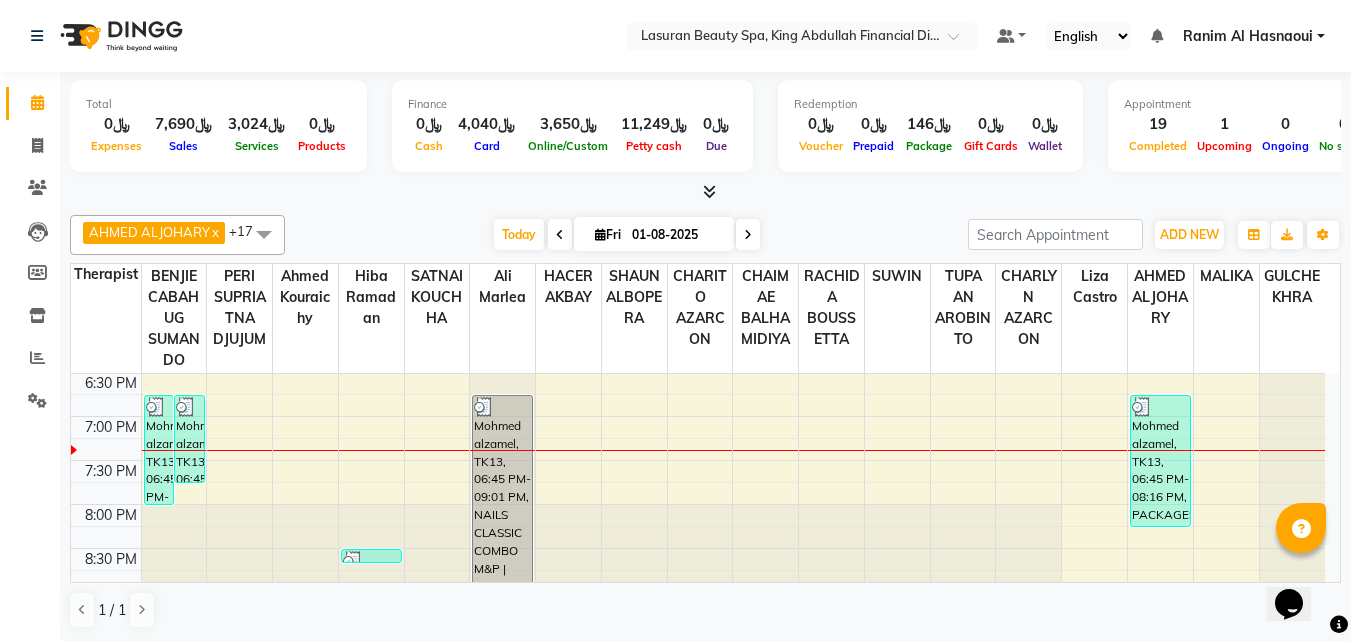 scroll, scrollTop: 1, scrollLeft: 0, axis: vertical 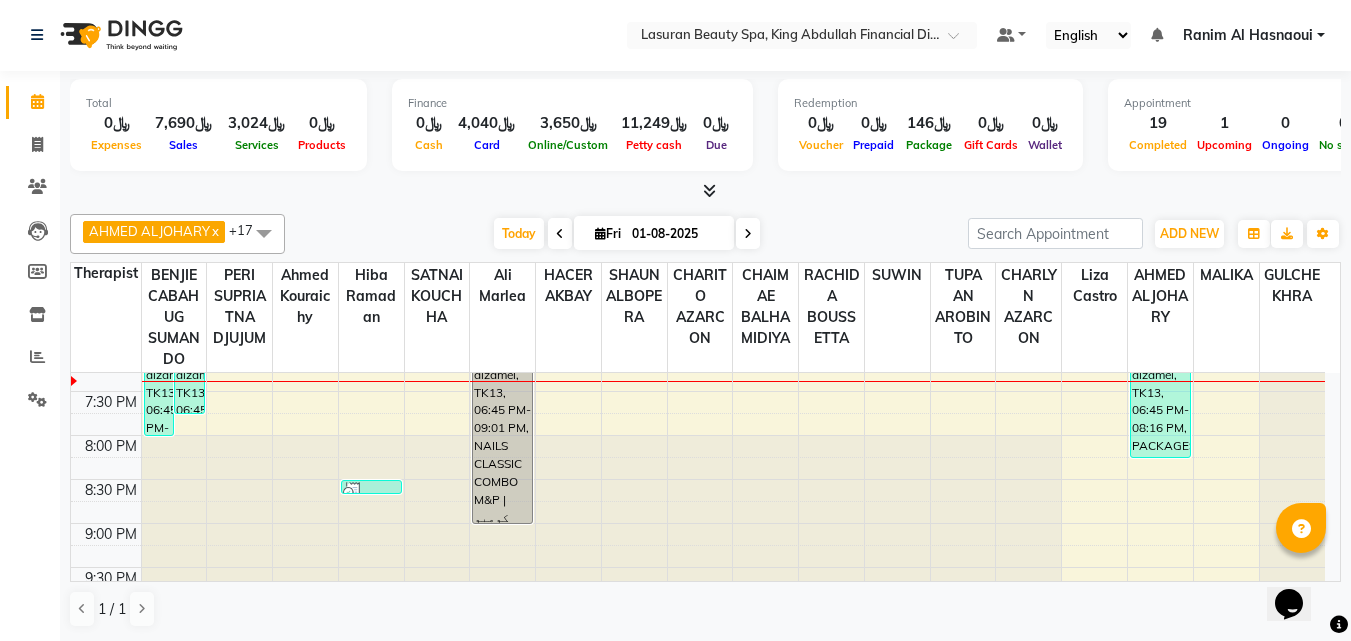 click on "Today  Fri 01-08-2025" at bounding box center [626, 234] 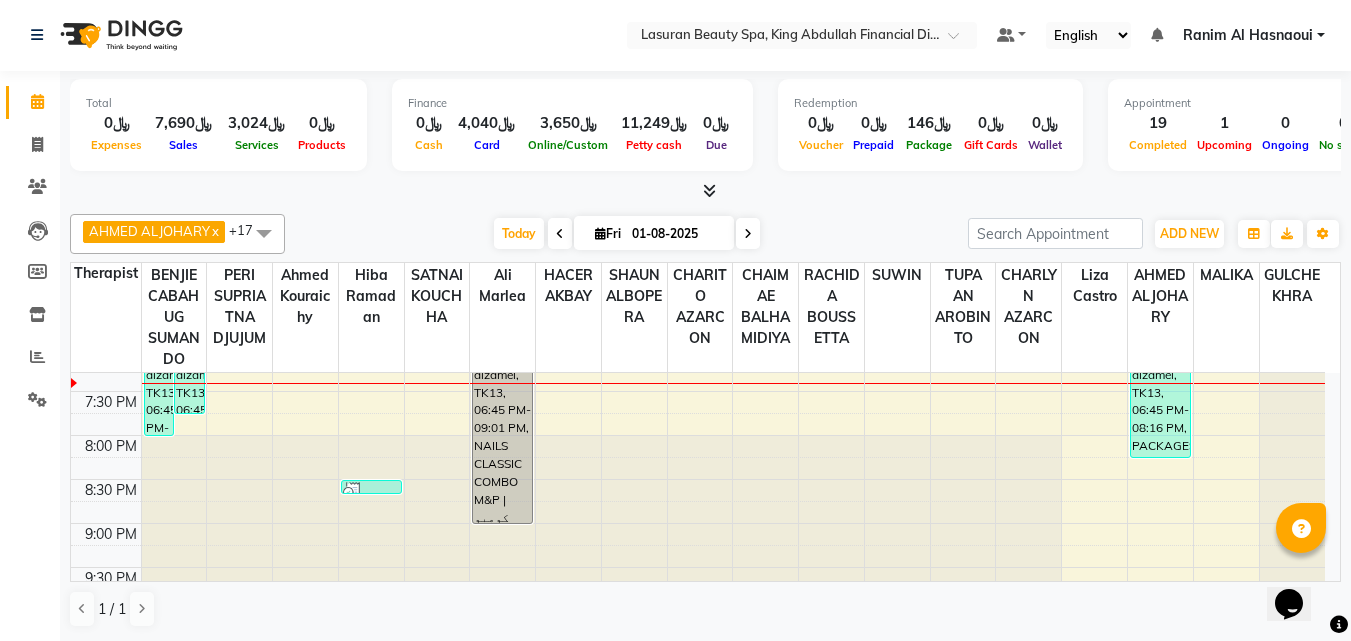 click at bounding box center (371, 492) 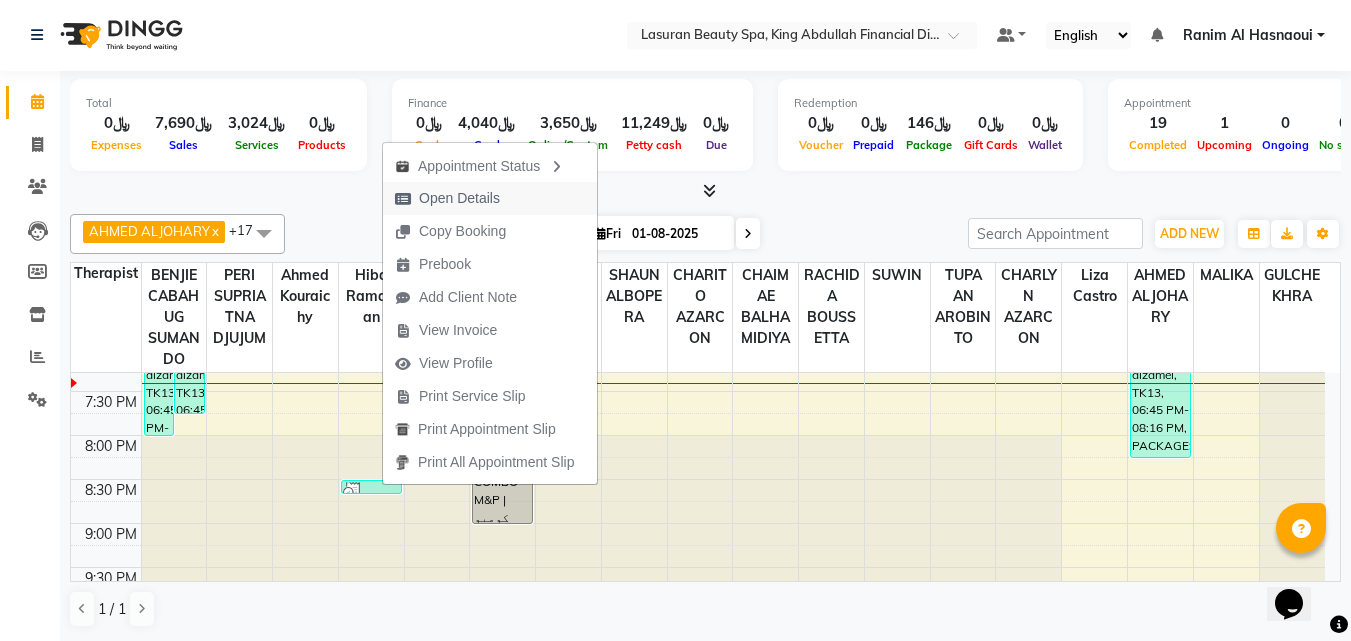 click at bounding box center [403, 199] 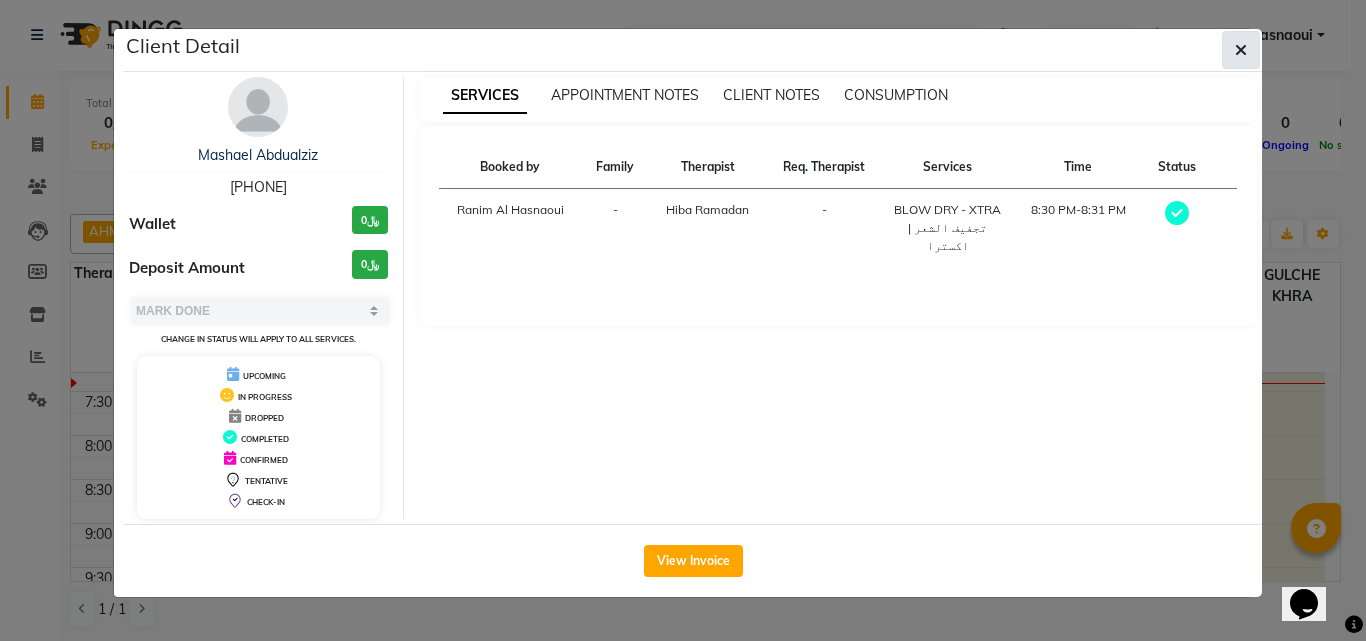 click 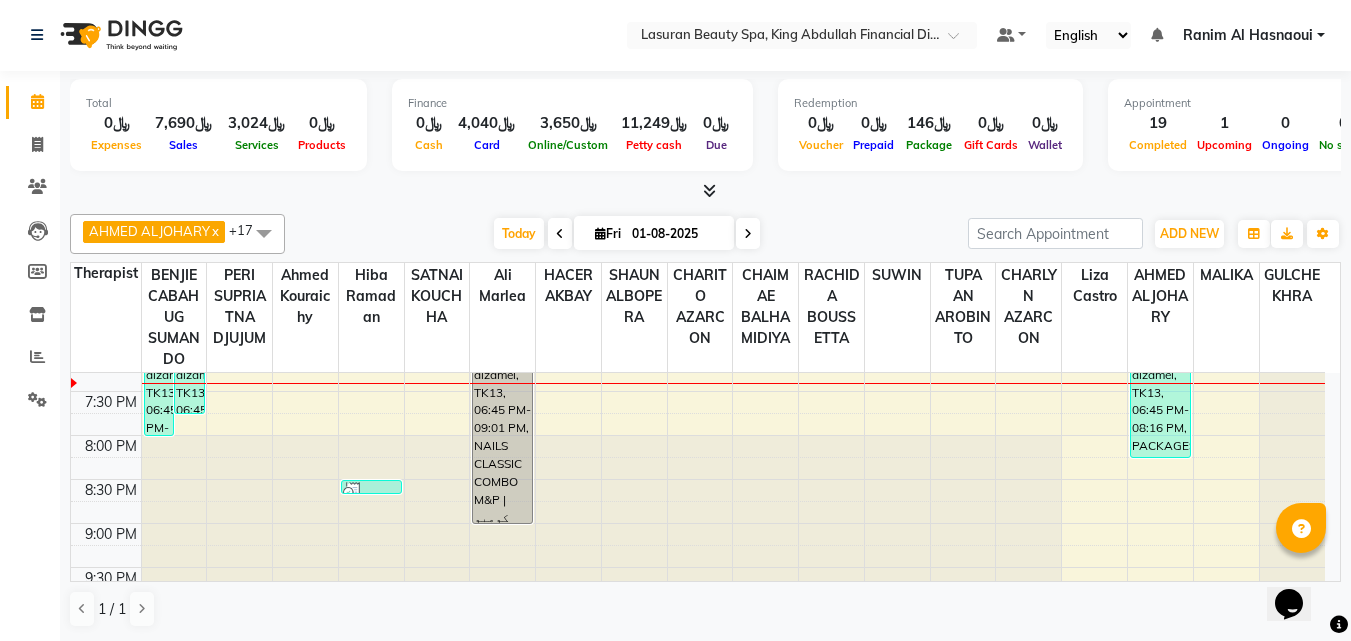 drag, startPoint x: 811, startPoint y: 215, endPoint x: 401, endPoint y: 219, distance: 410.0195 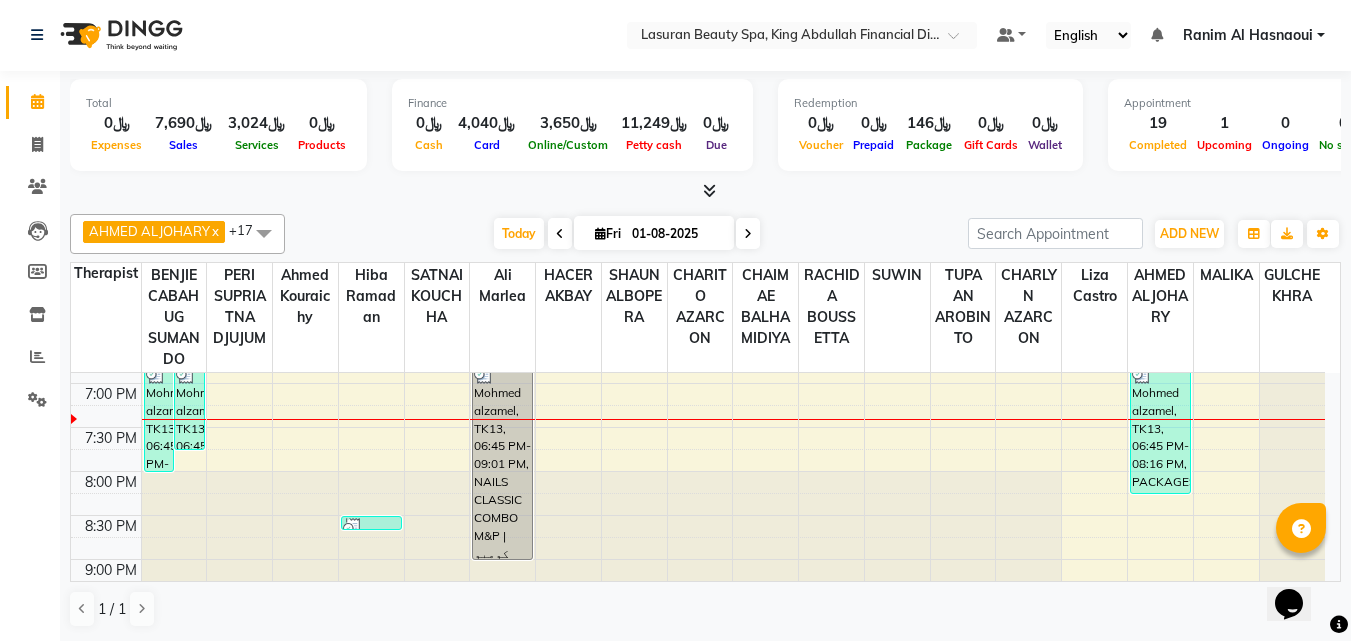 scroll, scrollTop: 553, scrollLeft: 0, axis: vertical 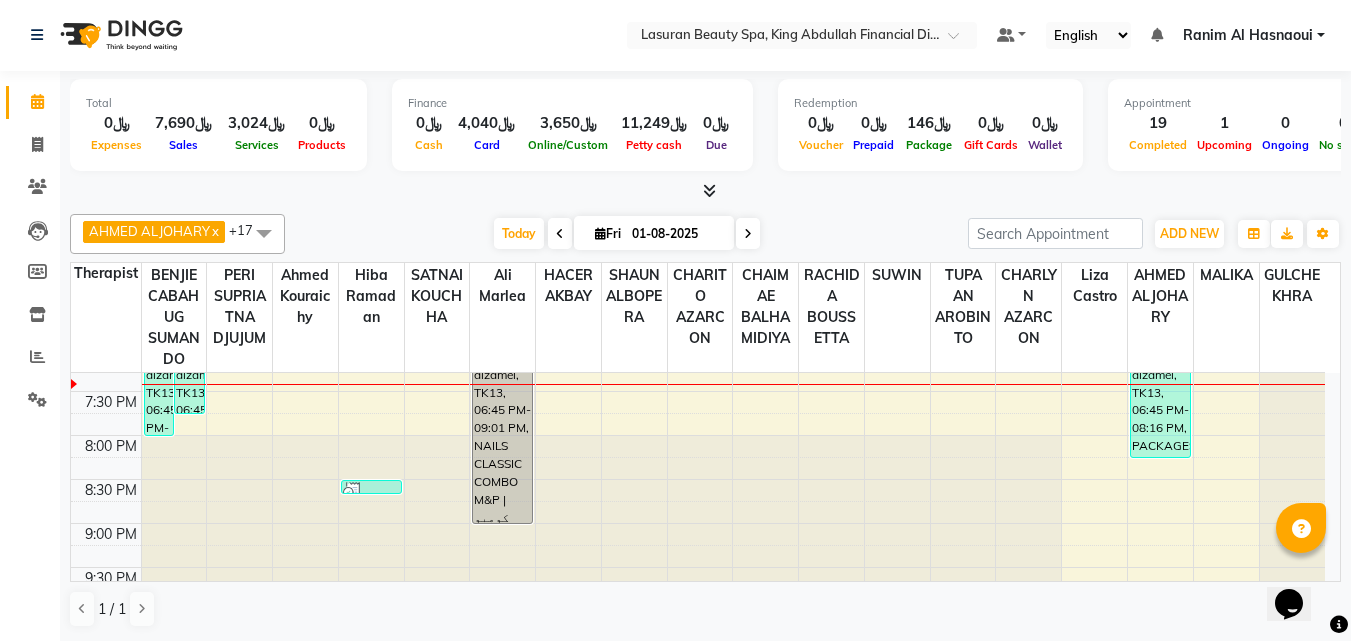 click at bounding box center [709, 190] 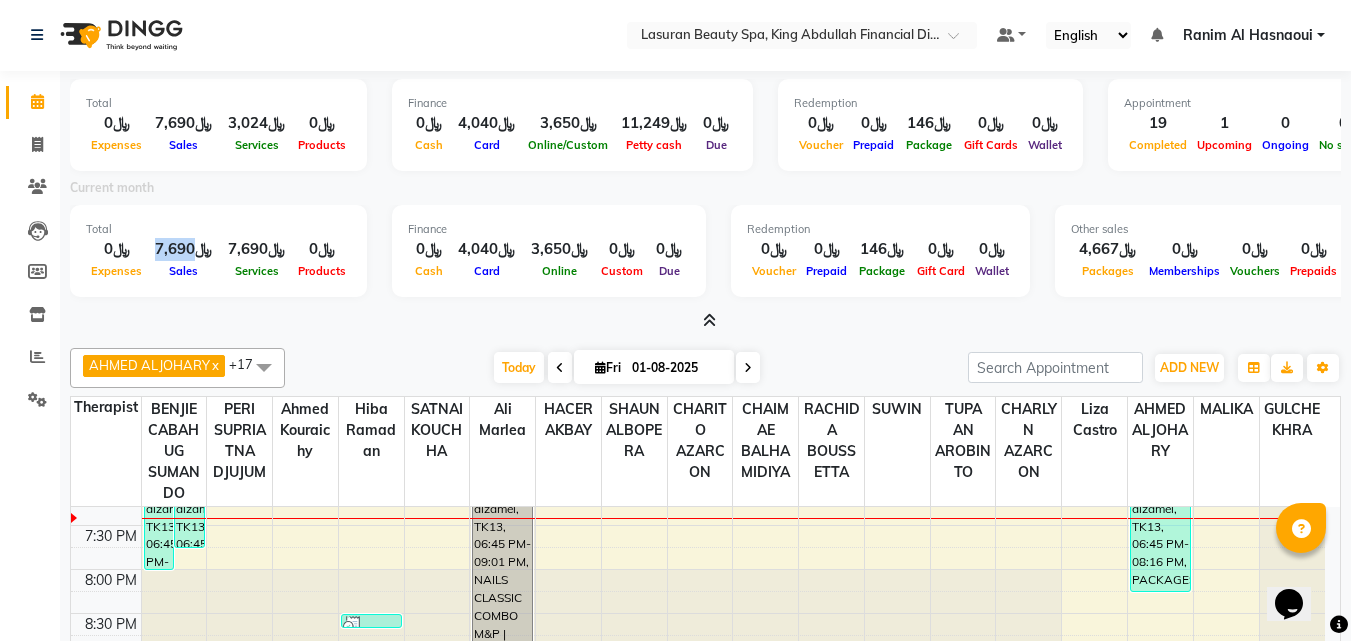 drag, startPoint x: 153, startPoint y: 243, endPoint x: 190, endPoint y: 247, distance: 37.215588 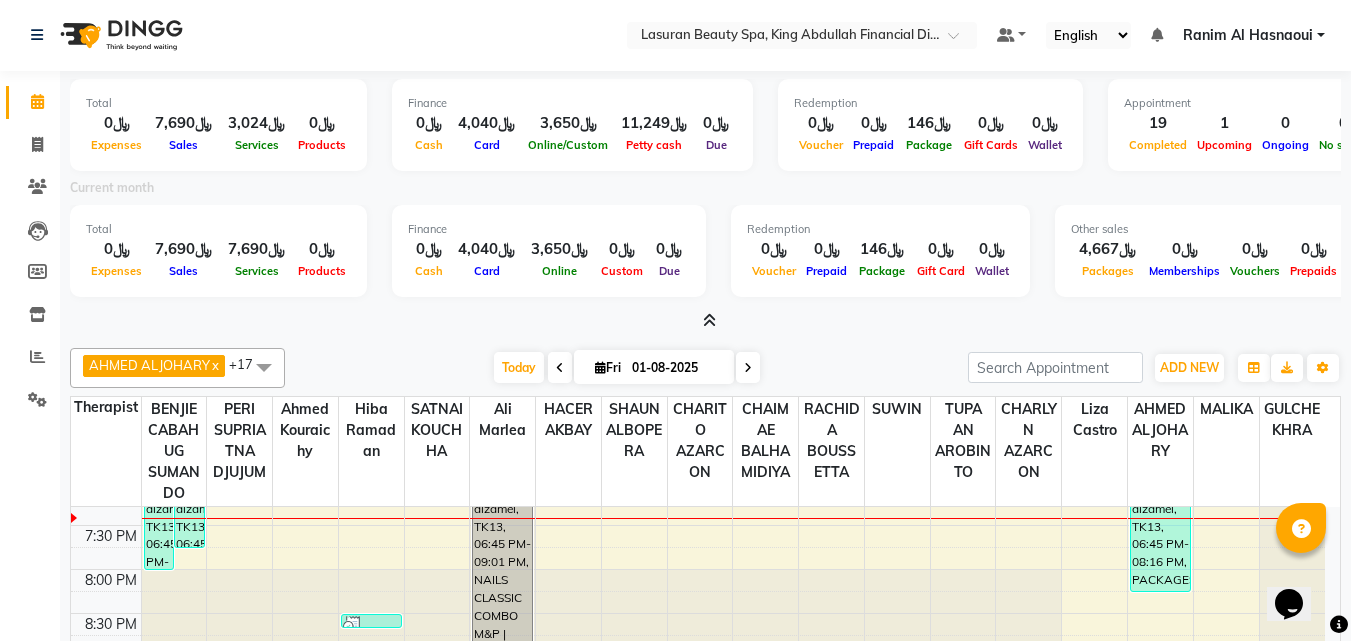 click on "Total  ﷼0  Expenses ﷼7,690  Sales ﷼3,024  Services ﷼0  Products Finance  ﷼0  Cash ﷼4,040  Card ﷼3,650  Online/Custom ﷼11,249 Petty cash ﷼0 Due  Redemption  ﷼0 Voucher ﷼0 Prepaid ﷼146 Package ﷼0  Gift Cards ﷼0  Wallet  Appointment  19 Completed 1 Upcoming 0 Ongoing 0 No show  Other sales  ﷼4,667  Packages ﷼0  Memberships ﷼0  Vouchers ﷼0  Prepaids ﷼0  Gift Cards Current month Total  ﷼0  Expenses ﷼7,690  Sales ﷼7,690 Services ﷼0 Products  Finance  ﷼0  Cash ﷼4,040  Card ﷼3,650 Online ﷼0 Custom ﷼0 Due  Redemption  ﷼0 Voucher ﷼0 Prepaid ﷼146 Package ﷼0 Gift Card ﷼0 Wallet Other sales  ﷼4,667  Packages ﷼0  Memberships ﷼0  Vouchers ﷼0  Prepaids ﷼0  Gift Cards" at bounding box center [705, 201] 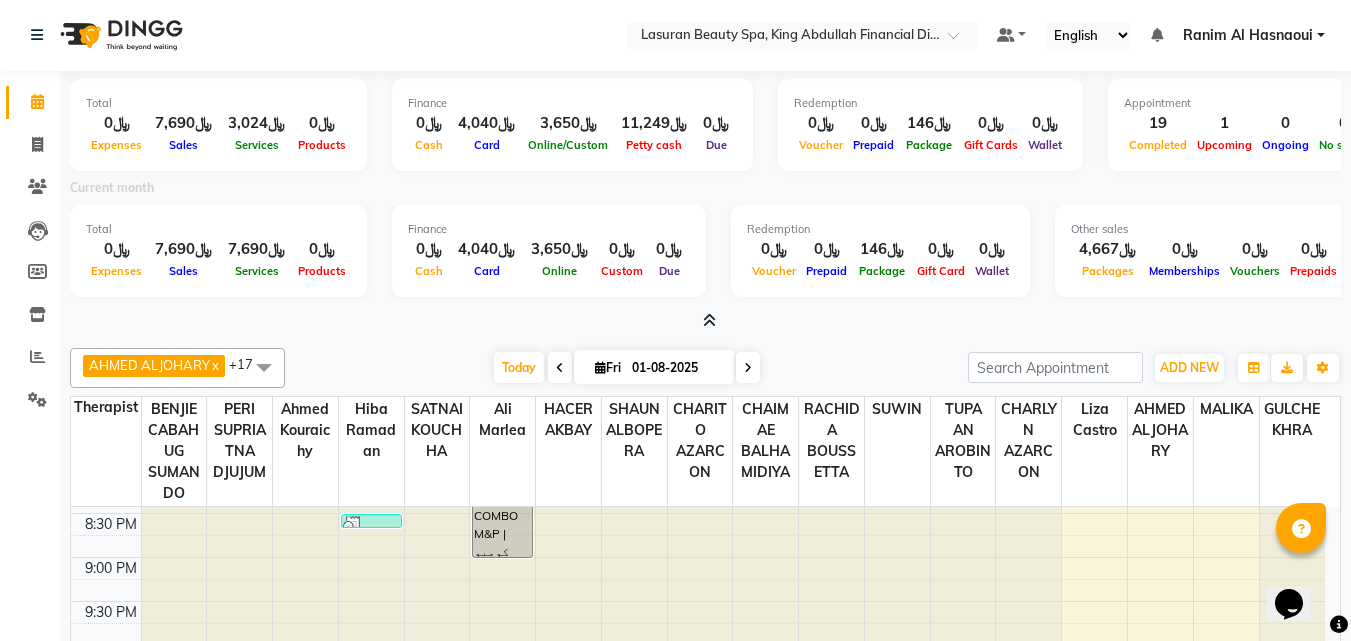 scroll, scrollTop: 553, scrollLeft: 0, axis: vertical 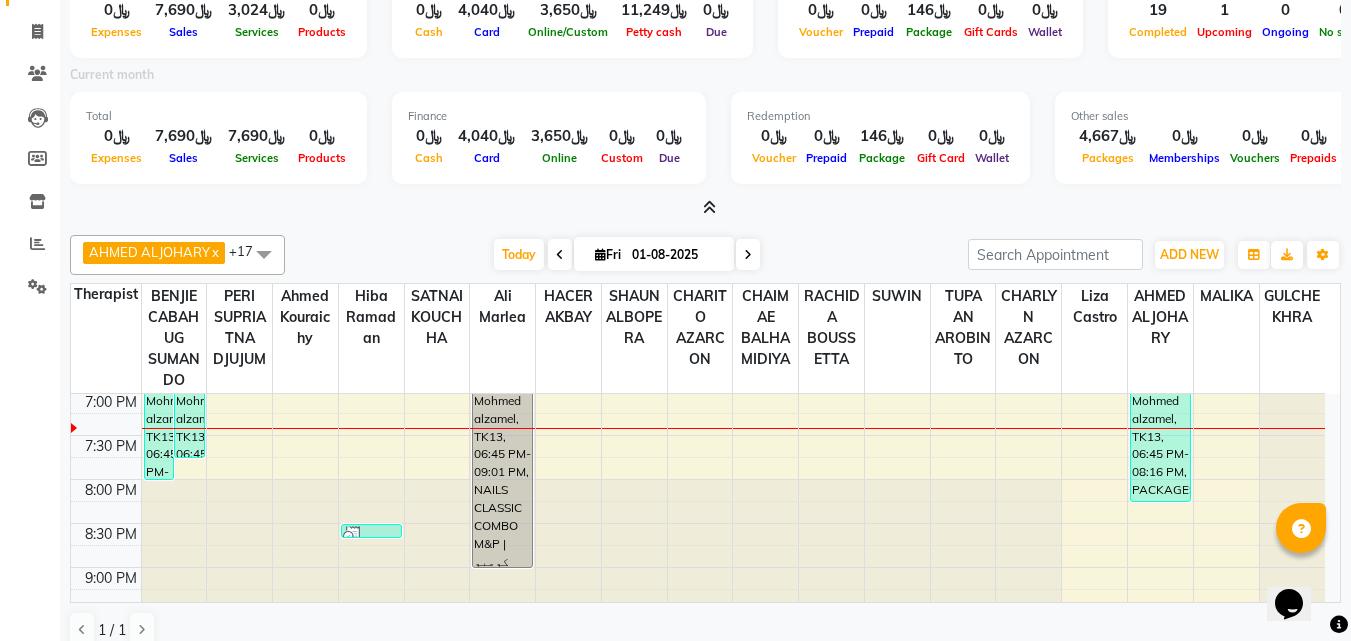 click at bounding box center [748, 254] 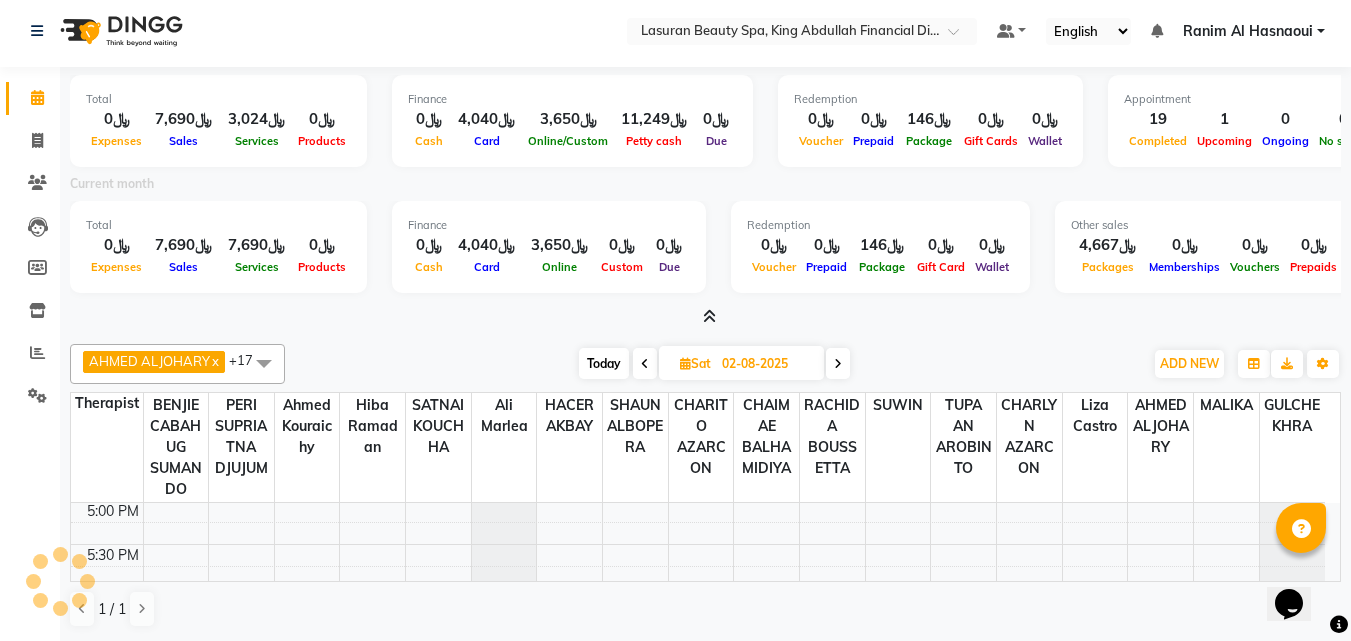 scroll, scrollTop: 5, scrollLeft: 0, axis: vertical 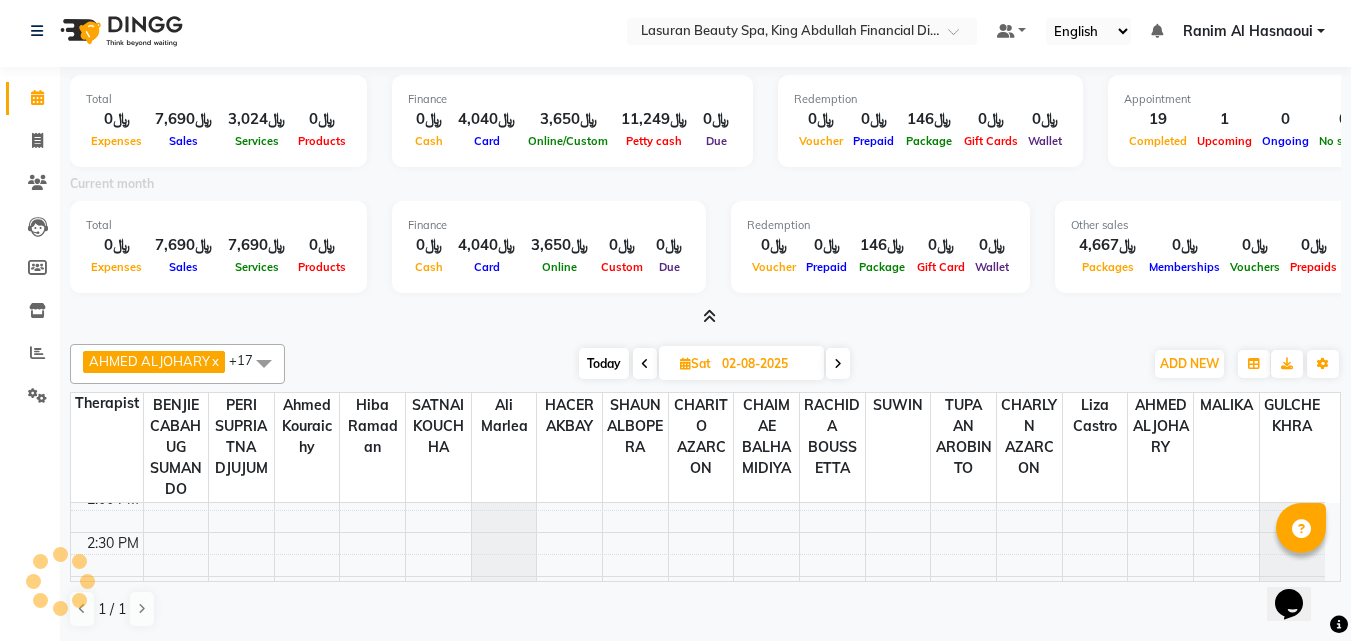 click at bounding box center [709, 316] 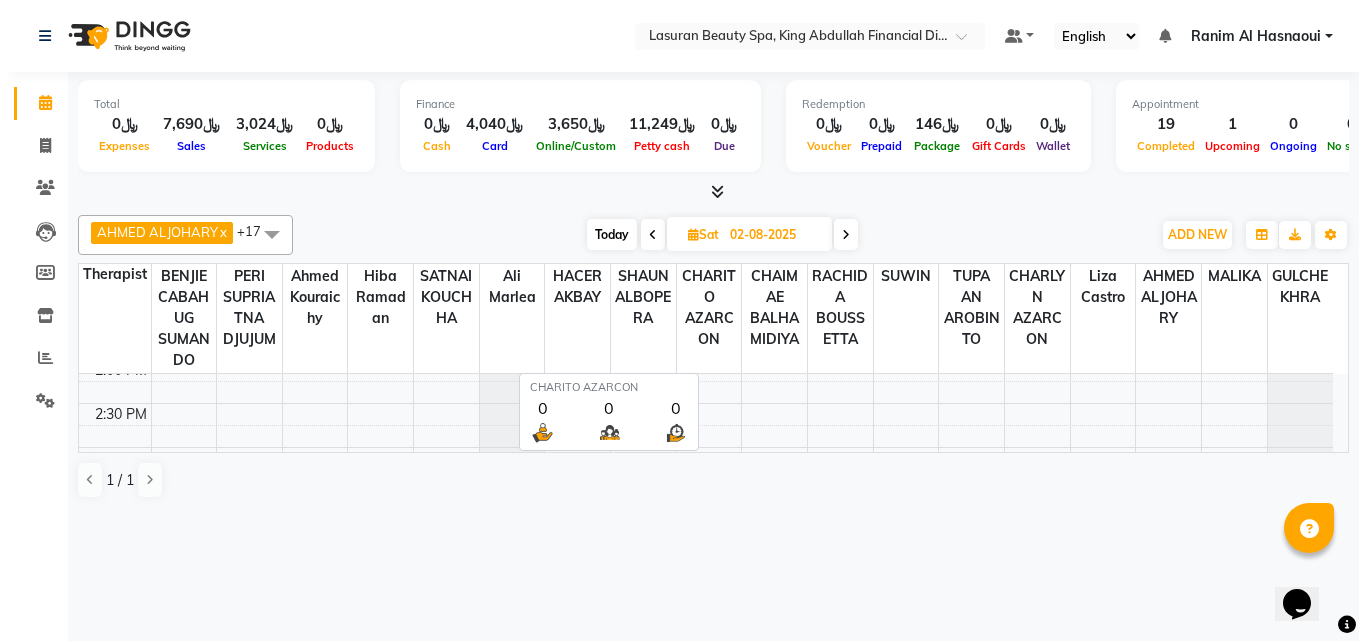 scroll, scrollTop: 0, scrollLeft: 0, axis: both 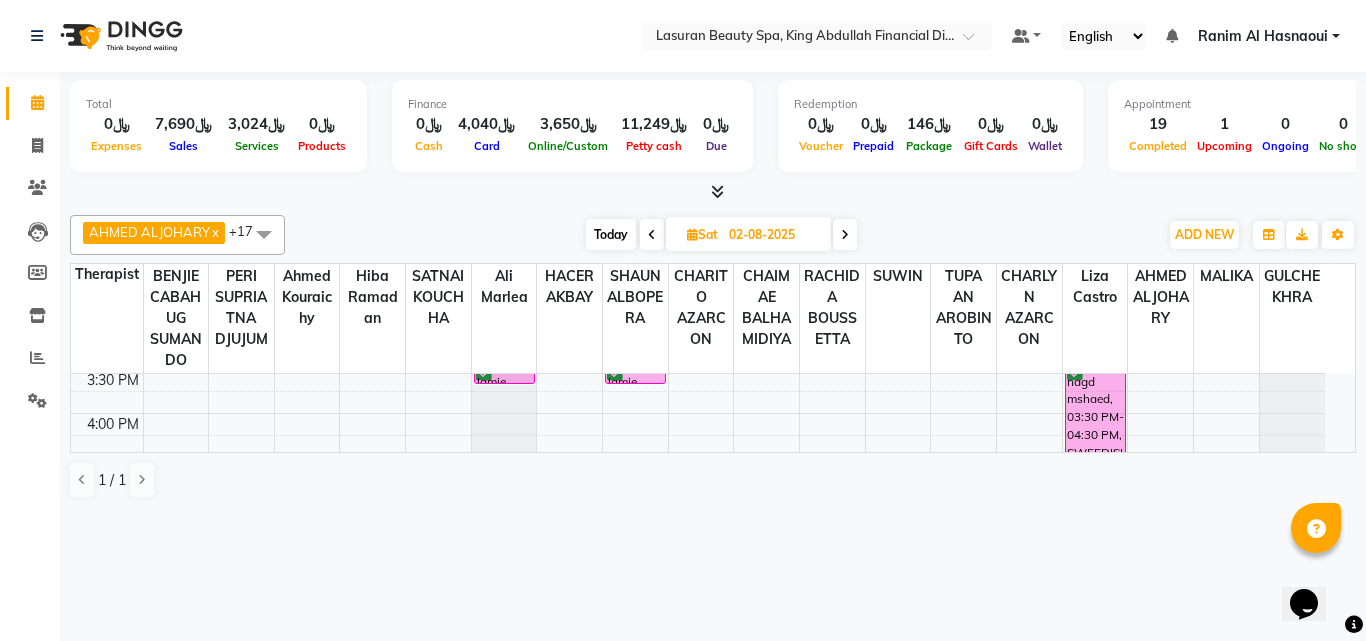 click on "Today" at bounding box center (611, 234) 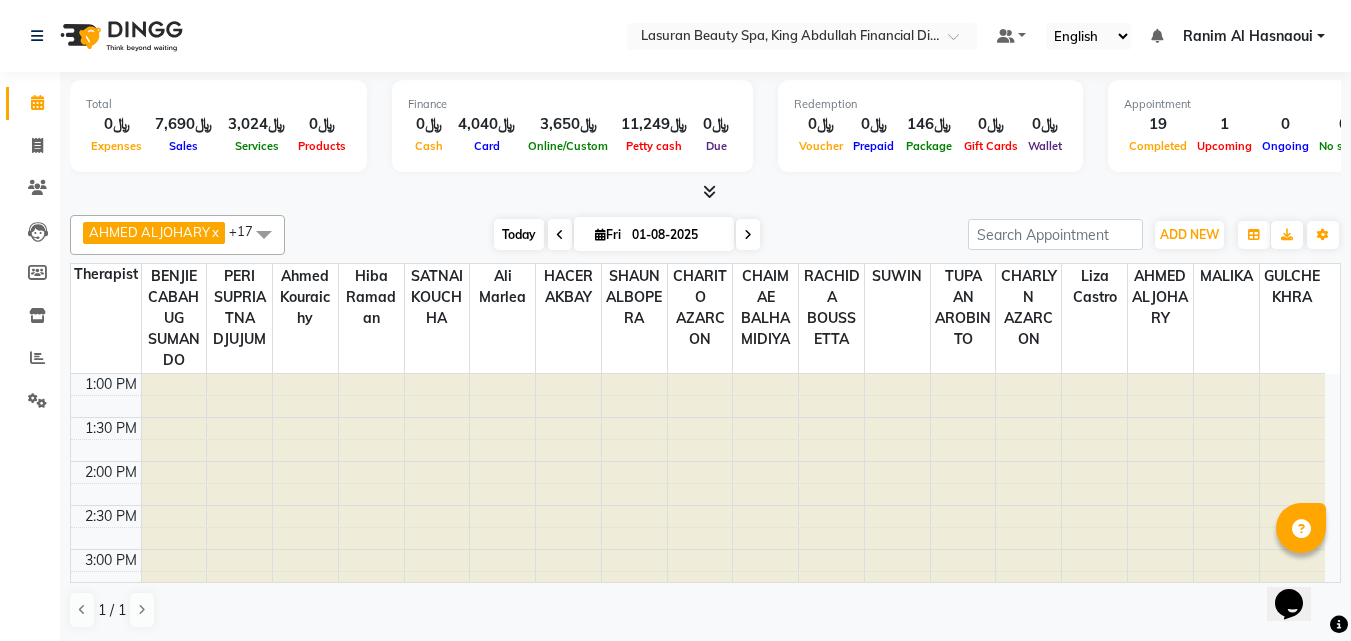 scroll, scrollTop: 529, scrollLeft: 0, axis: vertical 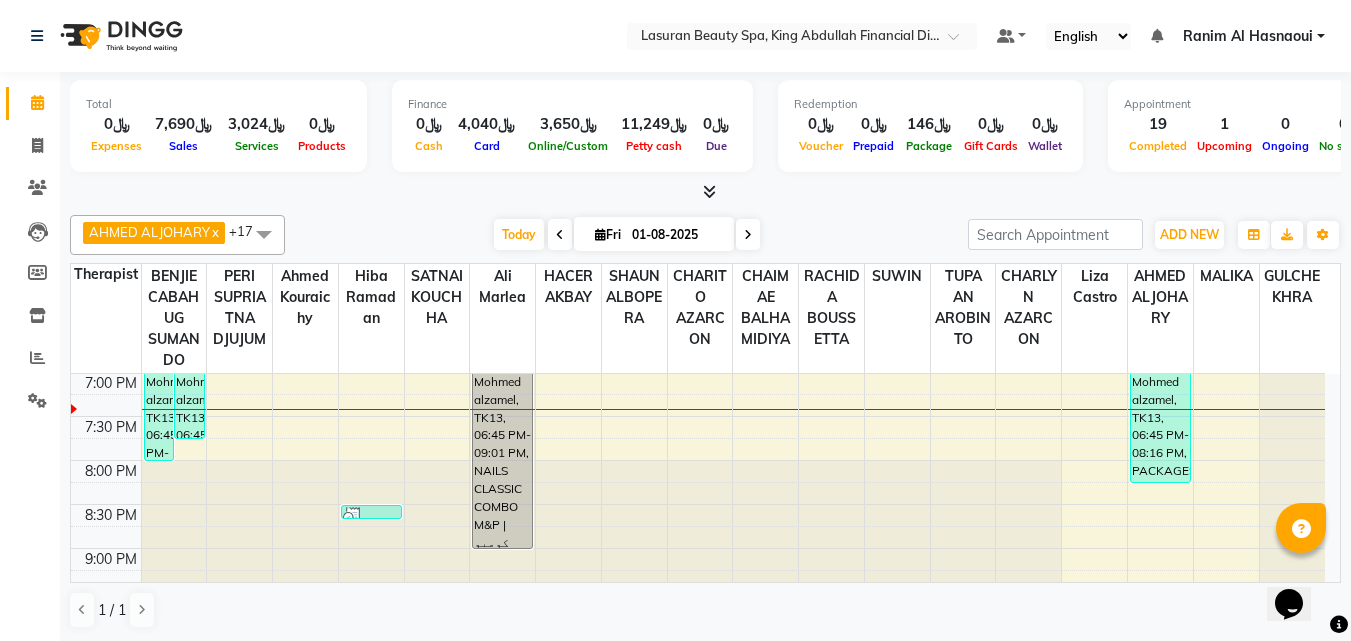 click at bounding box center [748, 234] 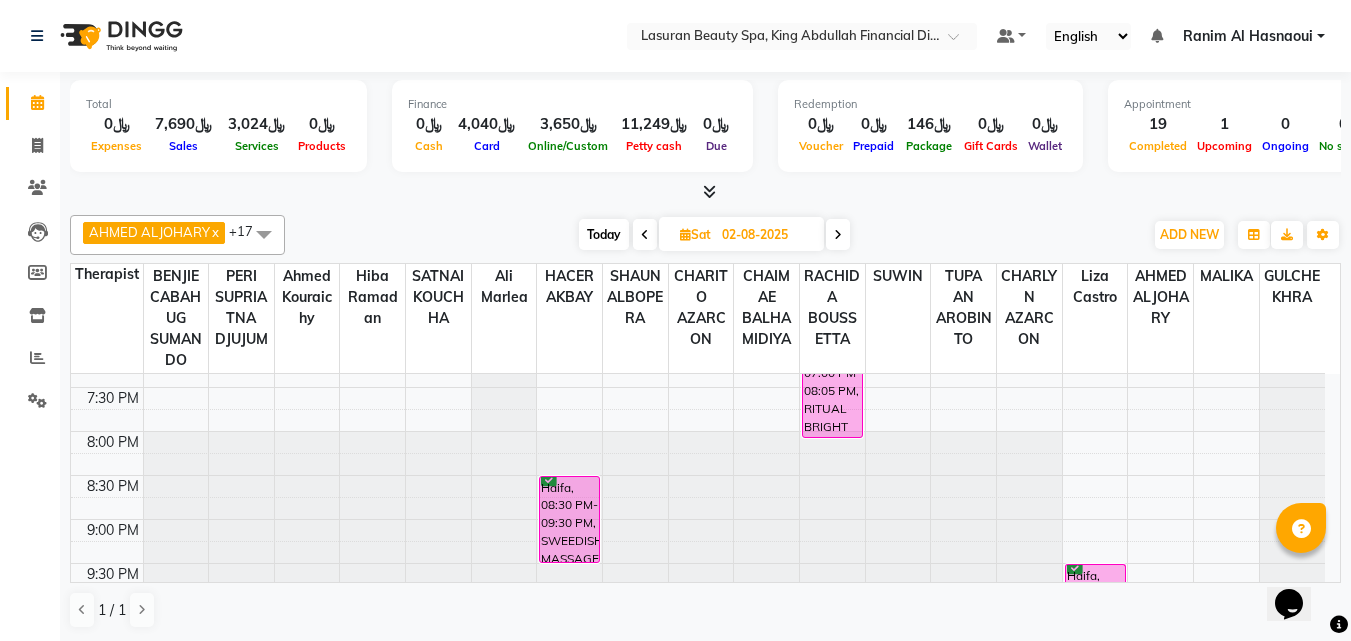 scroll, scrollTop: 759, scrollLeft: 0, axis: vertical 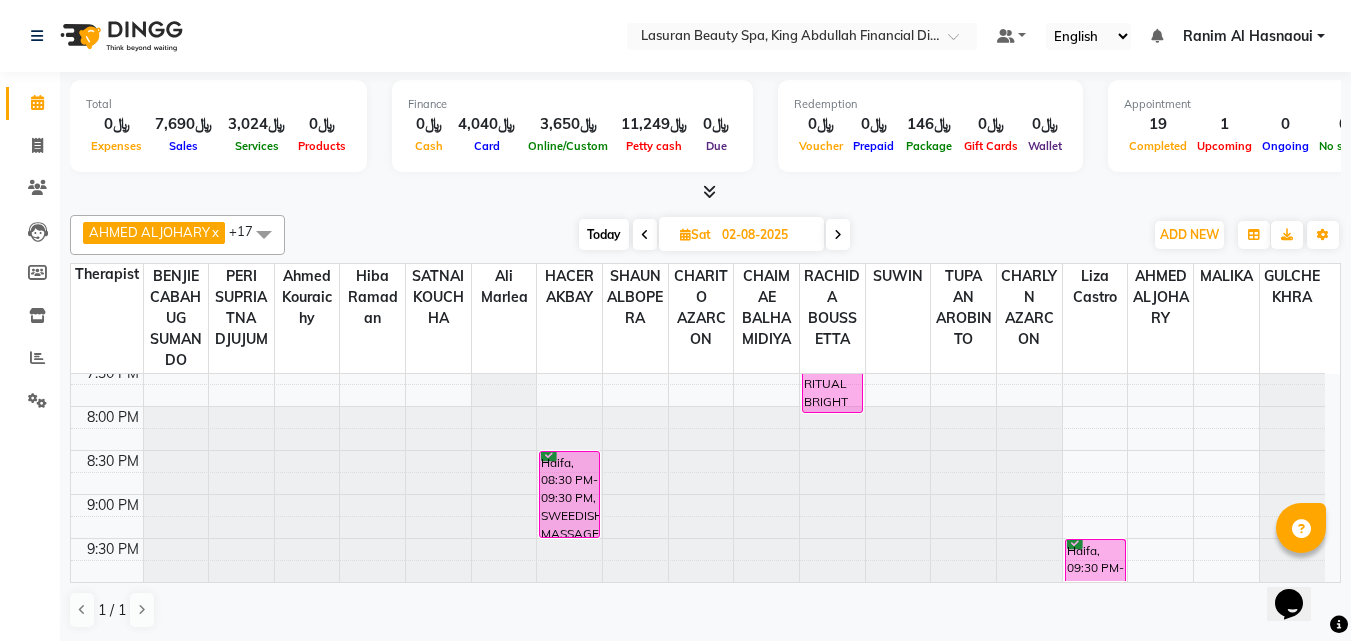 click on "Haifa, 08:30 PM-09:30 PM, SWEEDISH MASSAGE | جلسة تدليك سويدي" at bounding box center [569, 494] 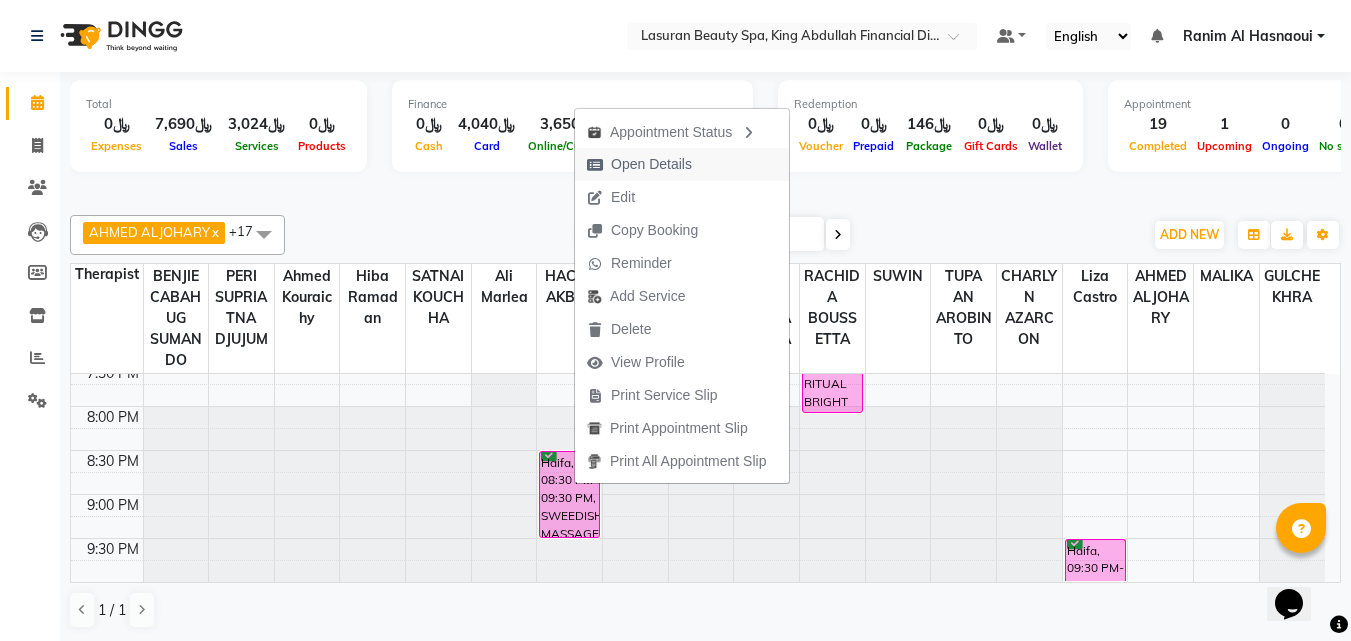 click on "Open Details" at bounding box center [651, 164] 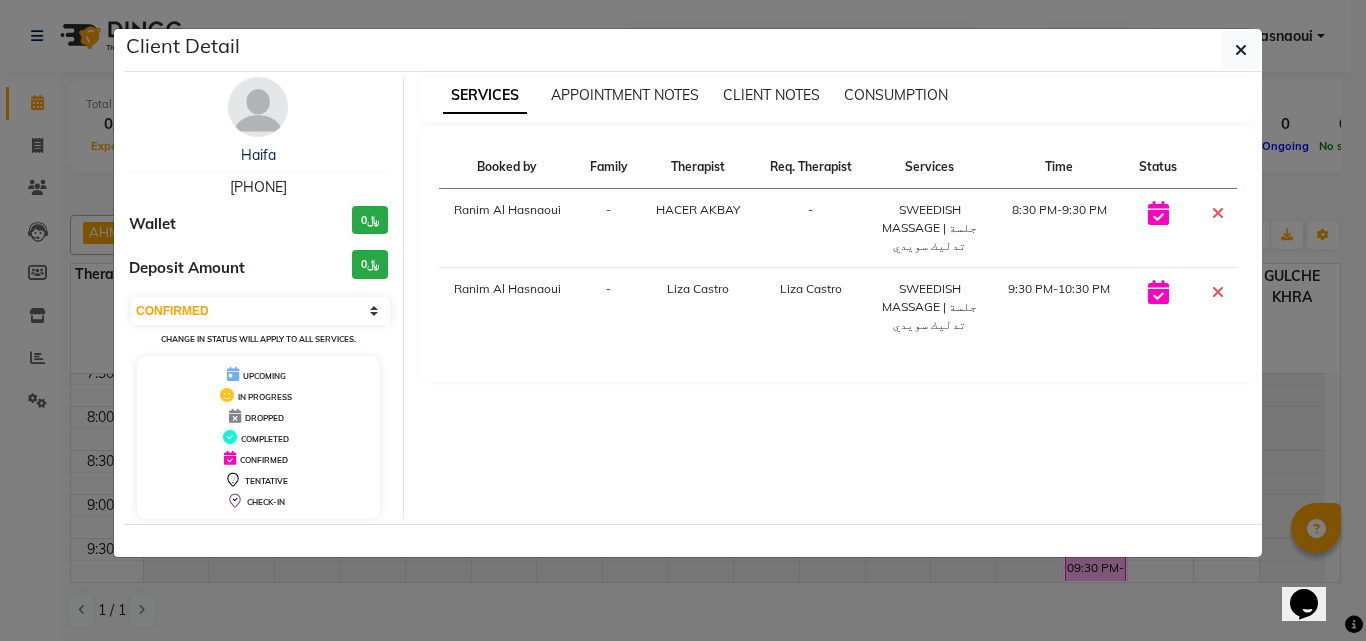 click on "[PHONE]" at bounding box center [258, 187] 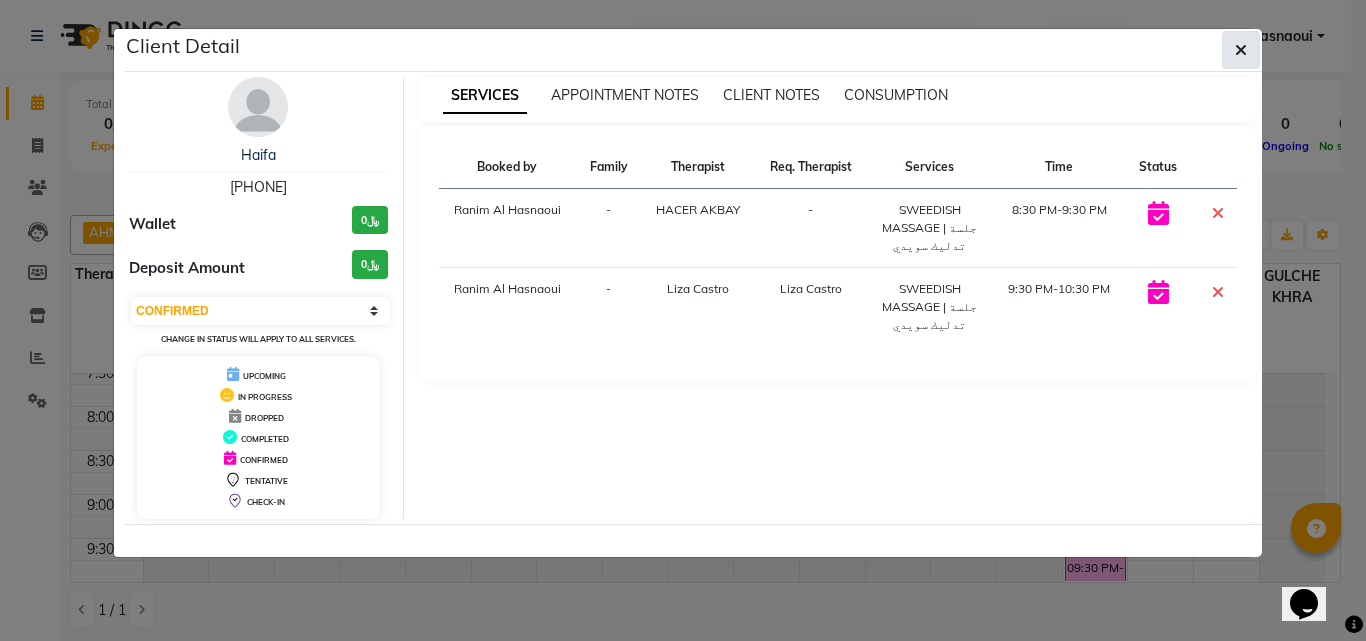 click 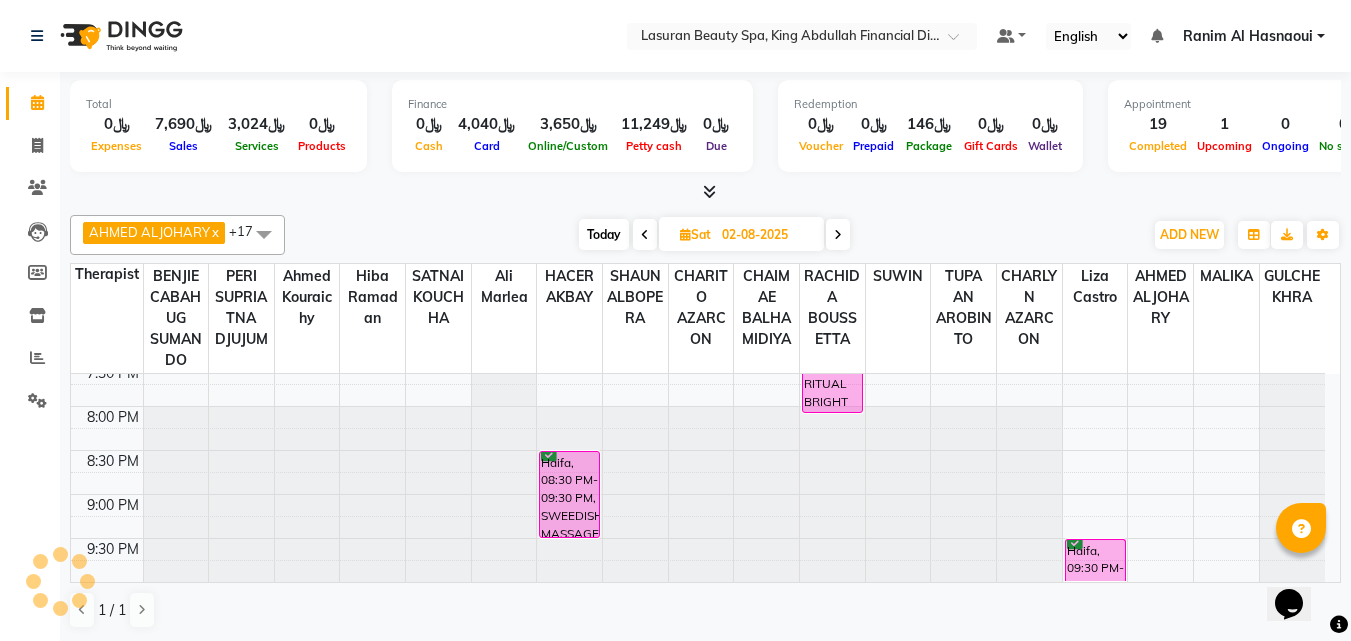 click on "Haifa, 08:30 PM-09:30 PM, SWEEDISH MASSAGE | جلسة تدليك سويدي" at bounding box center (569, 494) 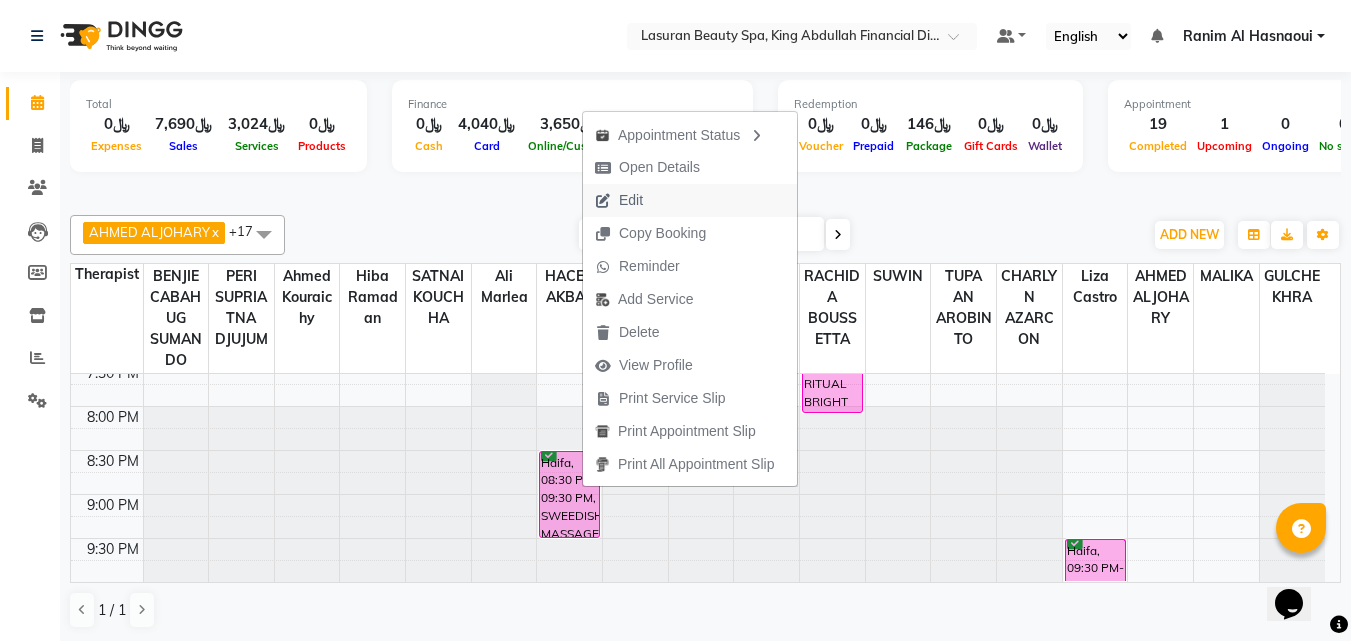click on "Edit" at bounding box center [619, 200] 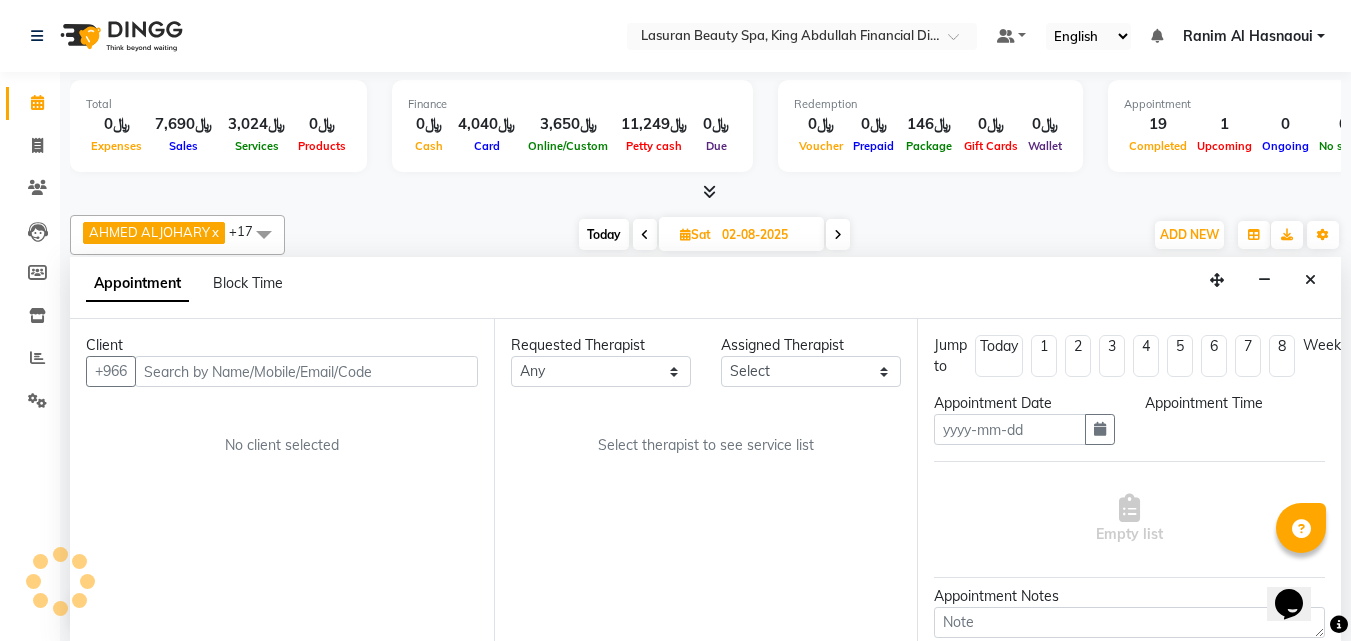 type on "02-08-2025" 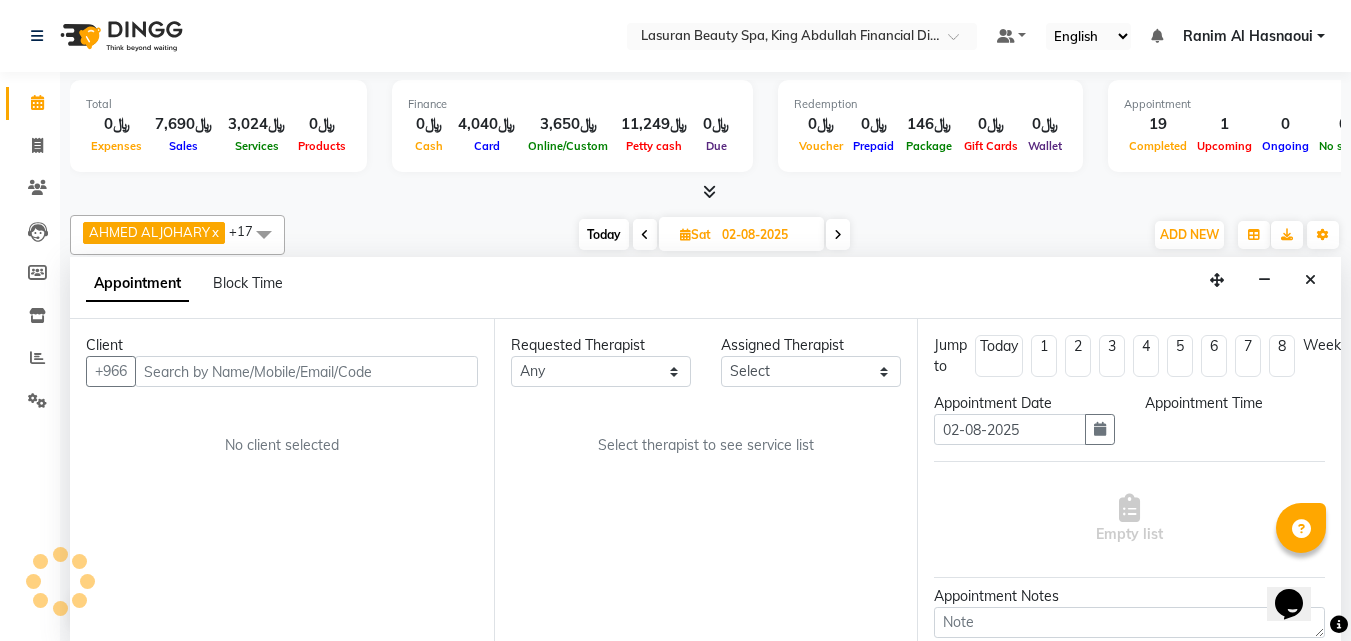 scroll, scrollTop: 1, scrollLeft: 0, axis: vertical 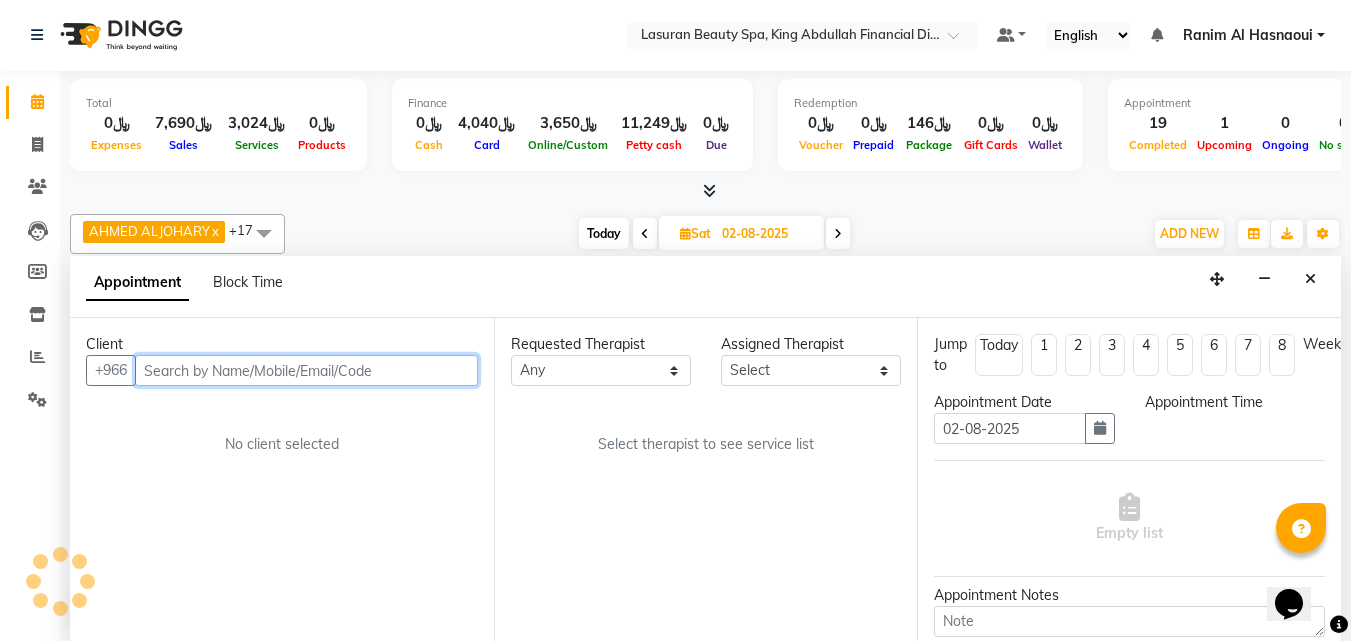 select on "66975" 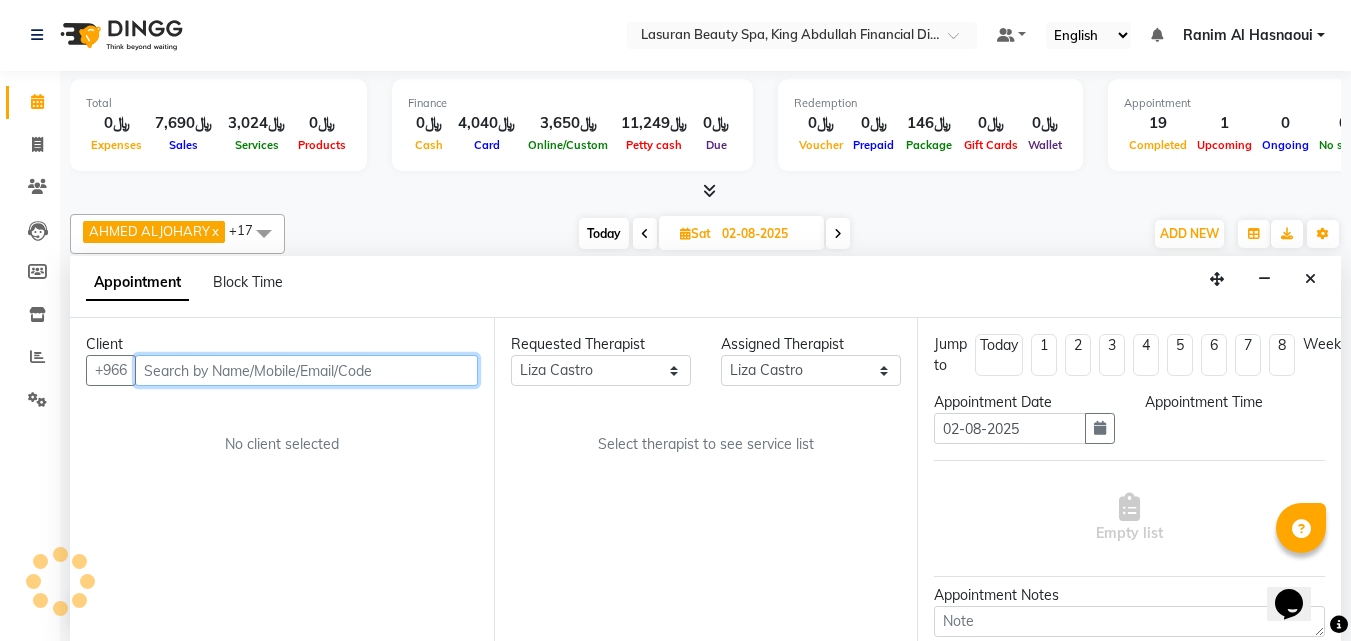 scroll, scrollTop: 705, scrollLeft: 0, axis: vertical 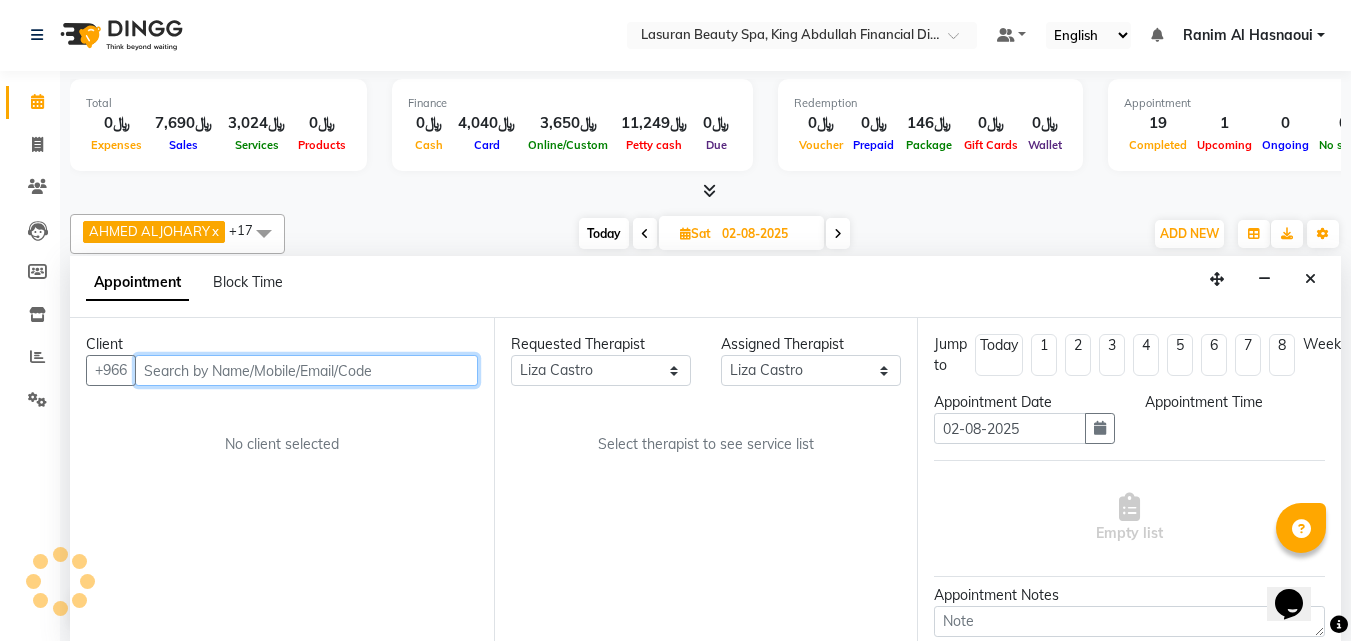 select on "1230" 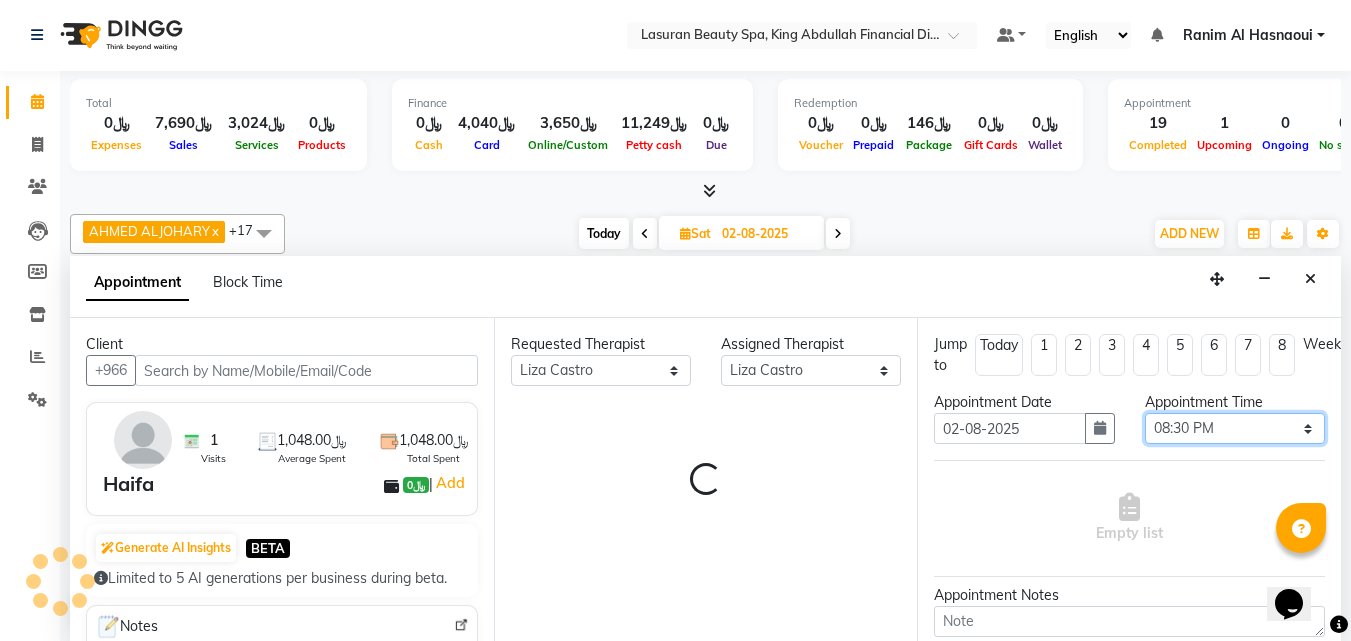 select on "4097" 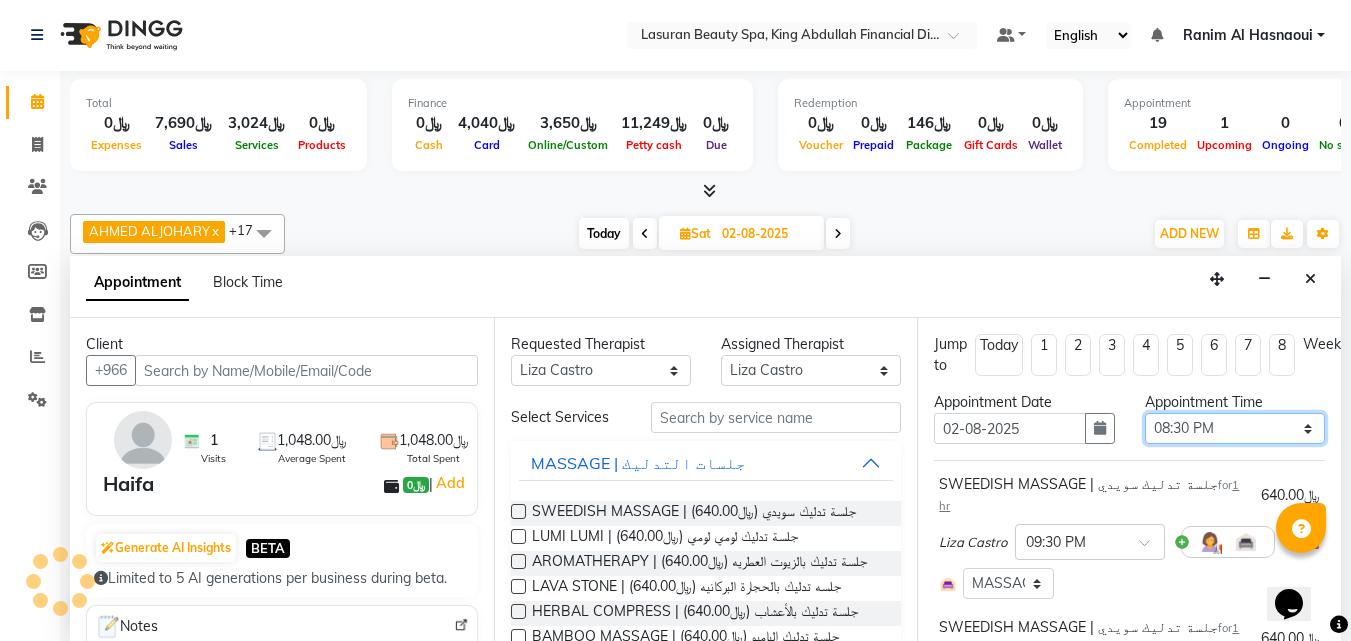 click on "Select 12:00 PM 12:15 PM 12:30 PM 12:45 PM 01:00 PM 01:15 PM 01:30 PM 01:45 PM 02:00 PM 02:15 PM 02:30 PM 02:45 PM 03:00 PM 03:15 PM 03:30 PM 03:45 PM 04:00 PM 04:15 PM 04:30 PM 04:45 PM 05:00 PM 05:15 PM 05:30 PM 05:45 PM 06:00 PM 06:15 PM 06:30 PM 06:45 PM 07:00 PM 07:15 PM 07:30 PM 07:45 PM 08:00 PM 08:15 PM 08:30 PM 08:45 PM 09:00 PM 09:15 PM 09:30 PM" at bounding box center (1235, 428) 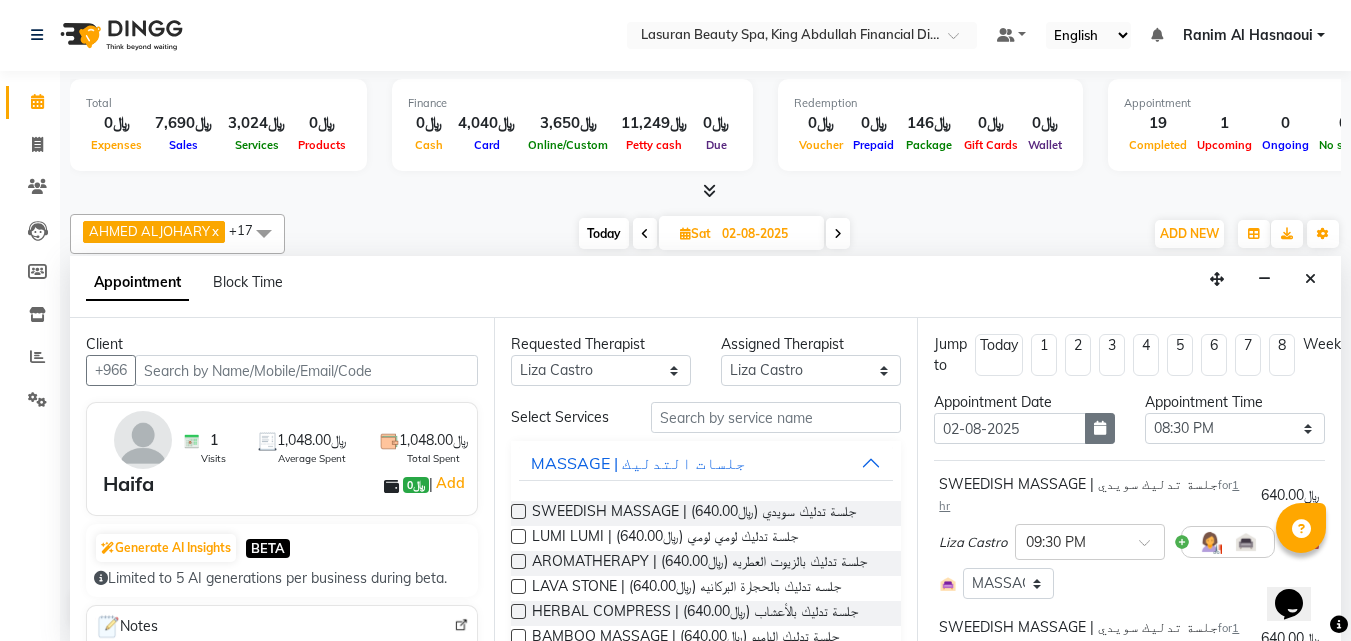 click at bounding box center [1100, 428] 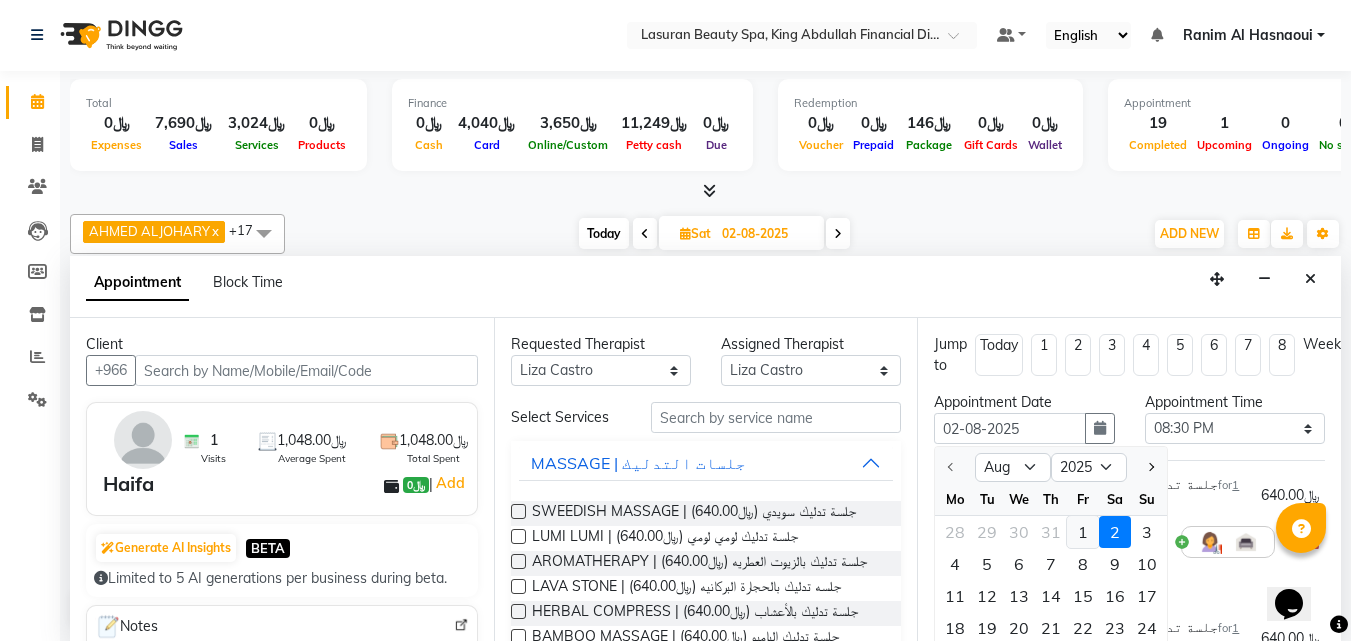 click on "1" at bounding box center [1083, 532] 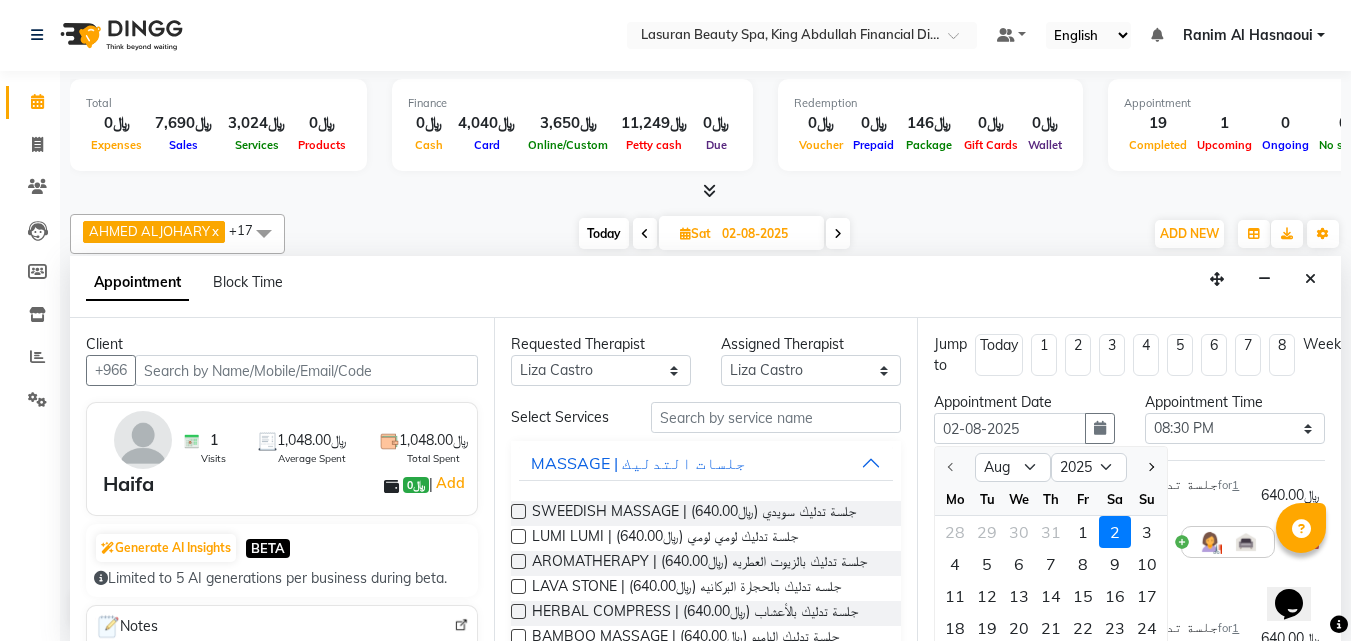 type on "01-08-2025" 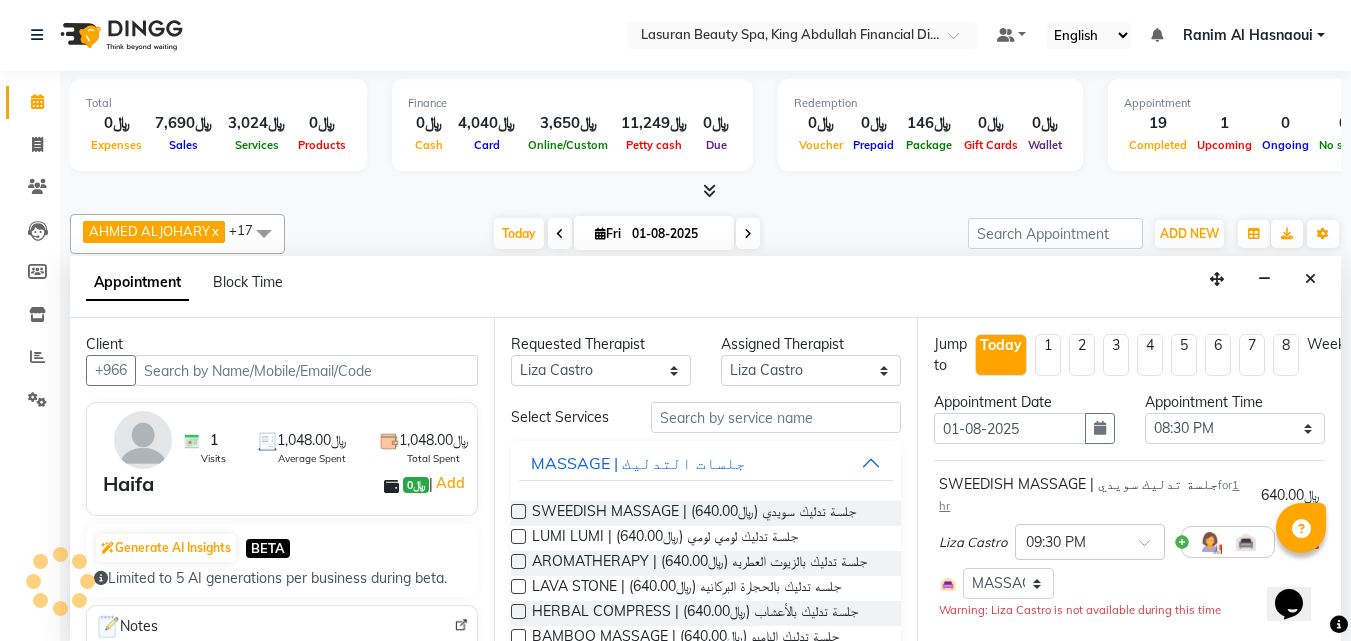 scroll, scrollTop: 529, scrollLeft: 0, axis: vertical 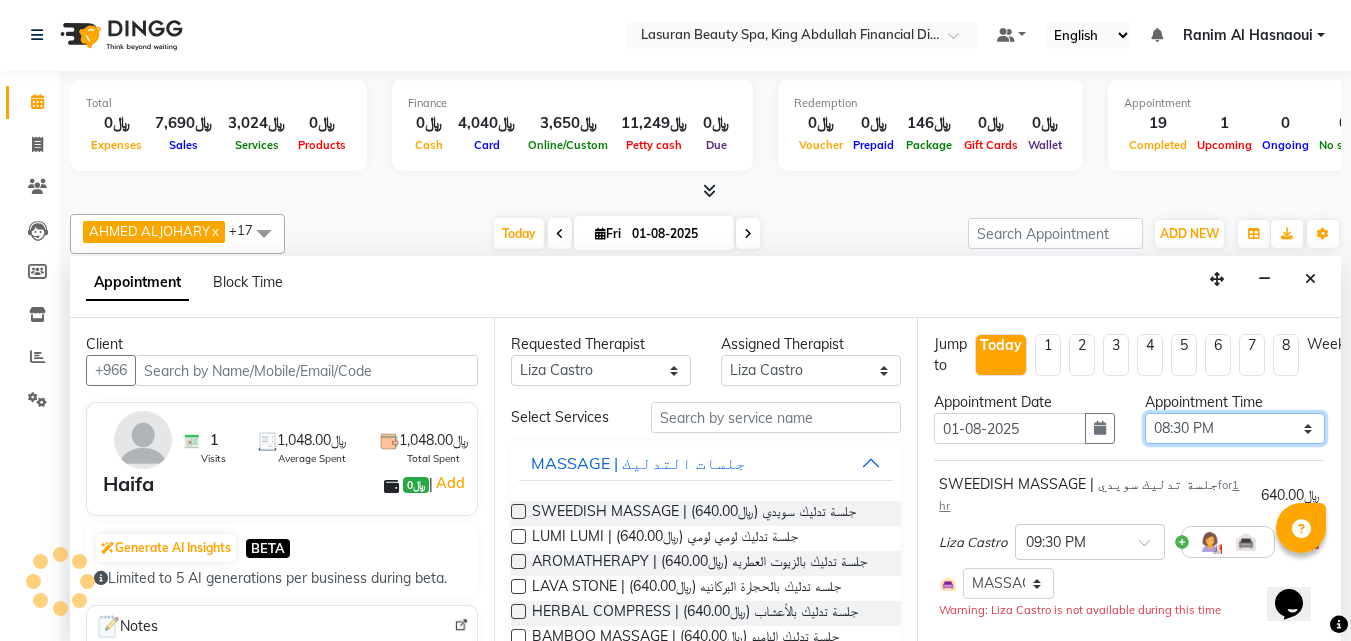 click on "Select 02:00 PM 02:15 PM 02:30 PM 02:45 PM 03:00 PM 03:15 PM 03:30 PM 03:45 PM 04:00 PM 04:15 PM 04:30 PM 04:45 PM 05:00 PM 05:15 PM 05:30 PM 05:45 PM 06:00 PM 06:15 PM 06:30 PM 06:45 PM 07:00 PM 07:15 PM 07:30 PM 07:45 PM 08:00 PM 08:15 PM 08:30 PM 08:45 PM 09:00 PM 09:15 PM 09:30 PM 09:45 PM 10:00 PM 10:15 PM 10:30 PM 10:45 PM 11:00 PM" at bounding box center (1235, 428) 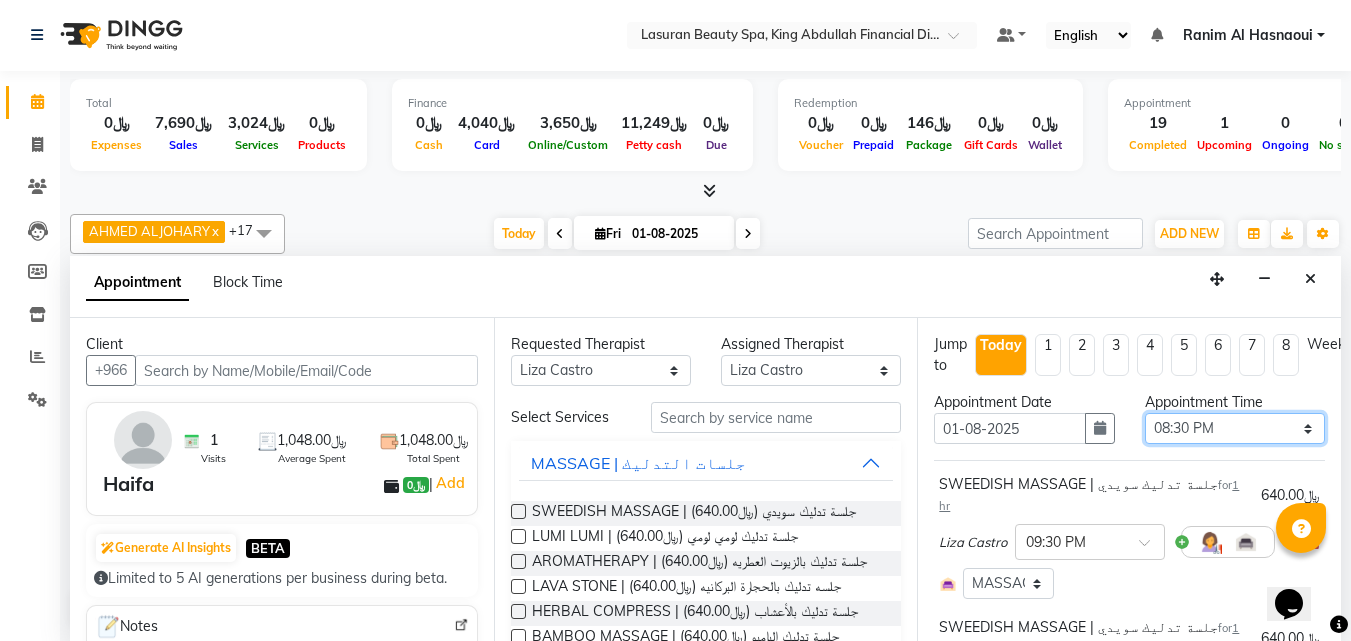 select on "1350" 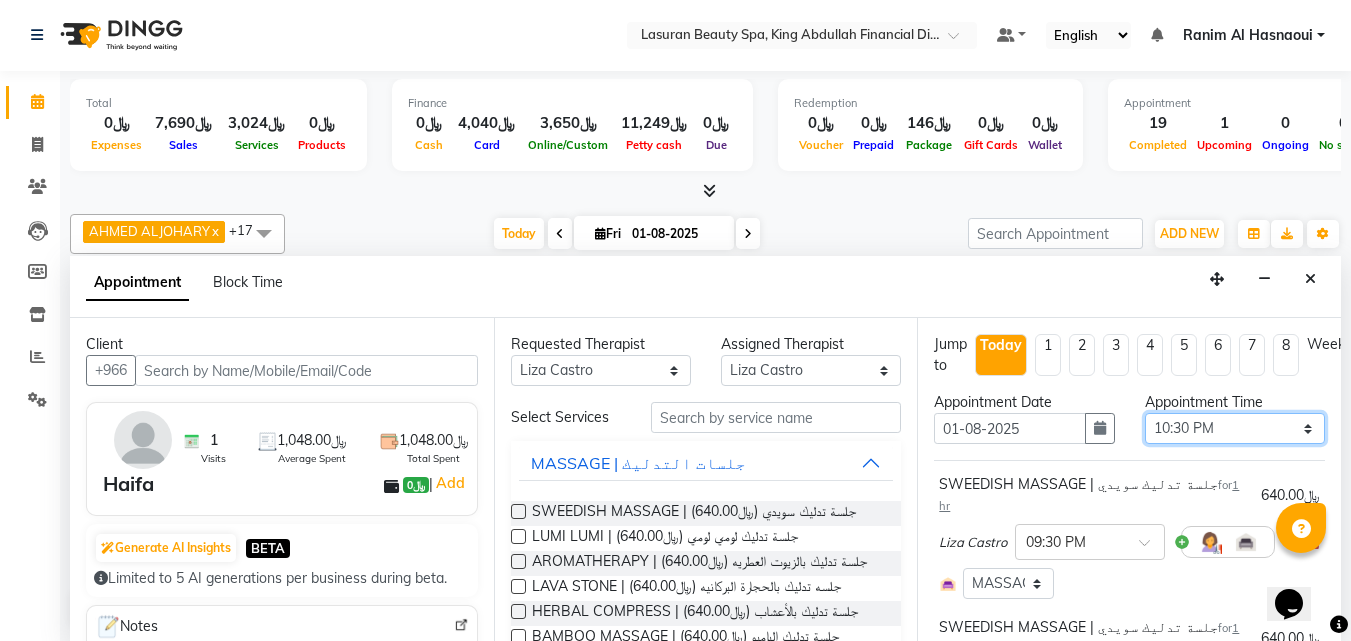 click on "Select 02:00 PM 02:15 PM 02:30 PM 02:45 PM 03:00 PM 03:15 PM 03:30 PM 03:45 PM 04:00 PM 04:15 PM 04:30 PM 04:45 PM 05:00 PM 05:15 PM 05:30 PM 05:45 PM 06:00 PM 06:15 PM 06:30 PM 06:45 PM 07:00 PM 07:15 PM 07:30 PM 07:45 PM 08:00 PM 08:15 PM 08:30 PM 08:45 PM 09:00 PM 09:15 PM 09:30 PM 09:45 PM 10:00 PM 10:15 PM 10:30 PM 10:45 PM 11:00 PM" at bounding box center [1235, 428] 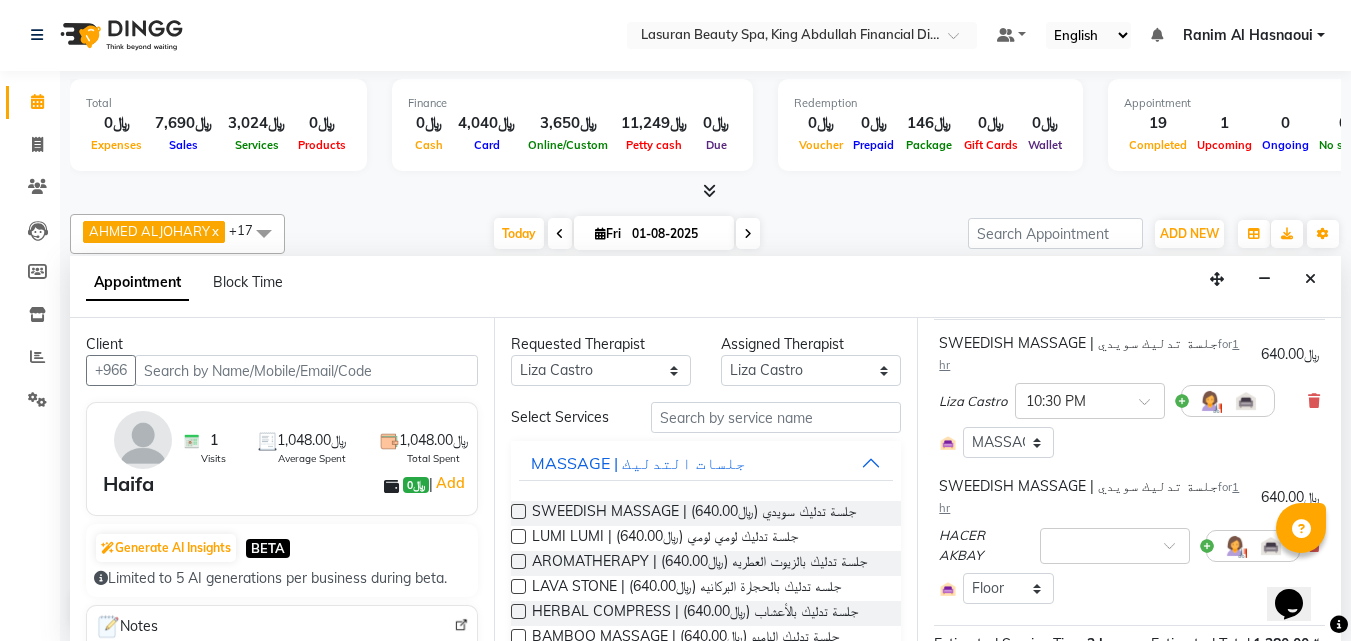 scroll, scrollTop: 337, scrollLeft: 0, axis: vertical 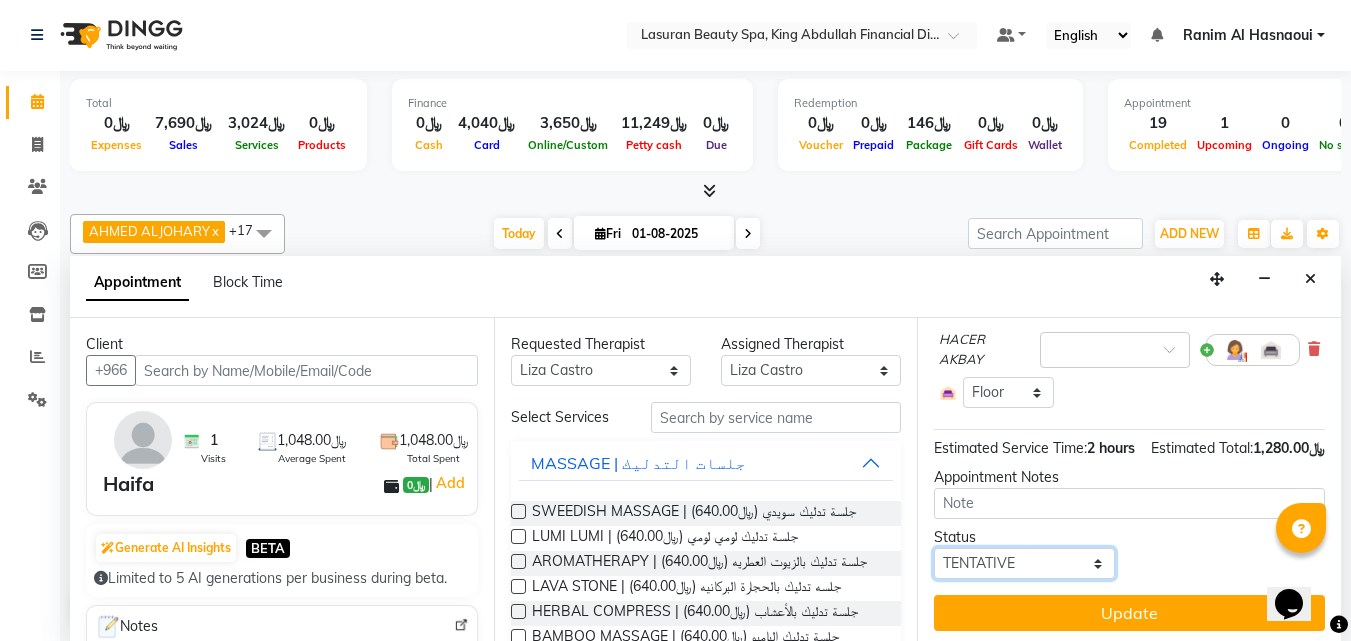 click on "Select TENTATIVE CONFIRM CHECK-IN UPCOMING" at bounding box center (1024, 563) 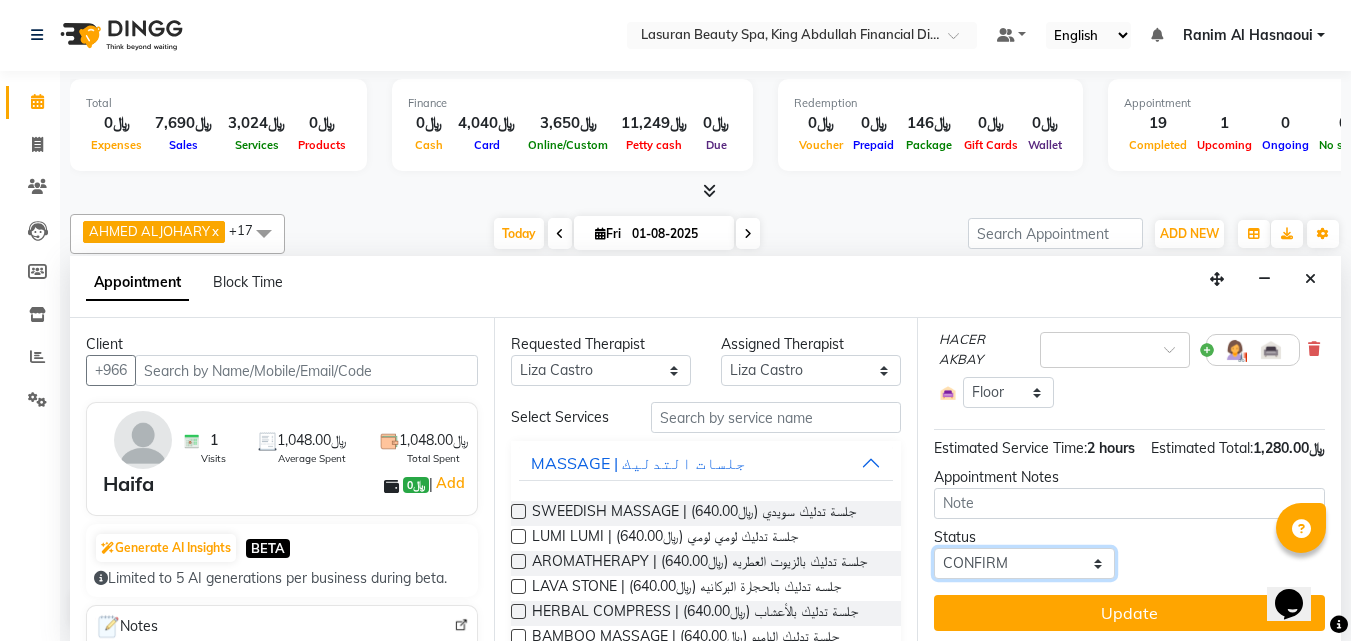 click on "Select TENTATIVE CONFIRM CHECK-IN UPCOMING" at bounding box center [1024, 563] 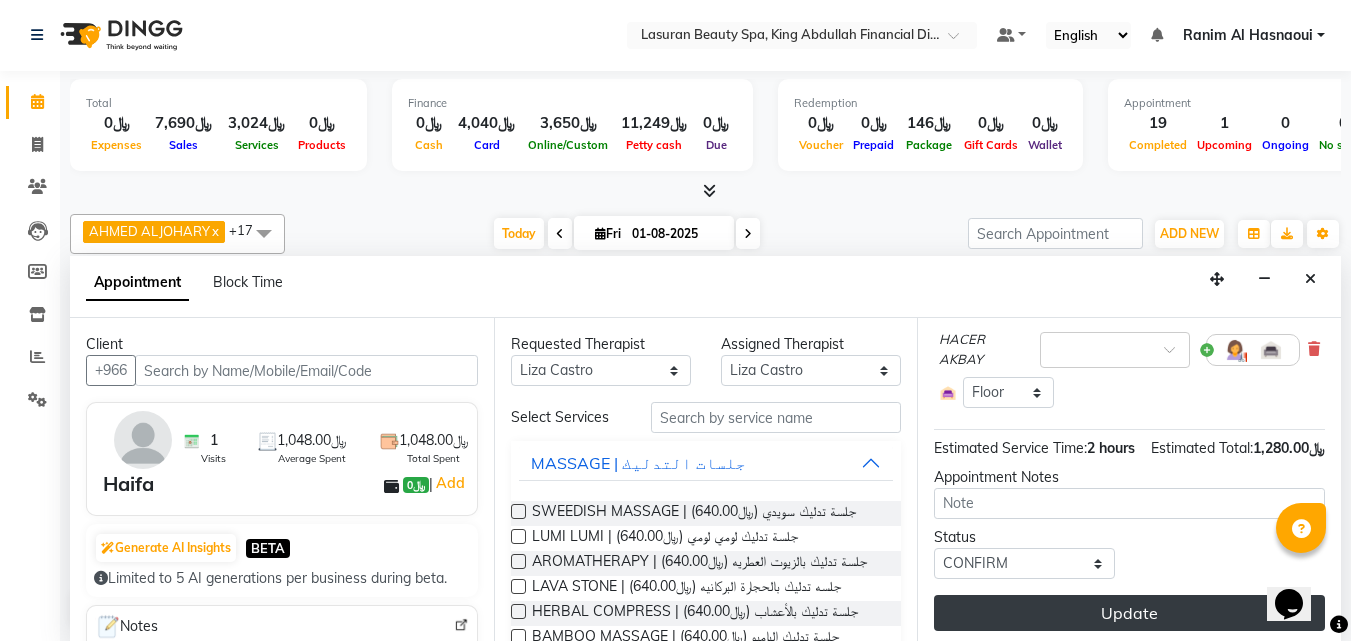 click on "Update" at bounding box center [1129, 613] 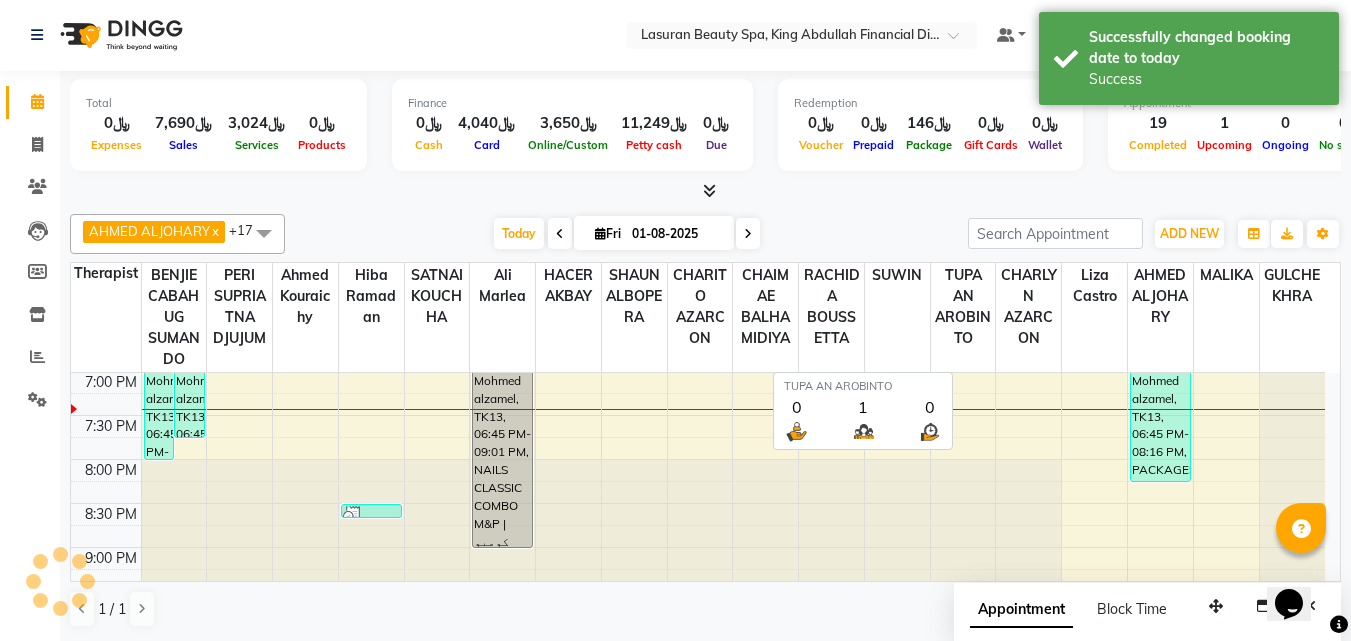 scroll, scrollTop: 0, scrollLeft: 0, axis: both 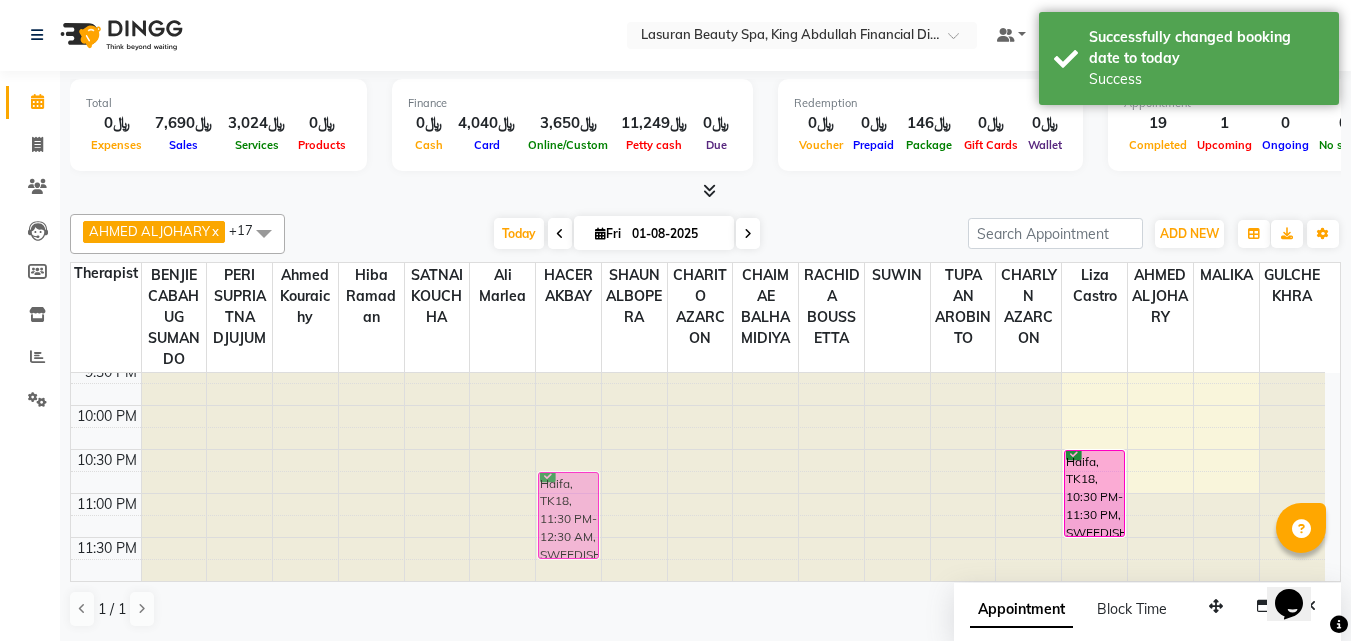 drag, startPoint x: 587, startPoint y: 553, endPoint x: 592, endPoint y: 489, distance: 64.195015 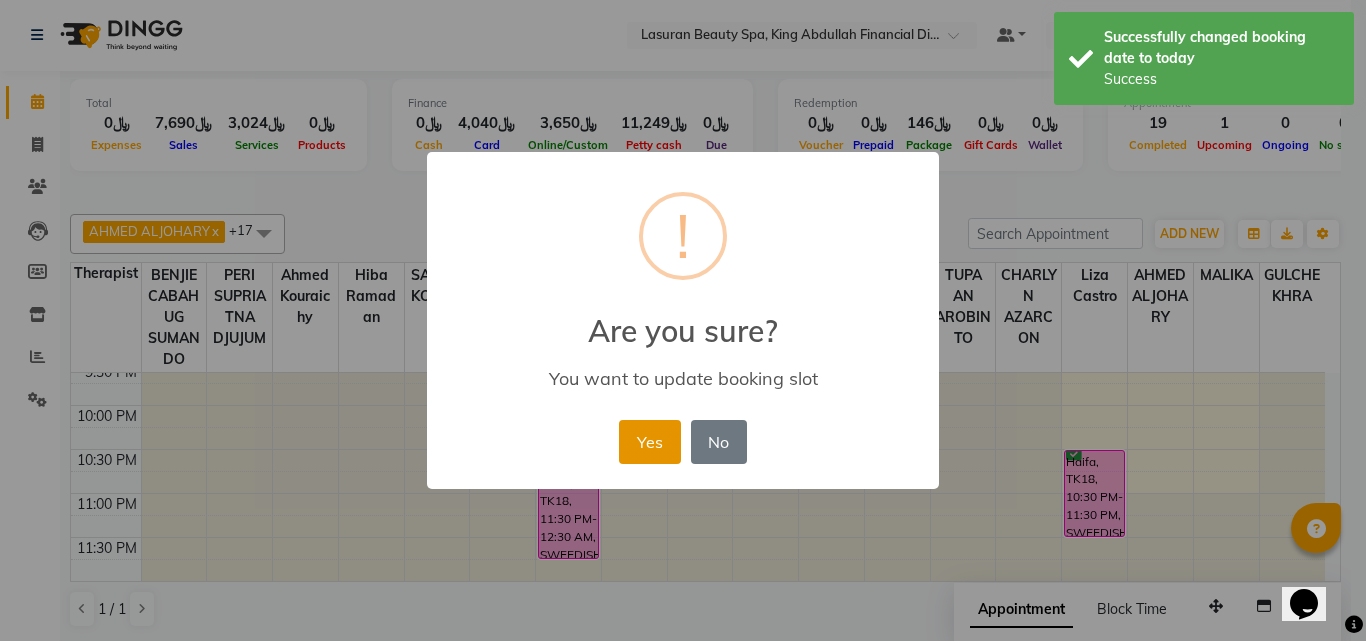 click on "Yes" at bounding box center (649, 442) 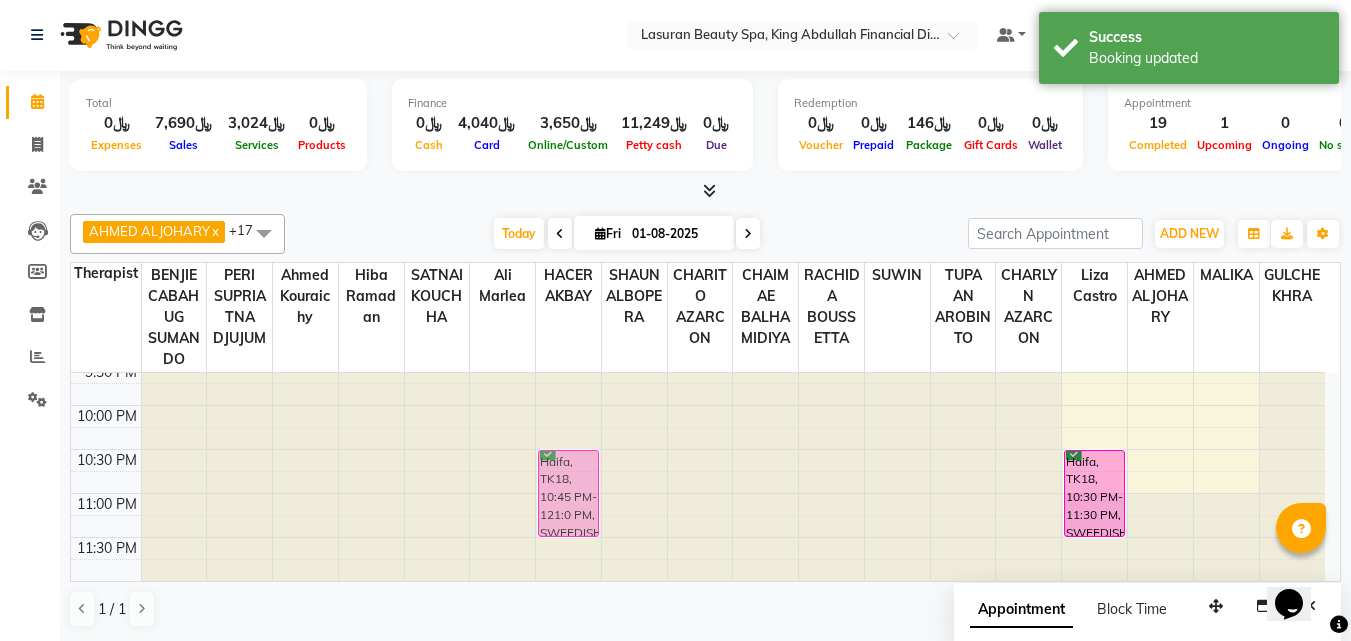 drag, startPoint x: 578, startPoint y: 494, endPoint x: 587, endPoint y: 477, distance: 19.235384 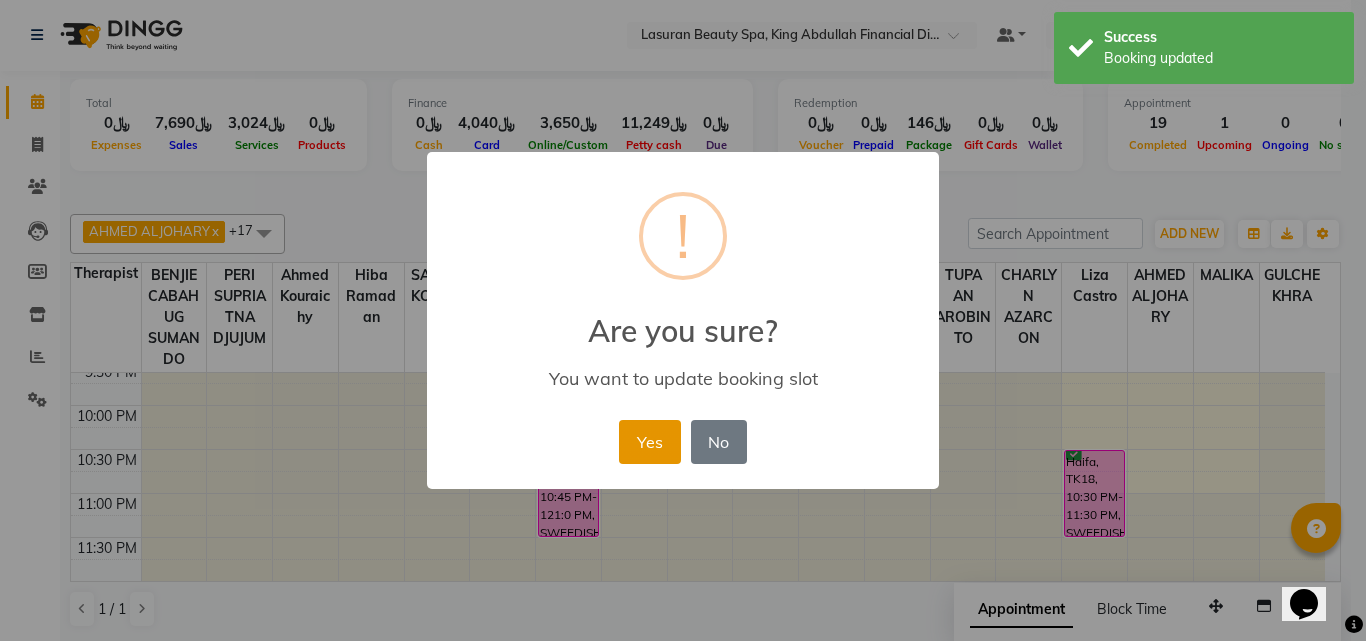 click on "Yes" at bounding box center [649, 442] 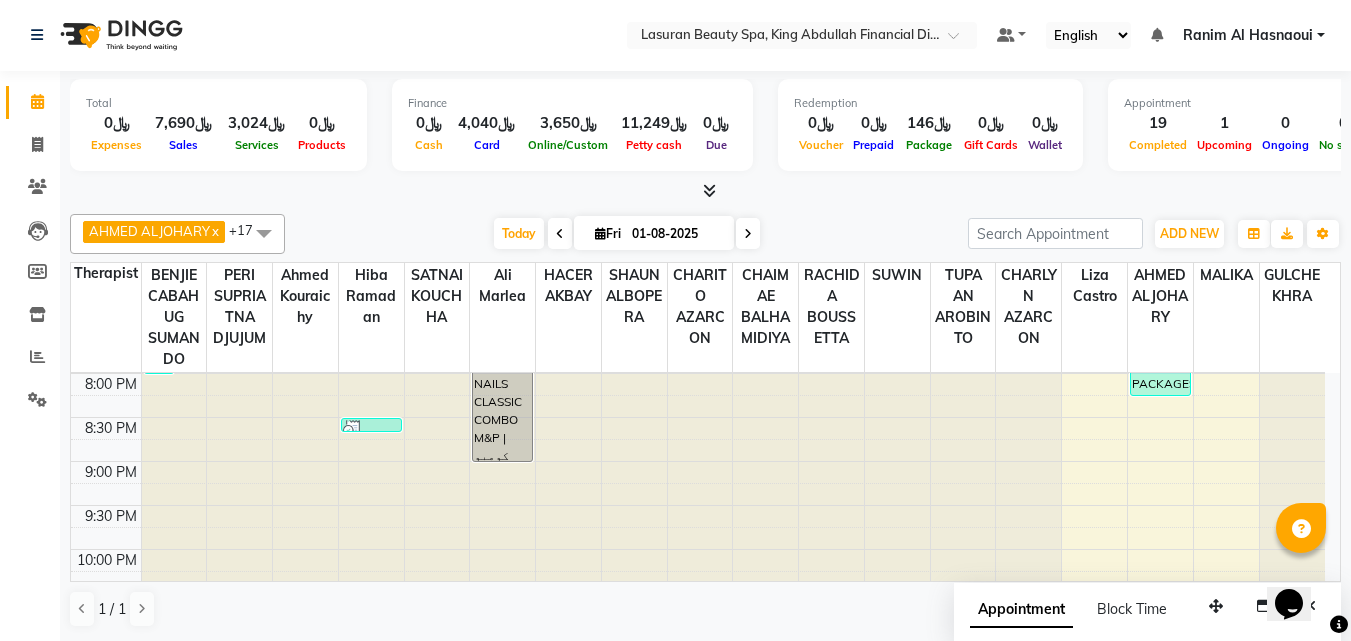 scroll, scrollTop: 659, scrollLeft: 0, axis: vertical 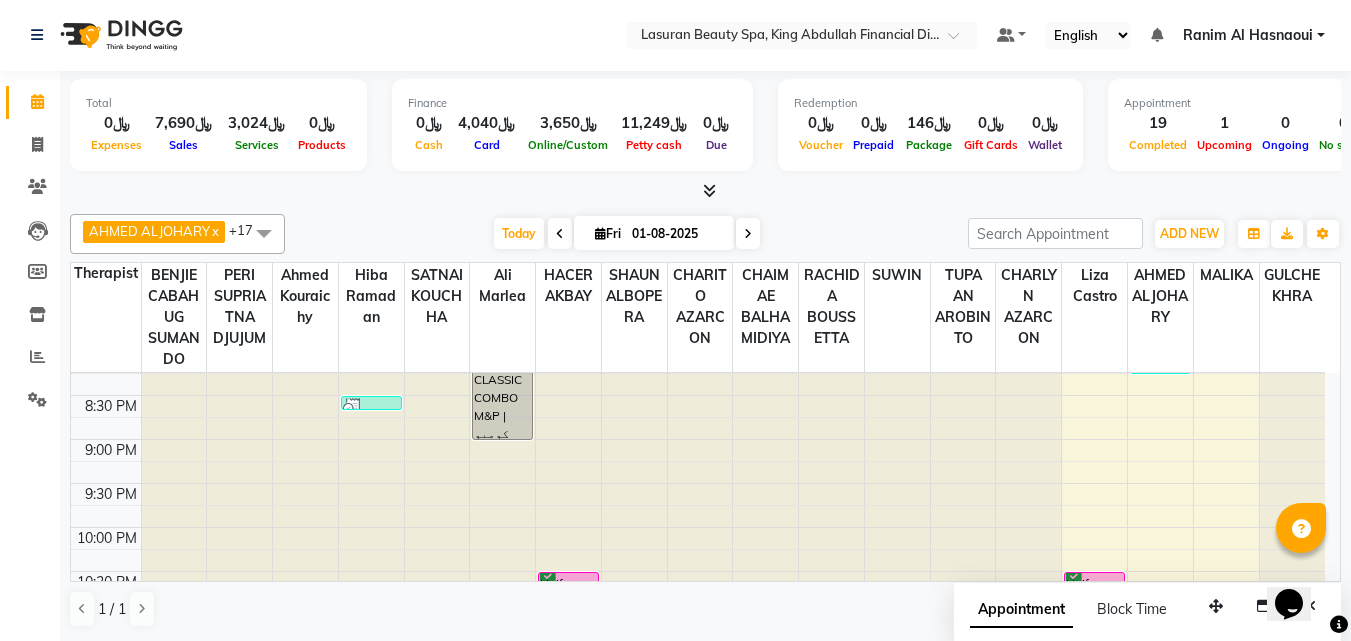 click at bounding box center (705, 191) 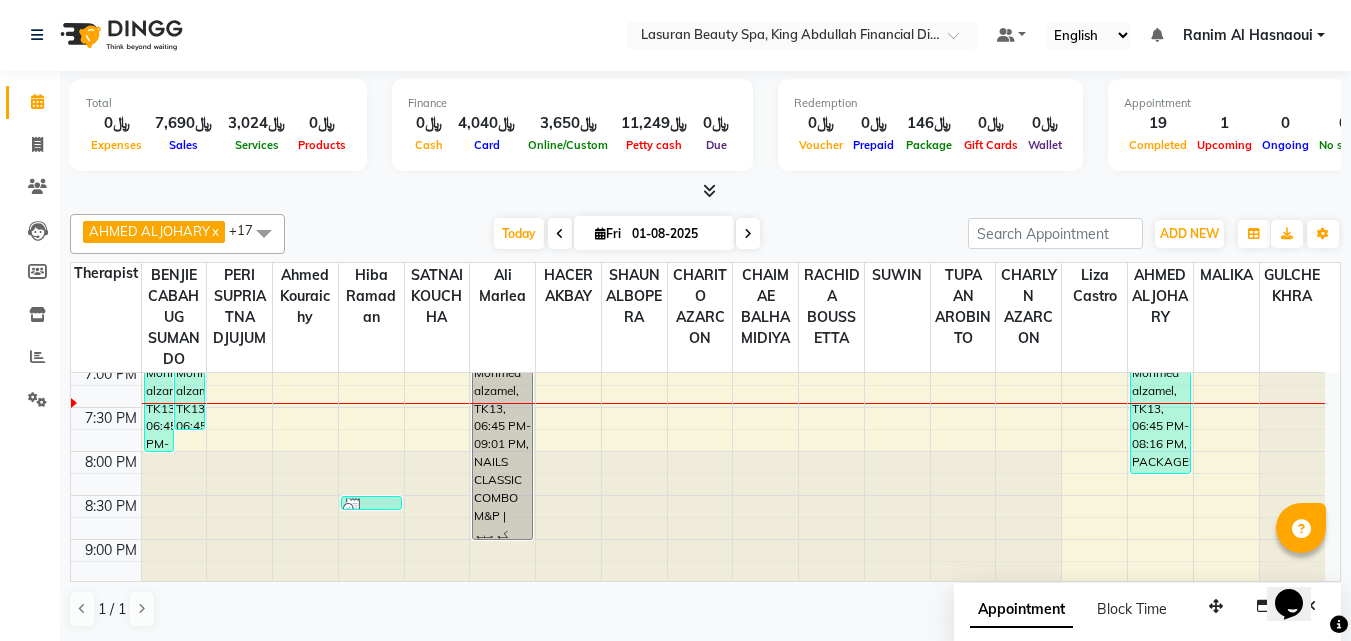 scroll, scrollTop: 637, scrollLeft: 0, axis: vertical 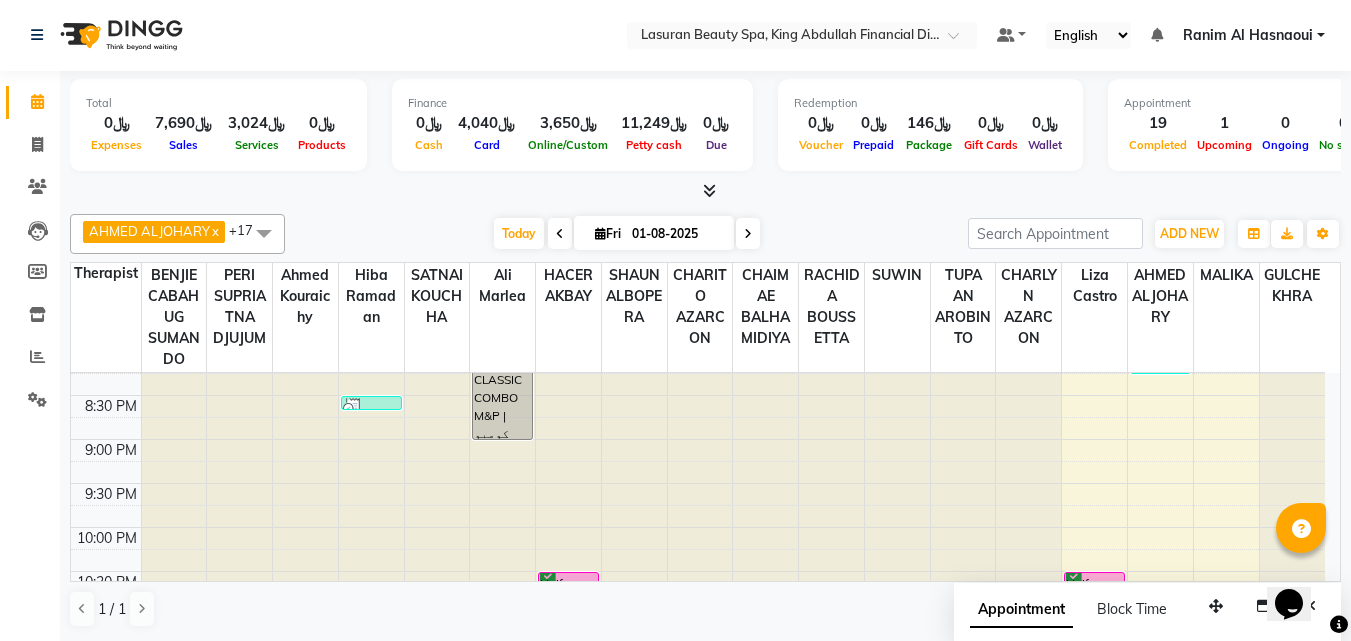 click on "Today  Fri 01-08-2025" at bounding box center [626, 234] 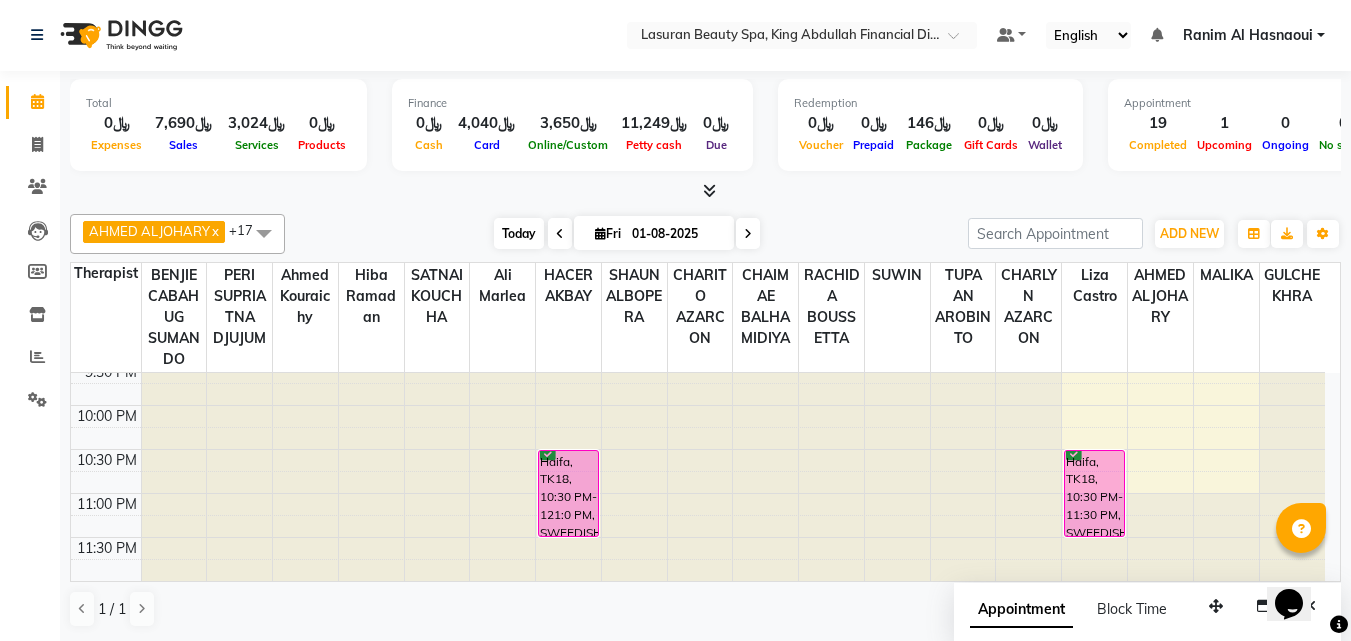 click on "Today" at bounding box center [519, 233] 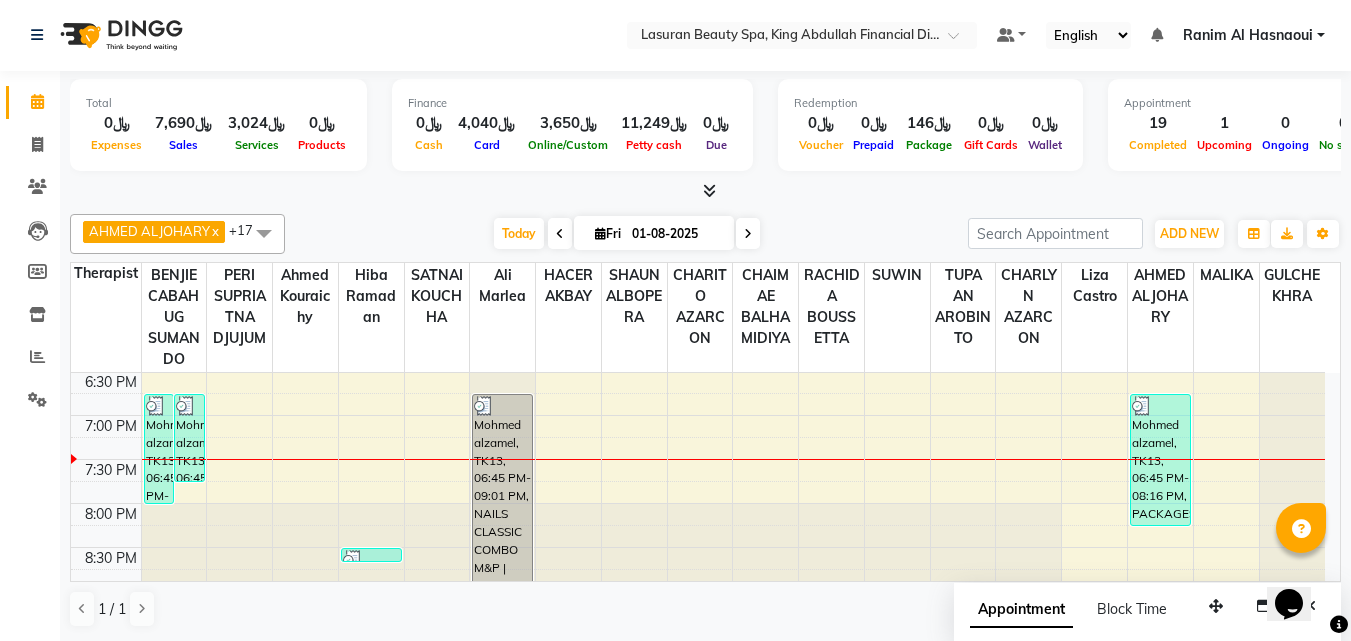 scroll, scrollTop: 529, scrollLeft: 0, axis: vertical 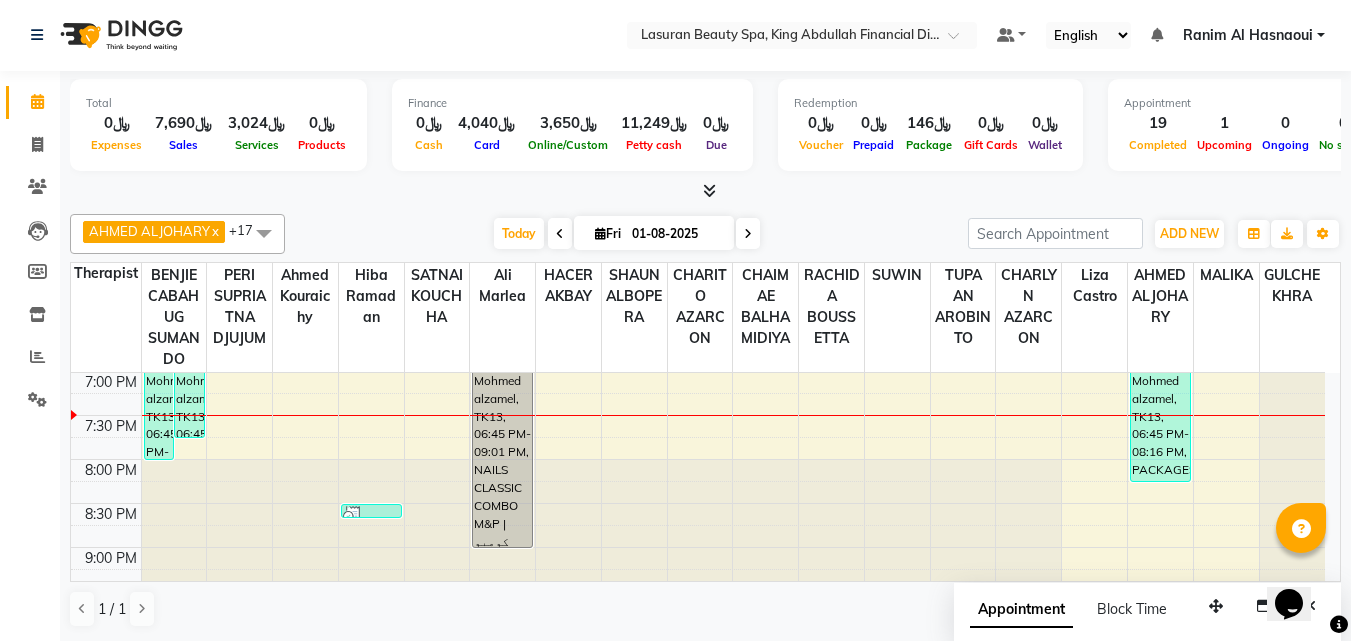 click at bounding box center [371, 516] 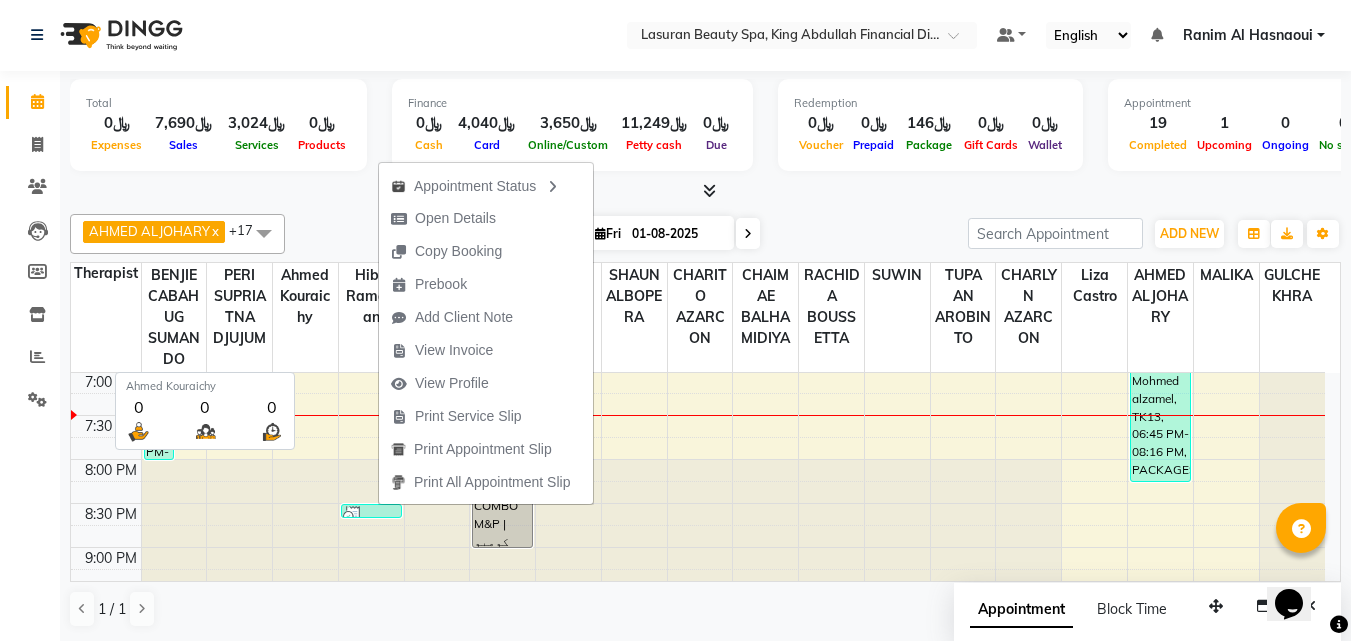 click on "Today  Fri 01-08-2025" at bounding box center (626, 234) 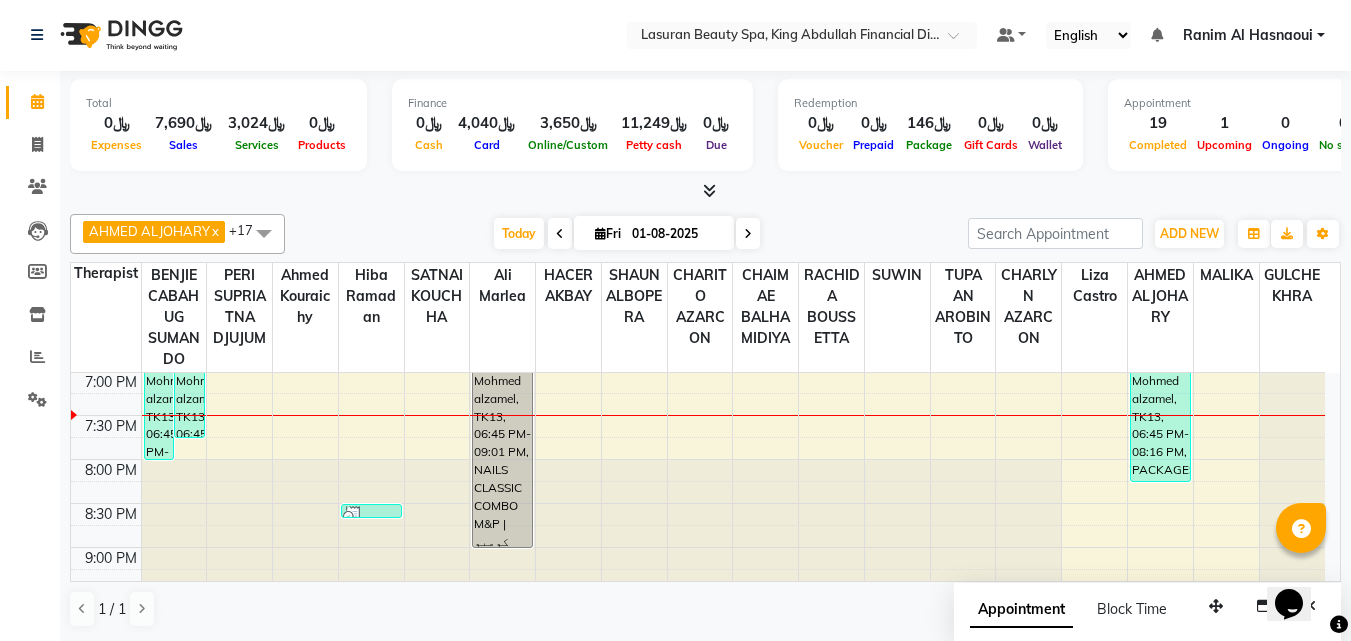 scroll, scrollTop: 0, scrollLeft: 0, axis: both 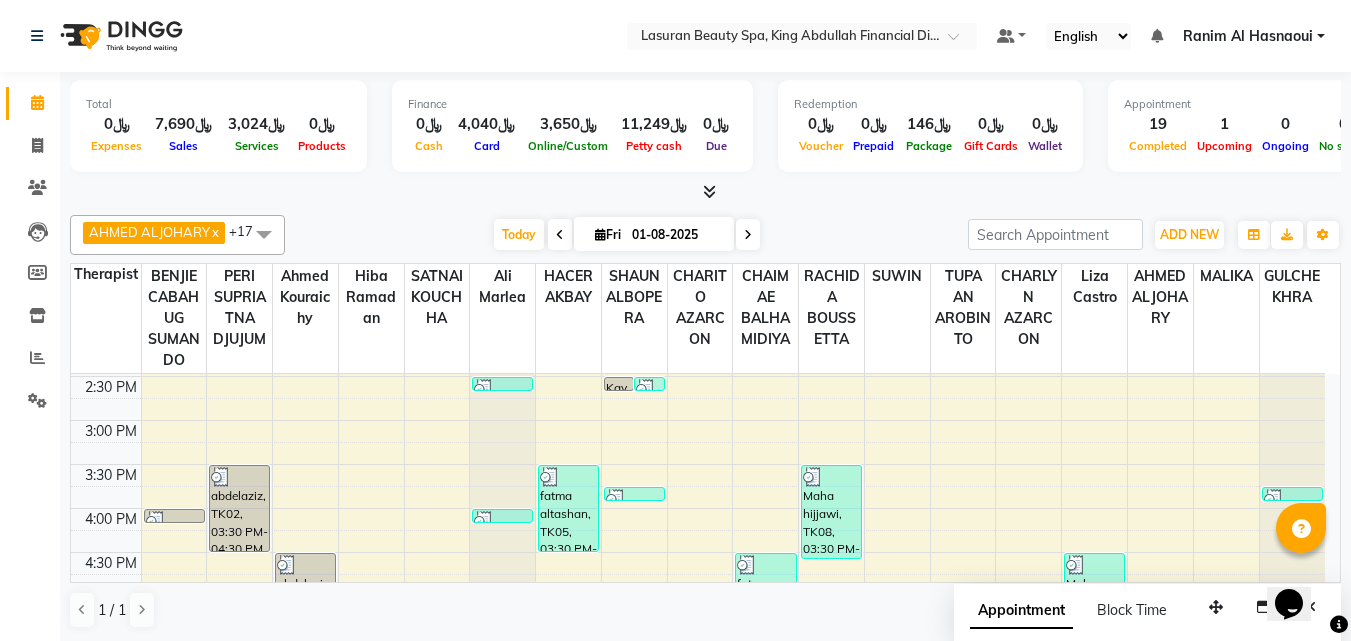 click on "Maha hijjawi, TK08, 03:30 PM-04:35 PM, RITUAL BRIGHT BLUE ROCK | حمام الأحجار الزرقاء" at bounding box center (831, 512) 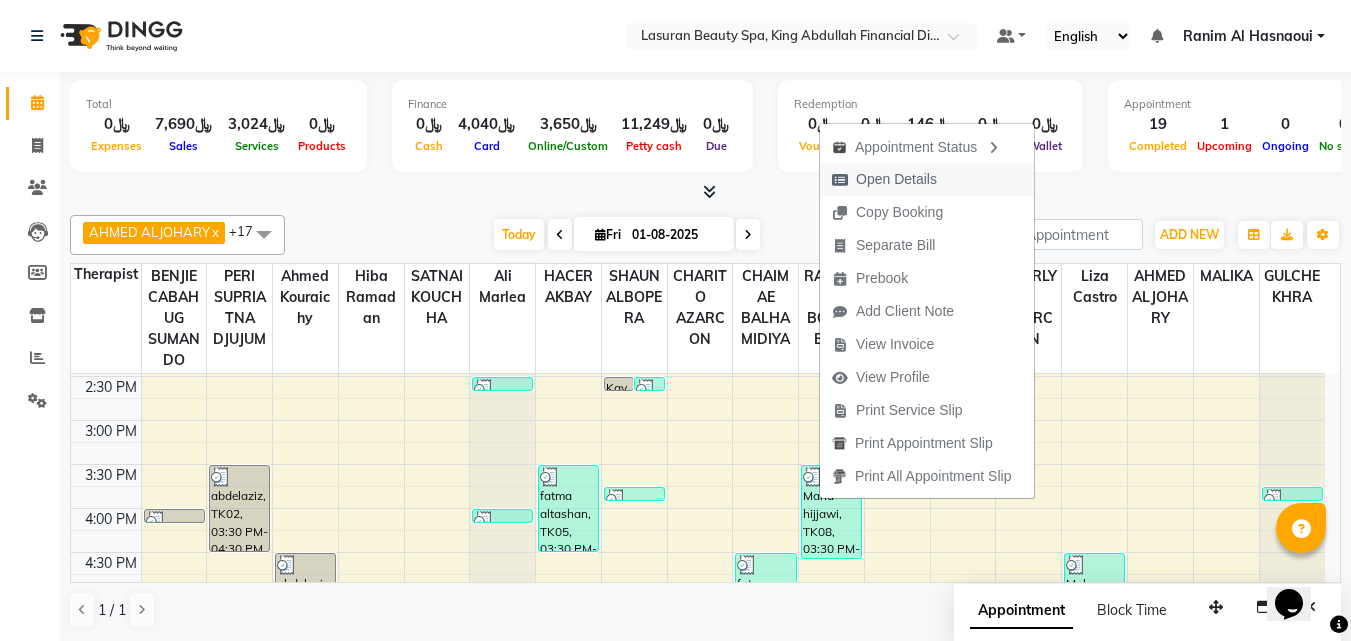 click on "Open Details" at bounding box center (896, 179) 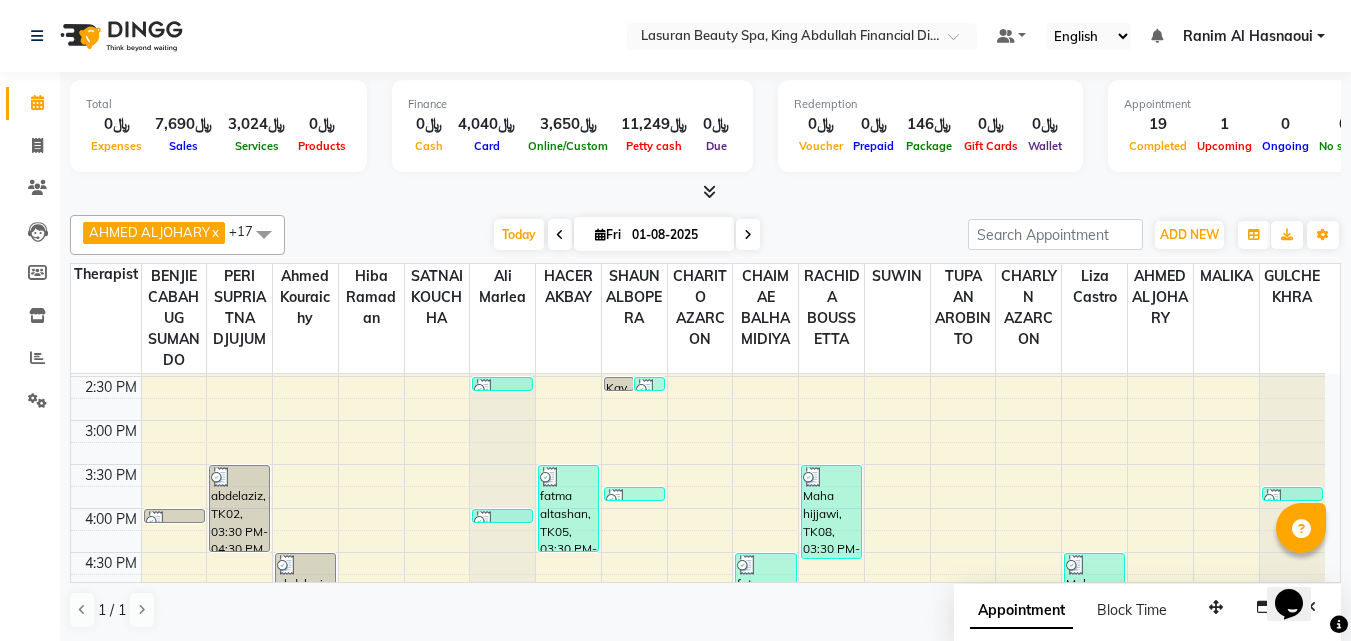 click at bounding box center [831, 477] 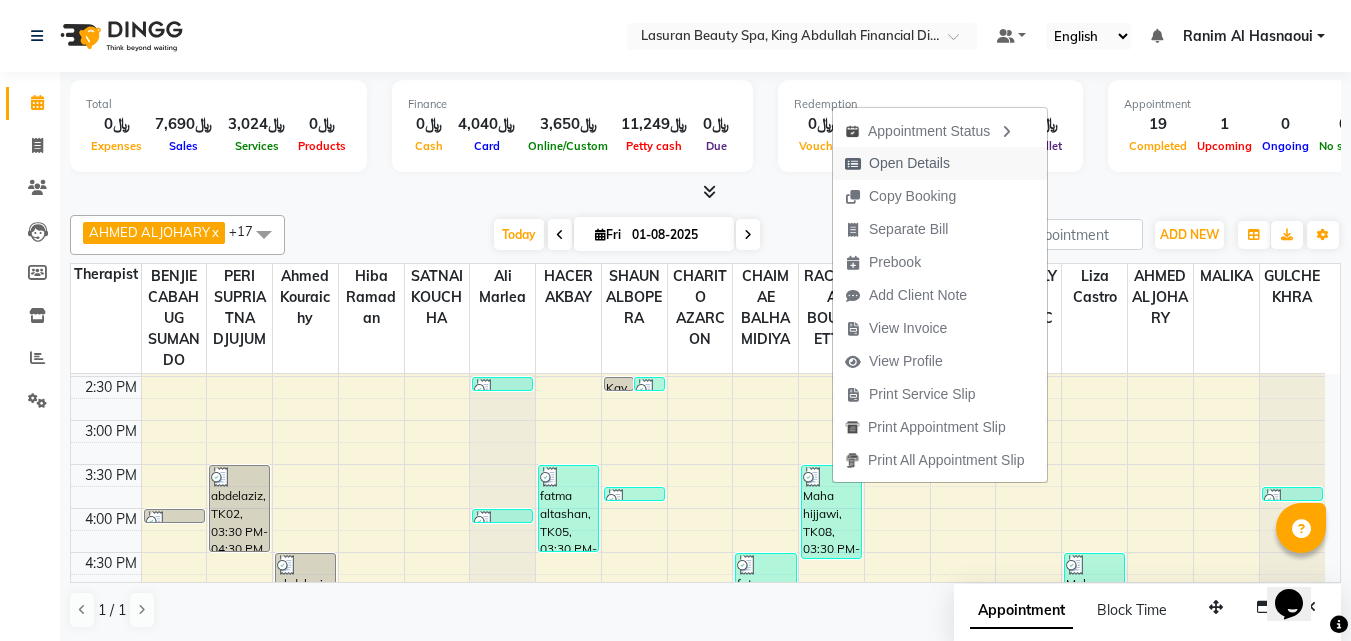 click on "Open Details" at bounding box center (909, 163) 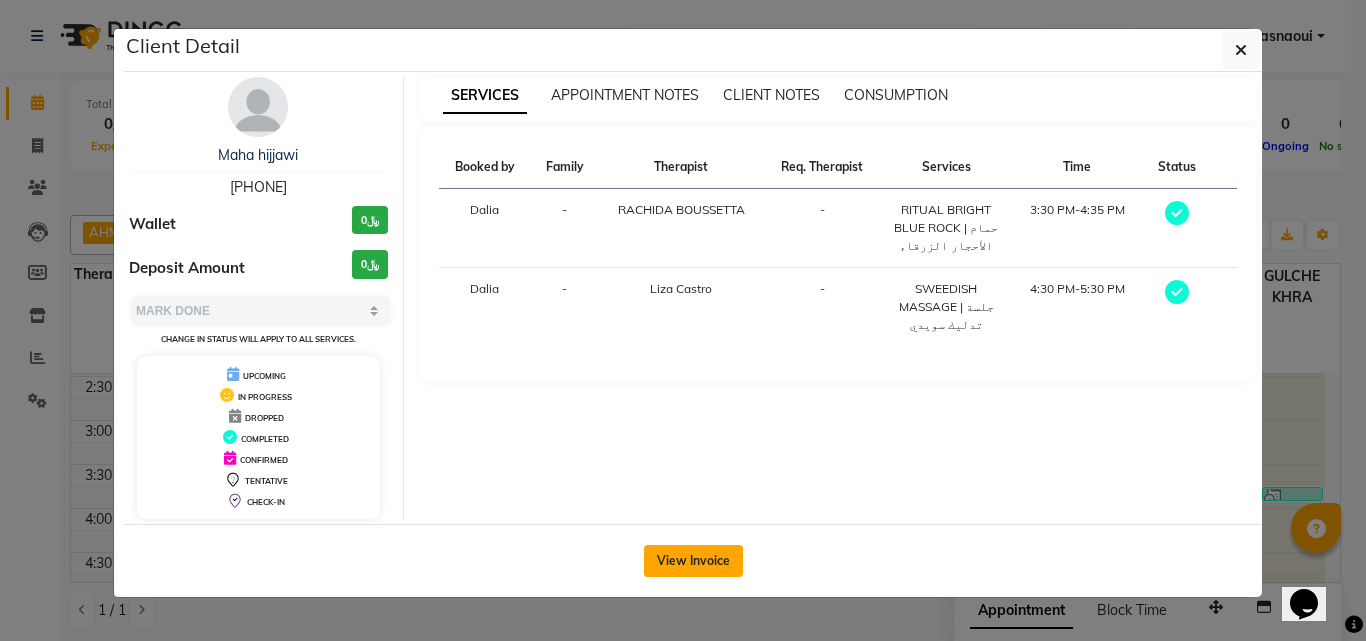 click on "View Invoice" 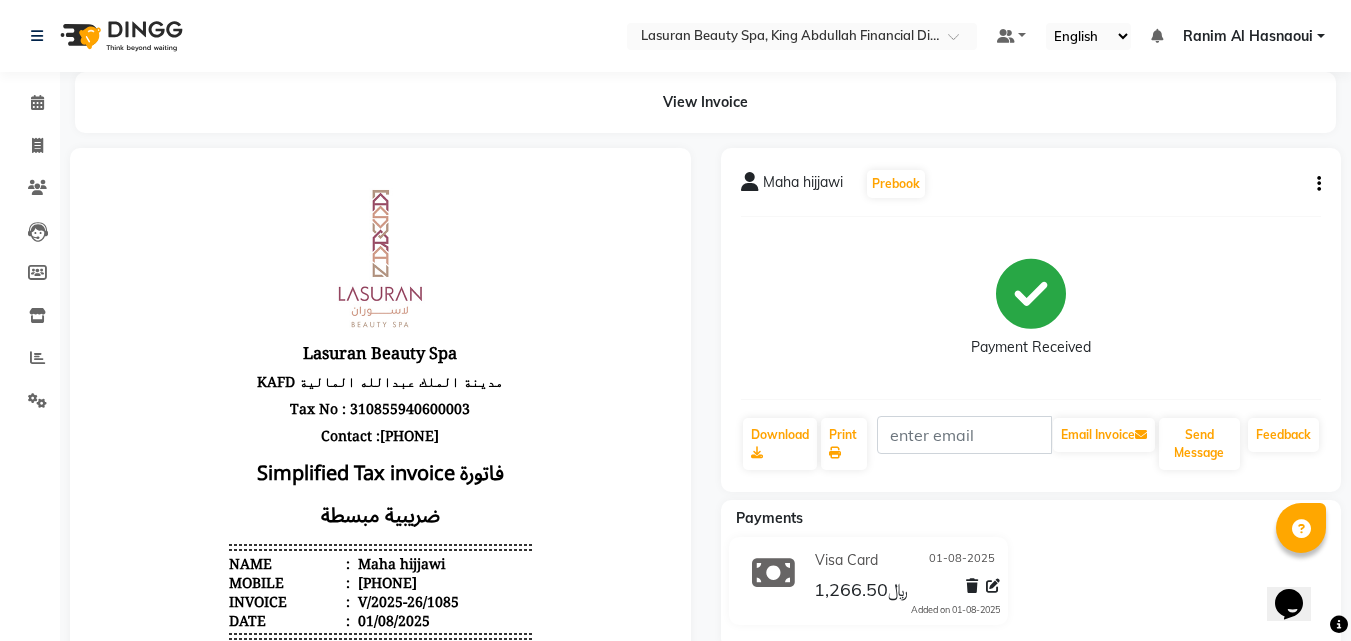scroll, scrollTop: 0, scrollLeft: 0, axis: both 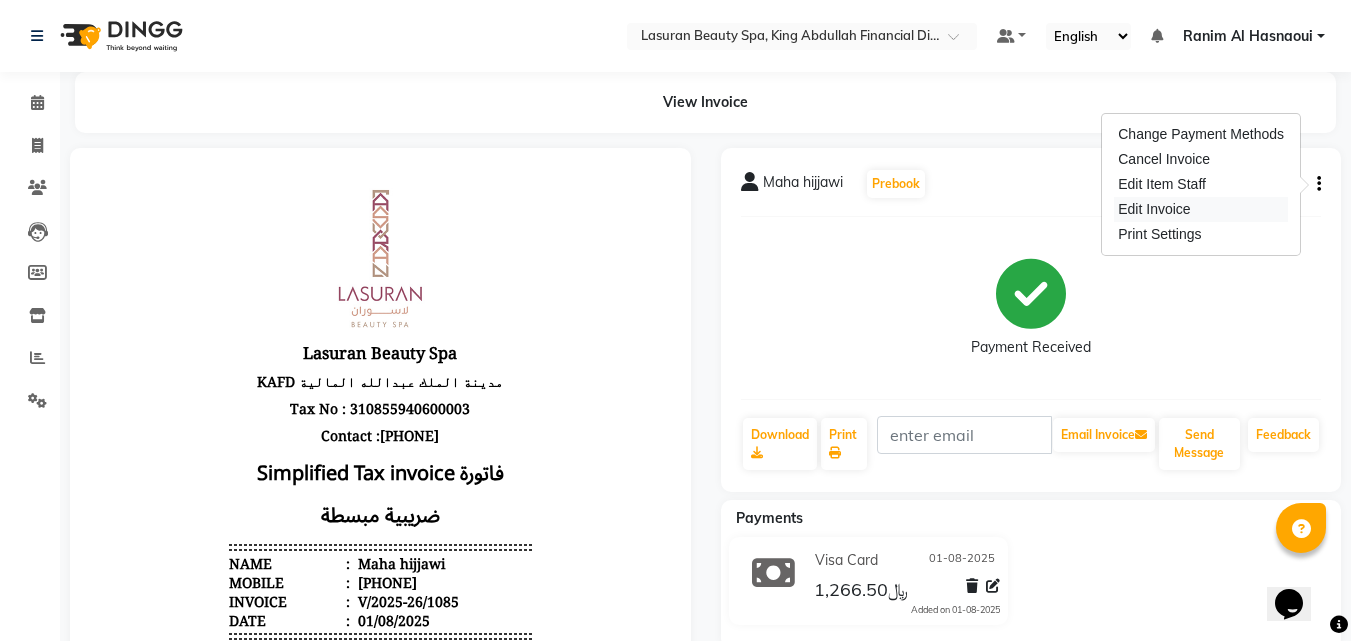 click on "Edit Invoice" at bounding box center (1201, 209) 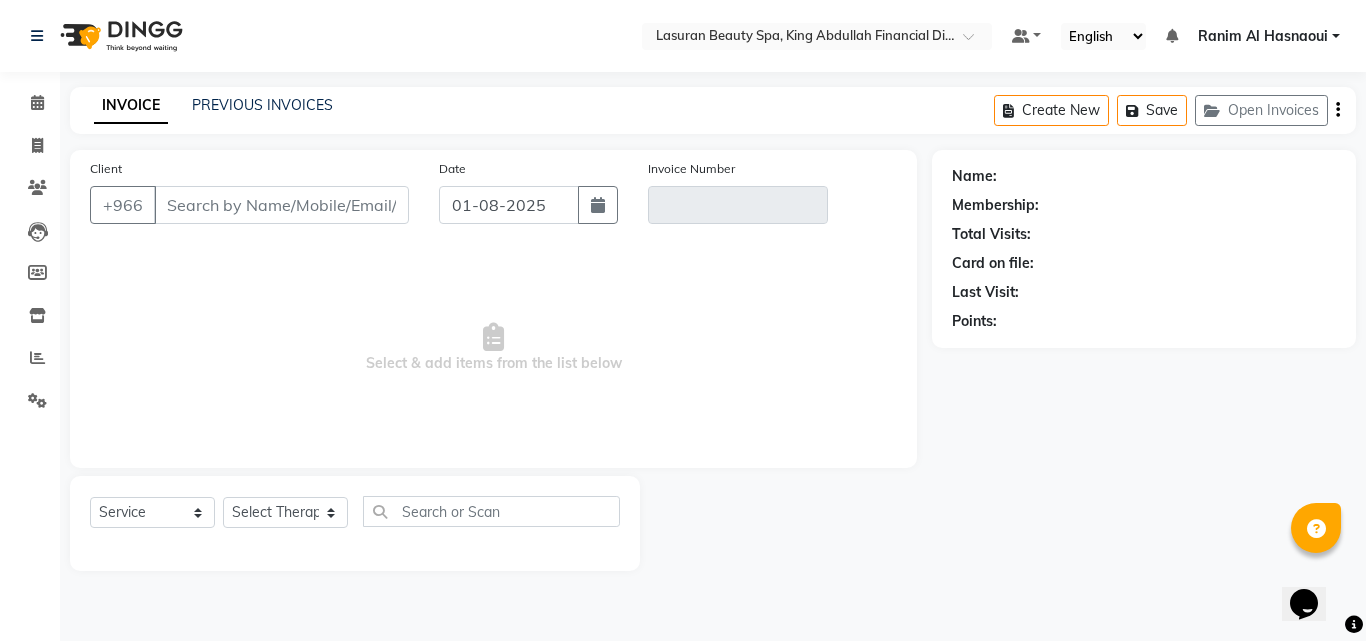 click on "Select Therapist Abdulellah AHMED ALJOHARY Ahmed Kouraichy Albara Alghanem Ali Marlea Angel ASHISH TAMANG BENJIE CABAHUG SUMANDO BIBEK TAMANG BISHAL THAPA BISHUN DEV MANDAL CHAIMAE BALHAMIDIYA CHARITO AZARCON CHARLYN AZARCON Dalia ELMA LAGRIMAS Fouad Nah Ghada Yaseen GULCHEKHRA HACER AKBAY Hiba Ramadan Liza Castro MABELL BORCELIS MALIKA Mariam Barakat MARIFE MASTE Mohamed ELfarargy MOHAMED JAMAL Mohsen Amaui NABI KADDUS PERI  SUPRIATNA DJUJUM Rachelle RACHIDA BOUSSETTA Ranim Al Hasnaoui SATNAI KOUCHHA SHAUN ALBOPERA SUWIN Taha Hussien TUPA AN AROBINTO zainab عمرو" 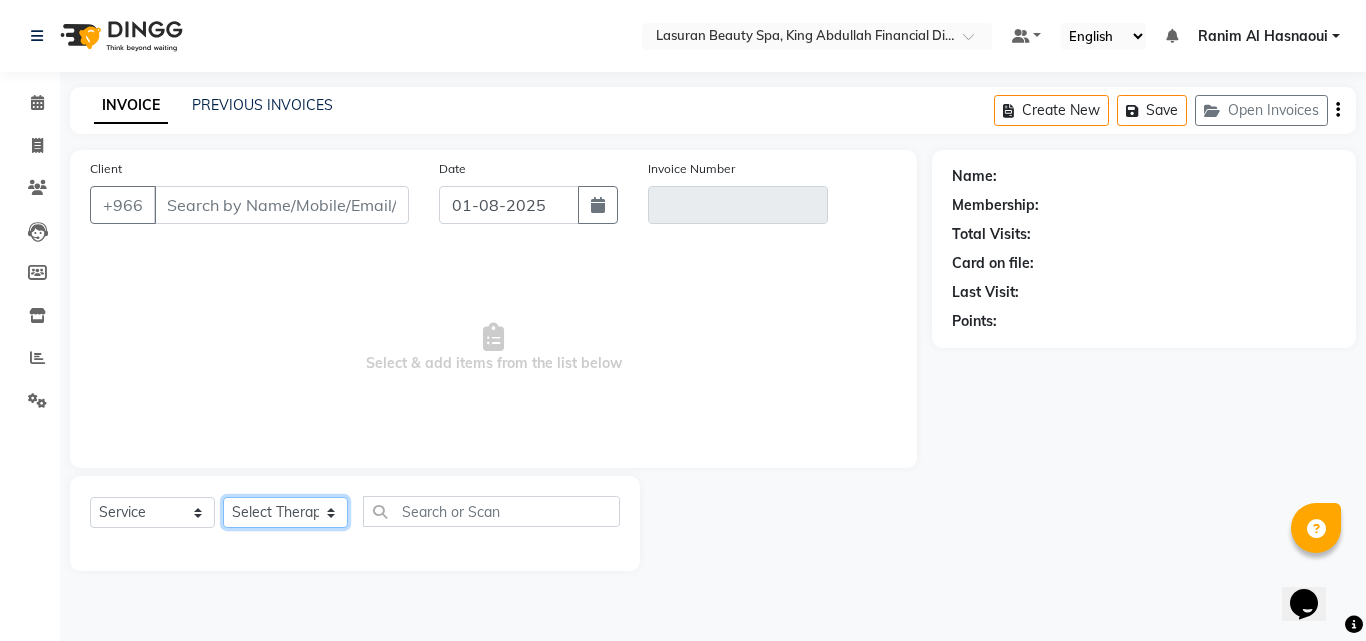 click on "Select Therapist Abdulellah AHMED ALJOHARY Ahmed Kouraichy Albara Alghanem Ali Marlea Angel ASHISH TAMANG BENJIE CABAHUG SUMANDO BIBEK TAMANG BISHAL THAPA BISHUN DEV MANDAL CHAIMAE BALHAMIDIYA CHARITO AZARCON CHARLYN AZARCON Dalia ELMA LAGRIMAS Fouad Nah Ghada Yaseen GULCHEKHRA HACER AKBAY Hiba Ramadan Liza Castro MABELL BORCELIS MALIKA Mariam Barakat MARIFE MASTE Mohamed ELfarargy MOHAMED JAMAL Mohsen Amaui NABI KADDUS PERI  SUPRIATNA DJUJUM Rachelle RACHIDA BOUSSETTA Ranim Al Hasnaoui SATNAI KOUCHHA SHAUN ALBOPERA SUWIN Taha Hussien TUPA AN AROBINTO zainab عمرو" 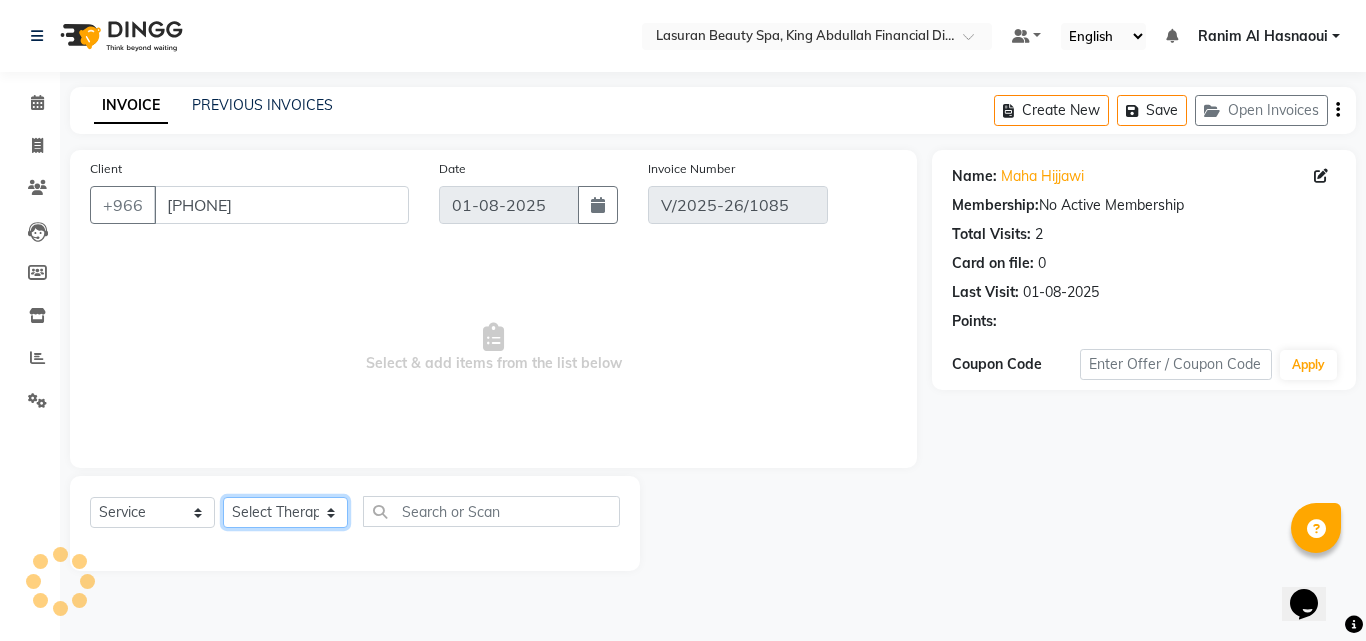 select on "select" 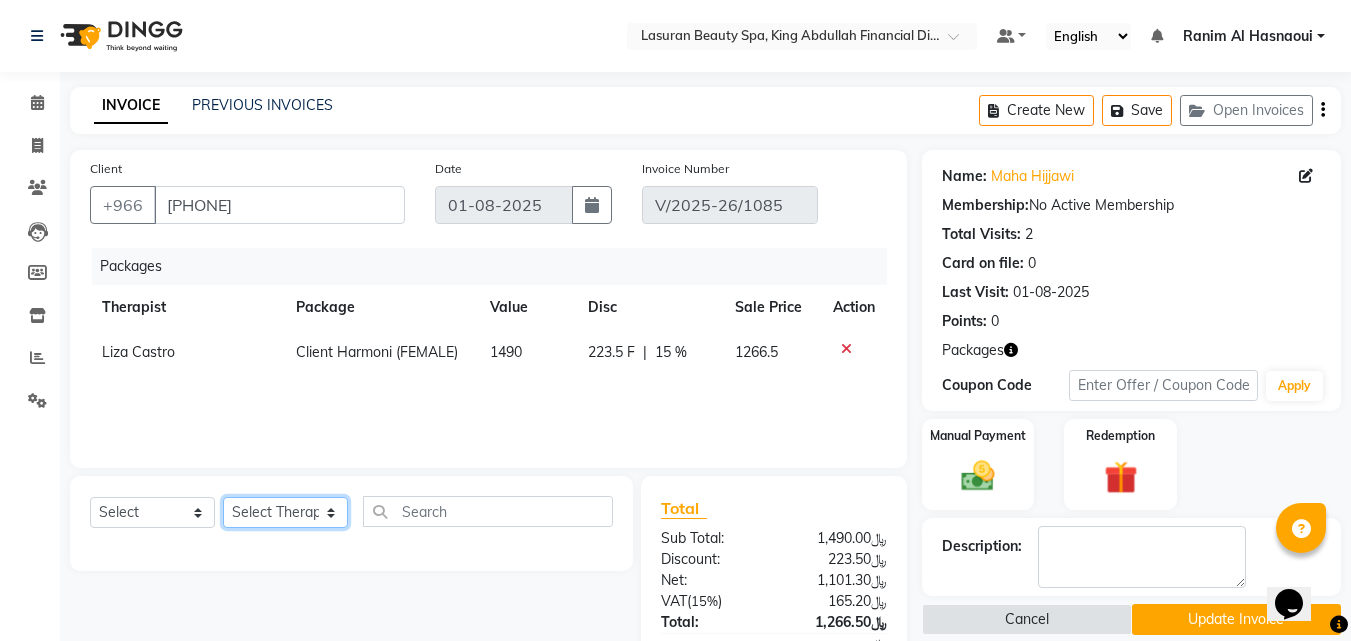 select on "54629" 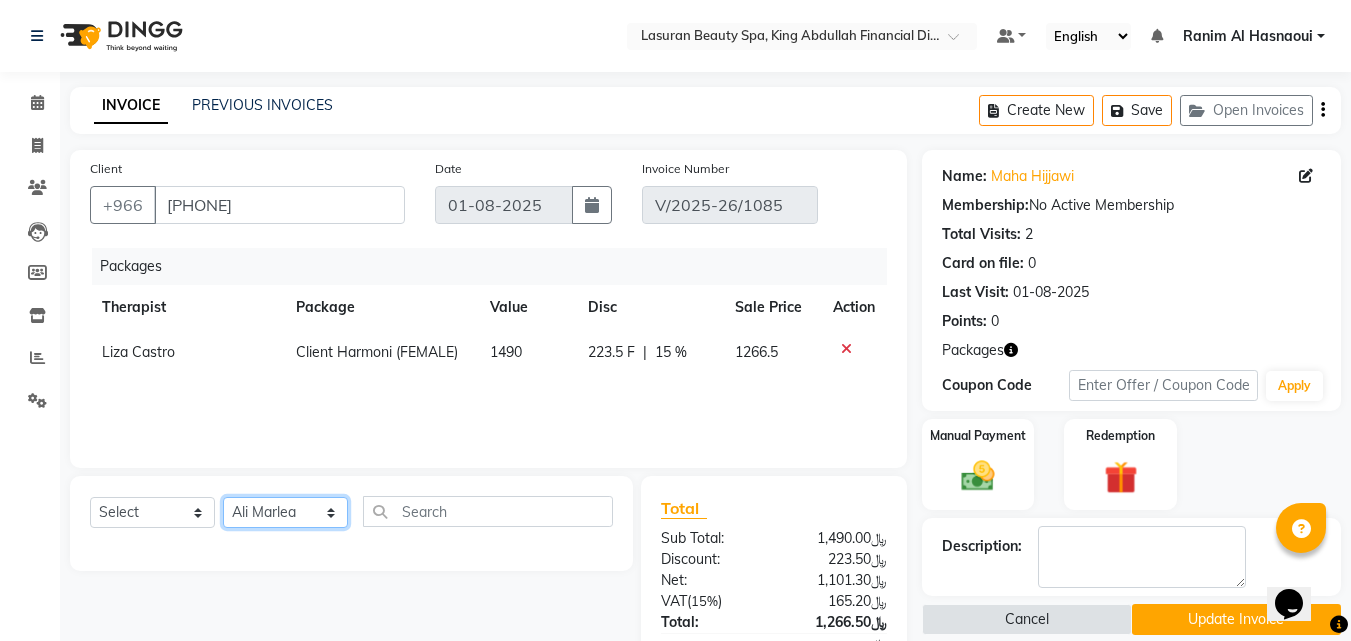 click on "Select Therapist Abdulellah AHMED ALJOHARY Ahmed Kouraichy Albara Alghanem Ali Marlea Angel ASHISH TAMANG BENJIE CABAHUG SUMANDO BIBEK TAMANG BISHAL THAPA BISHUN DEV MANDAL CHAIMAE BALHAMIDIYA CHARITO AZARCON CHARLYN AZARCON Dalia ELMA LAGRIMAS Fouad Nah Ghada Yaseen GULCHEKHRA HACER AKBAY Hiba Ramadan Liza Castro MABELL BORCELIS MALIKA Mariam Barakat MARIFE MASTE Mohamed ELfarargy MOHAMED JAMAL Mohsen Amaui NABI KADDUS PERI  SUPRIATNA DJUJUM Rachelle RACHIDA BOUSSETTA Ranim Al Hasnaoui SATNAI KOUCHHA SHAUN ALBOPERA SUWIN Taha Hussien TUPA AN AROBINTO zainab عمرو" 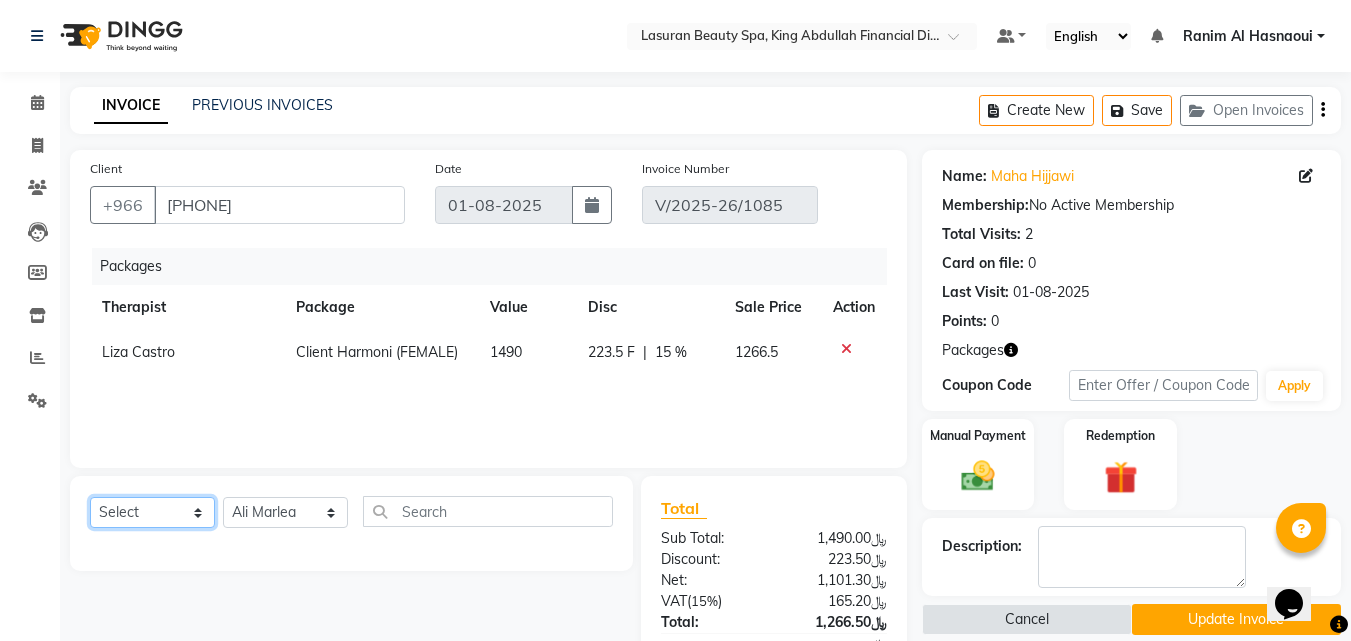 drag, startPoint x: 149, startPoint y: 509, endPoint x: 149, endPoint y: 498, distance: 11 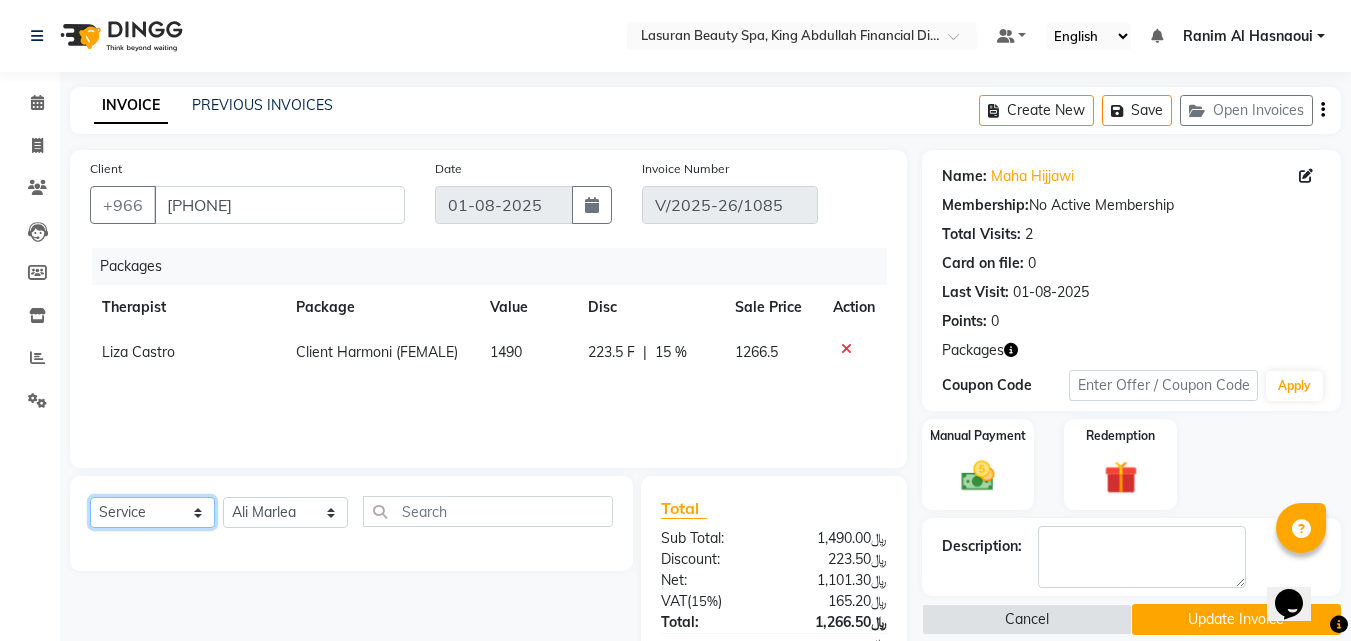 click on "Select  Service  Product  Membership  Package Voucher Prepaid Gift Card" 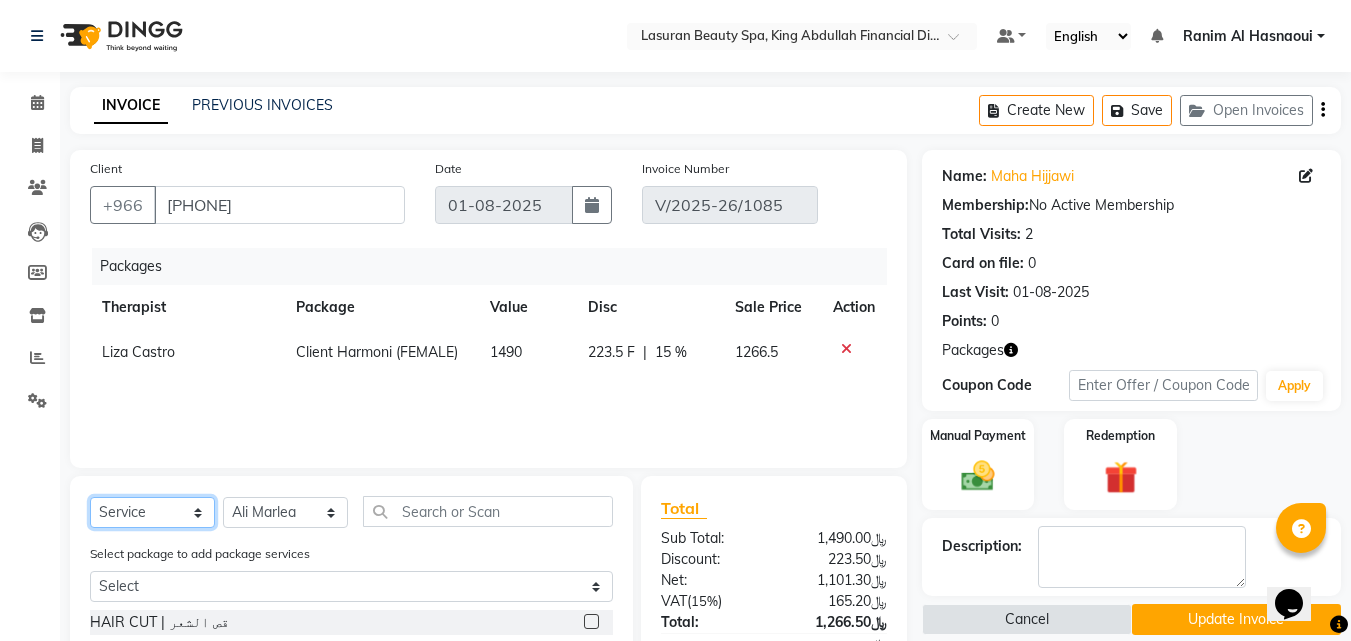 scroll, scrollTop: 227, scrollLeft: 0, axis: vertical 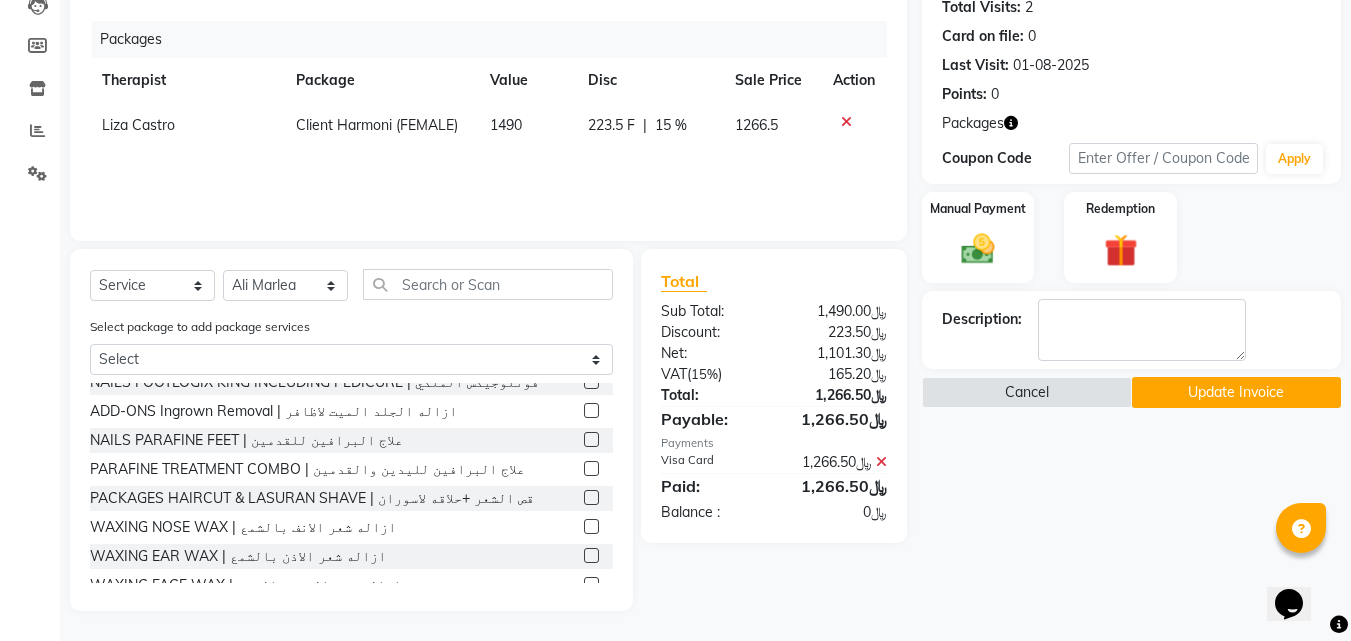 click 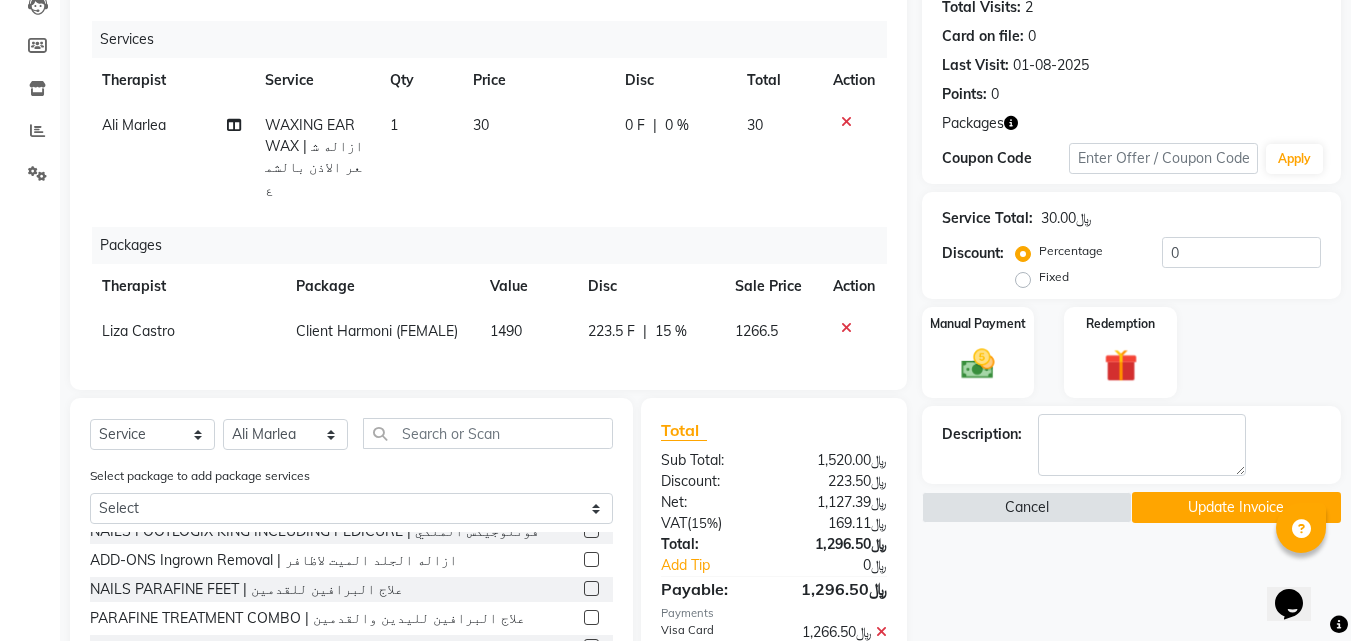 click 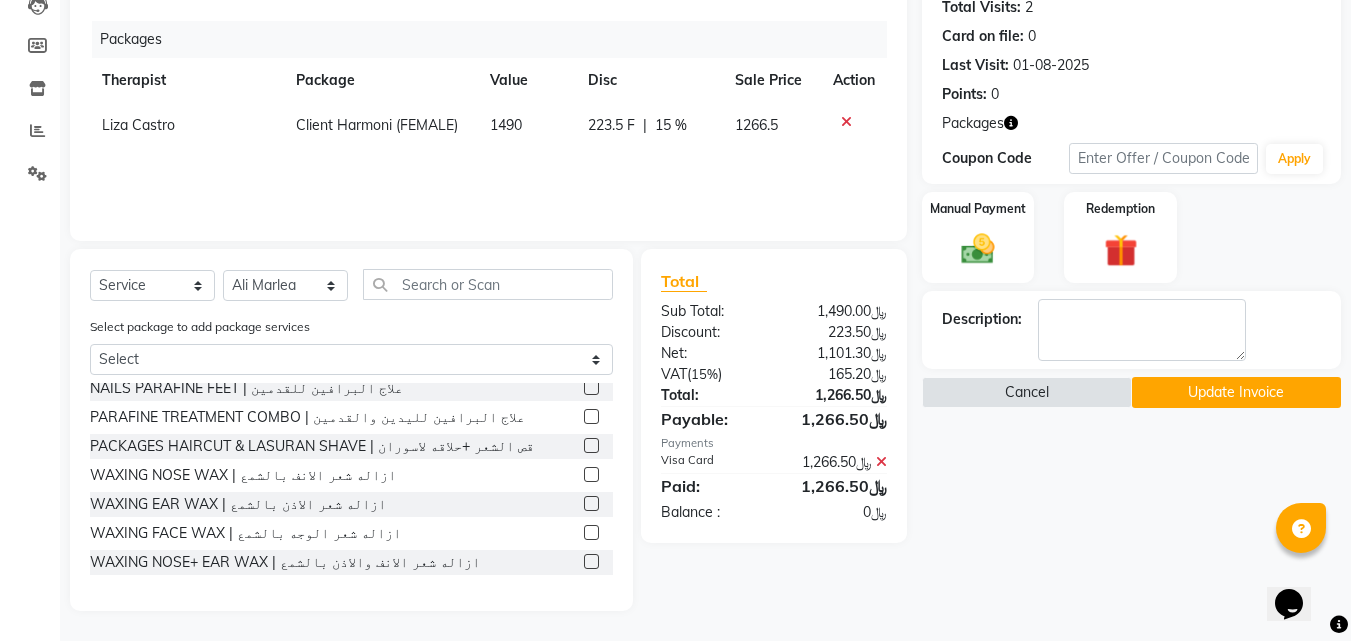 scroll, scrollTop: 519, scrollLeft: 0, axis: vertical 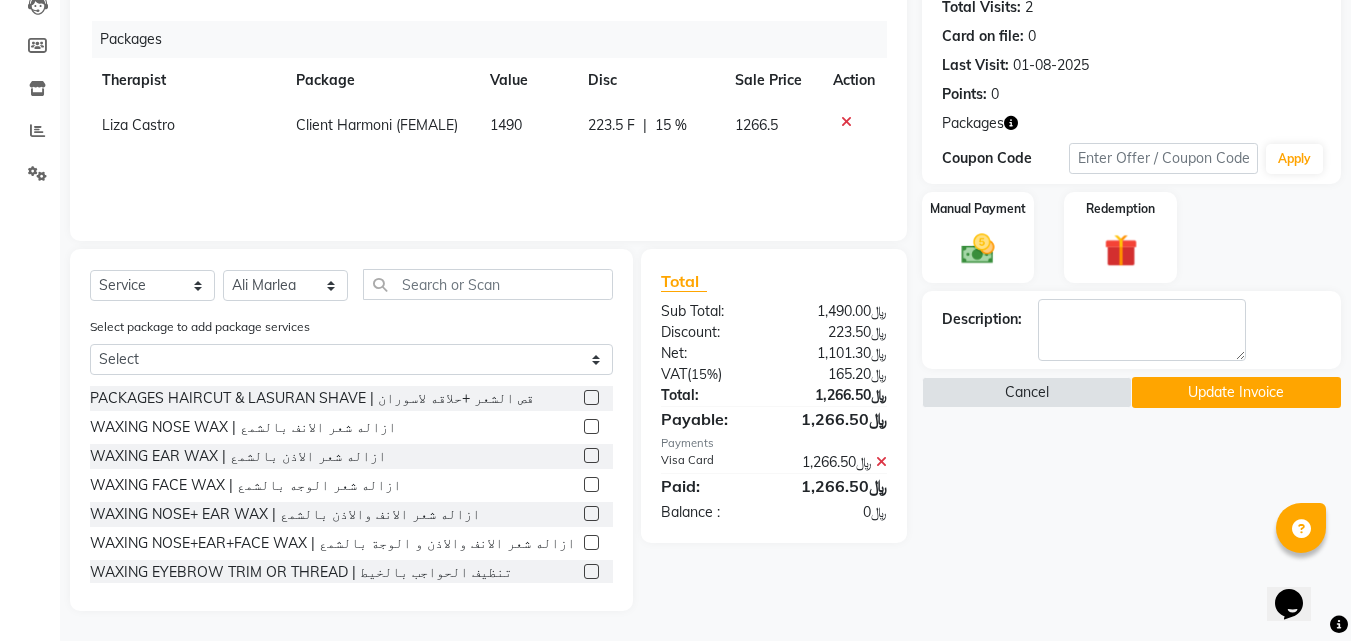 click 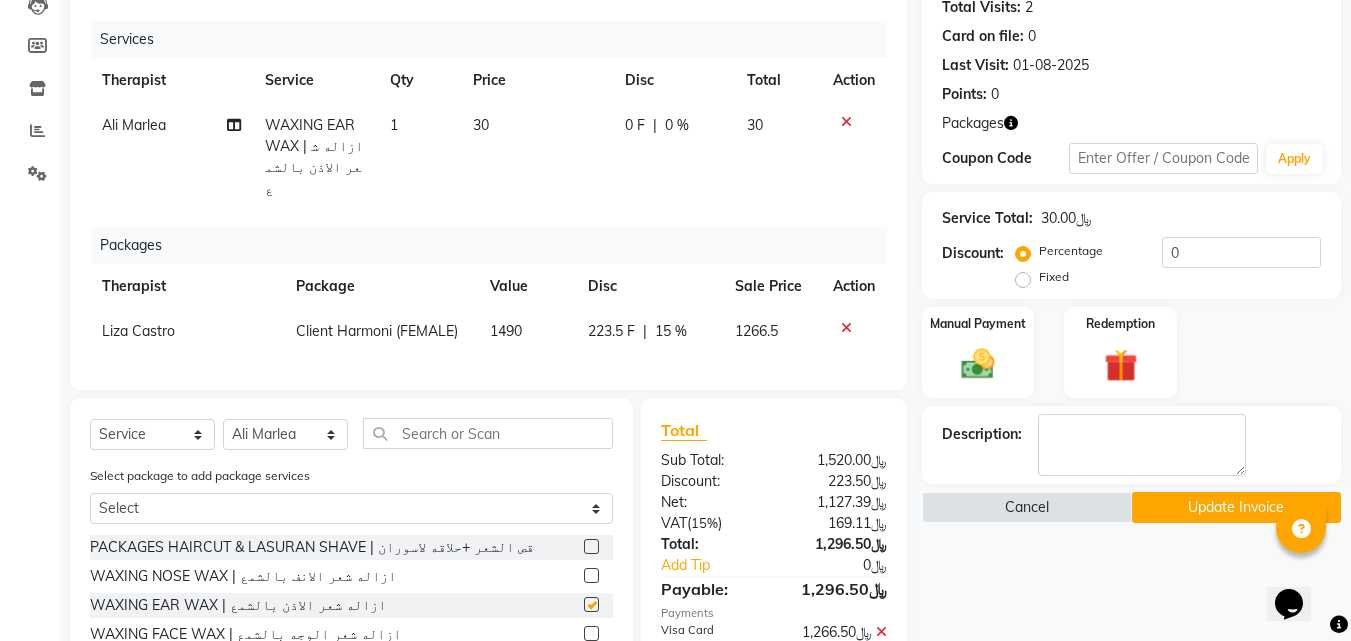 checkbox on "false" 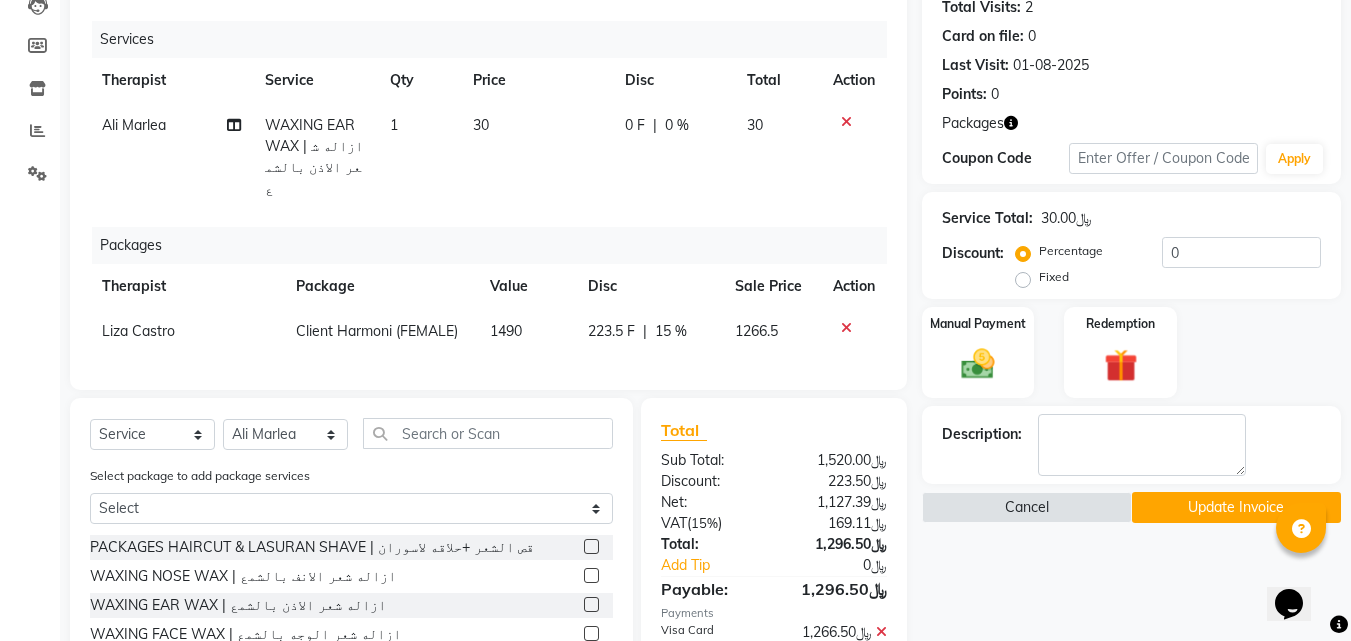 click 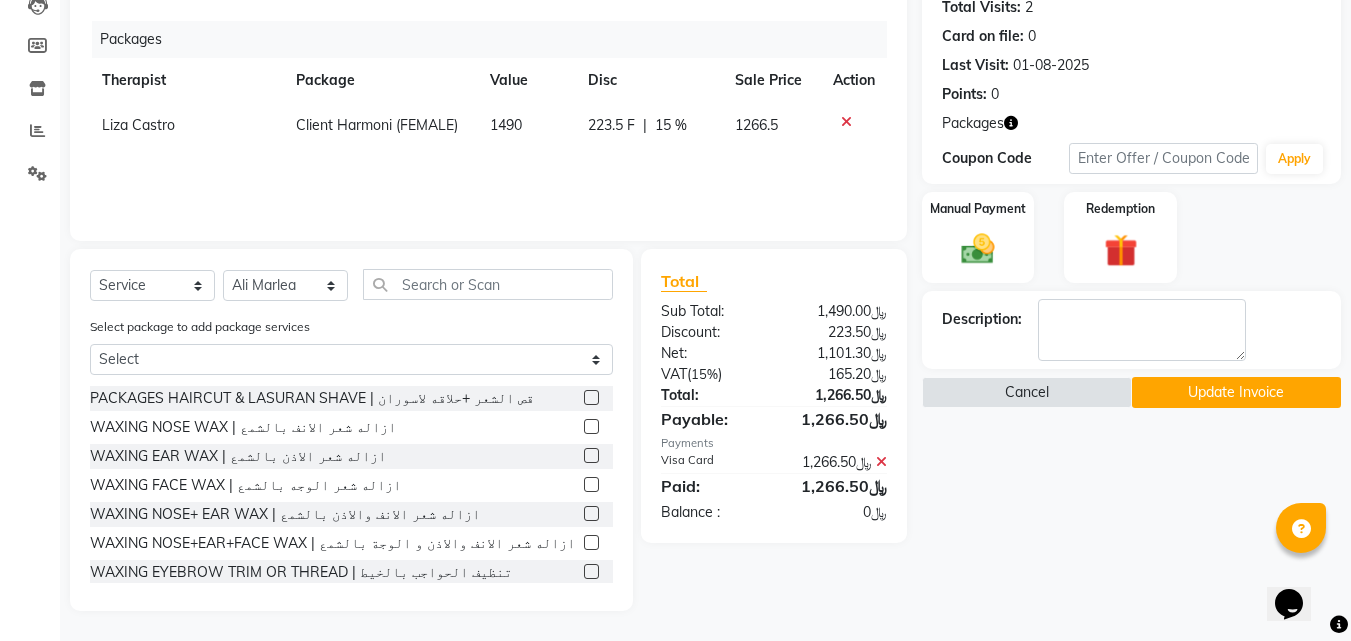 click 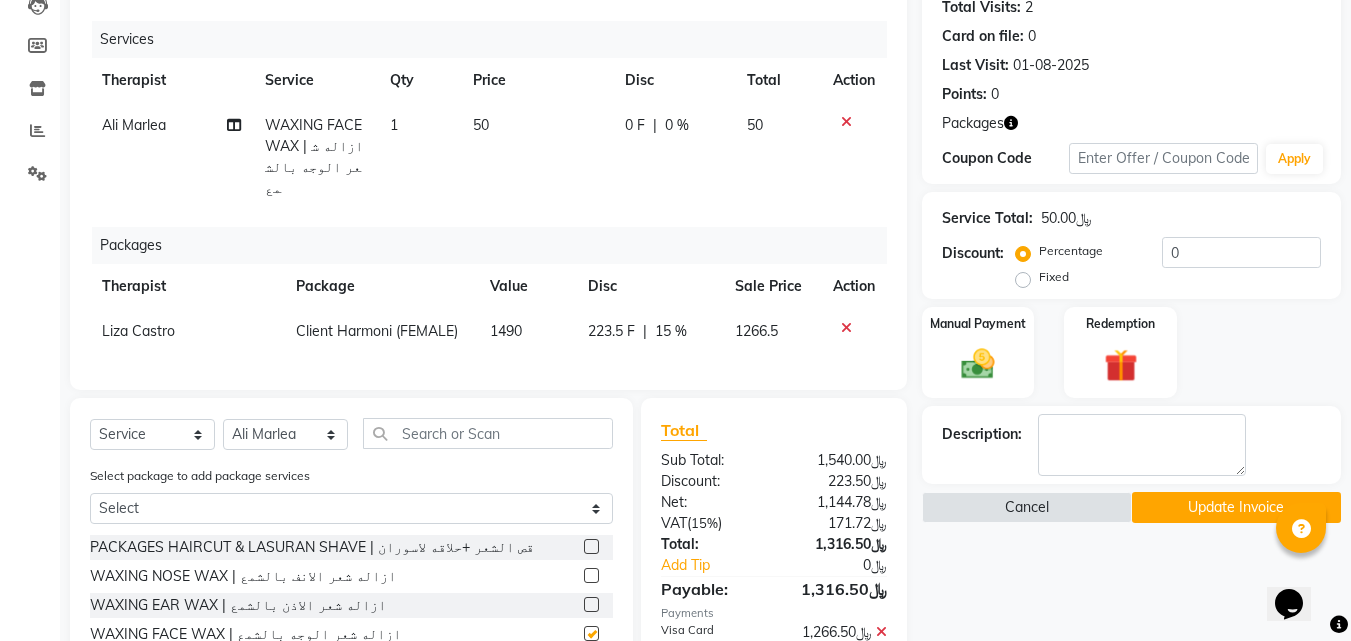 checkbox on "false" 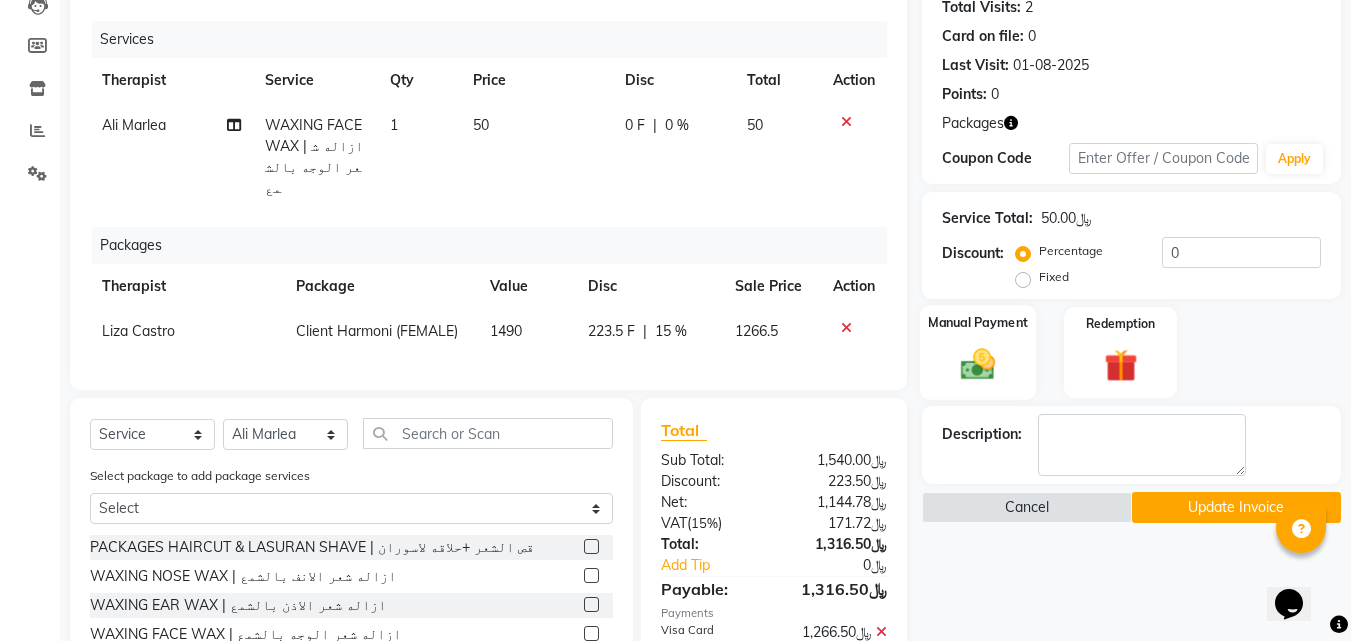 click 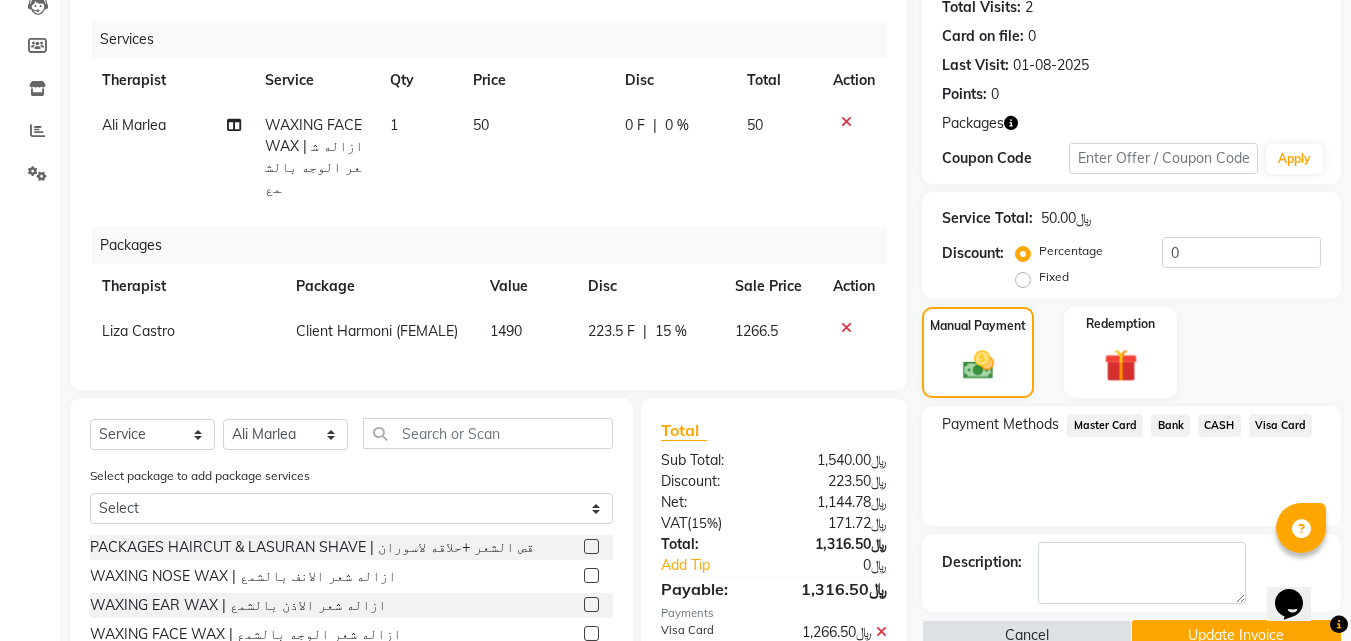 click on "Visa Card" 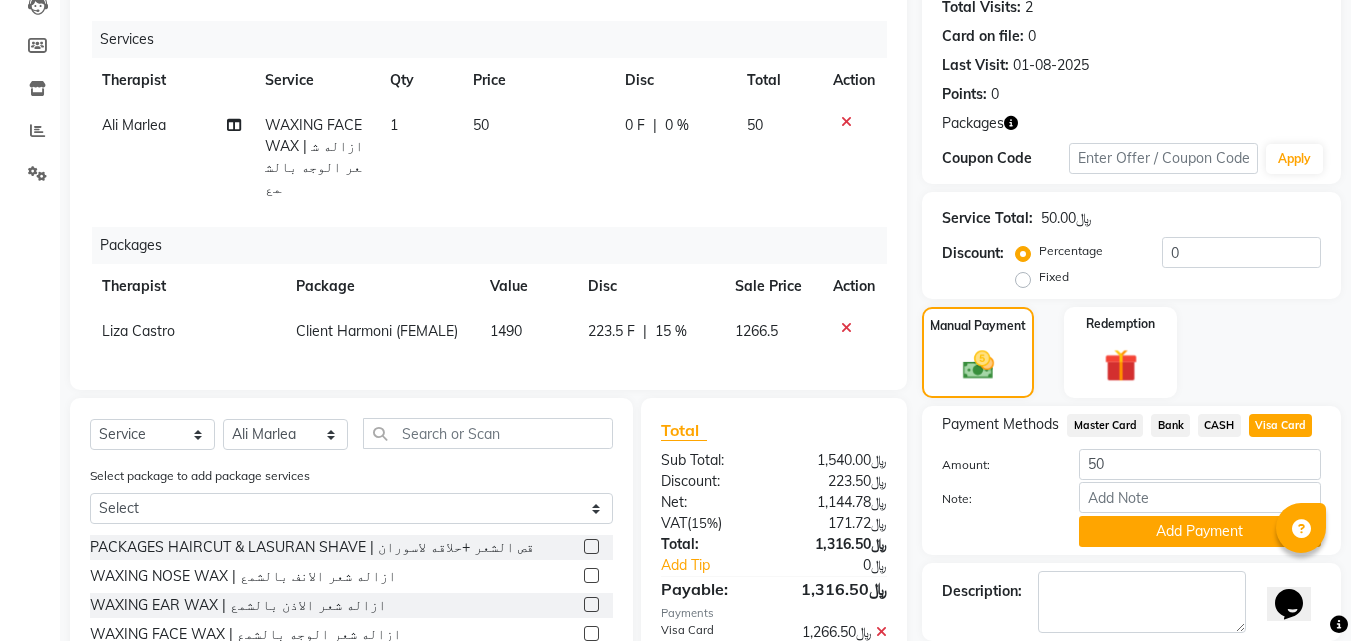 click on "Payment Methods  Master Card   Bank   CASH   Visa Card  Amount: 50 Note: Add Payment" 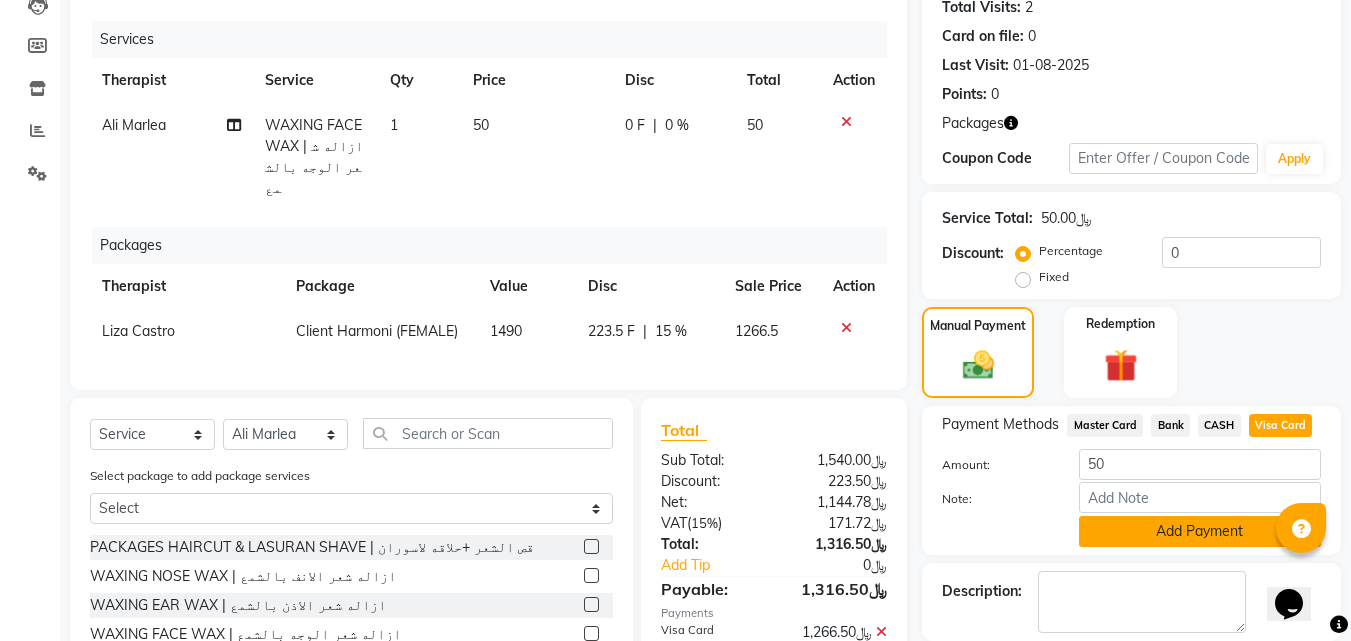 click on "Add Payment" 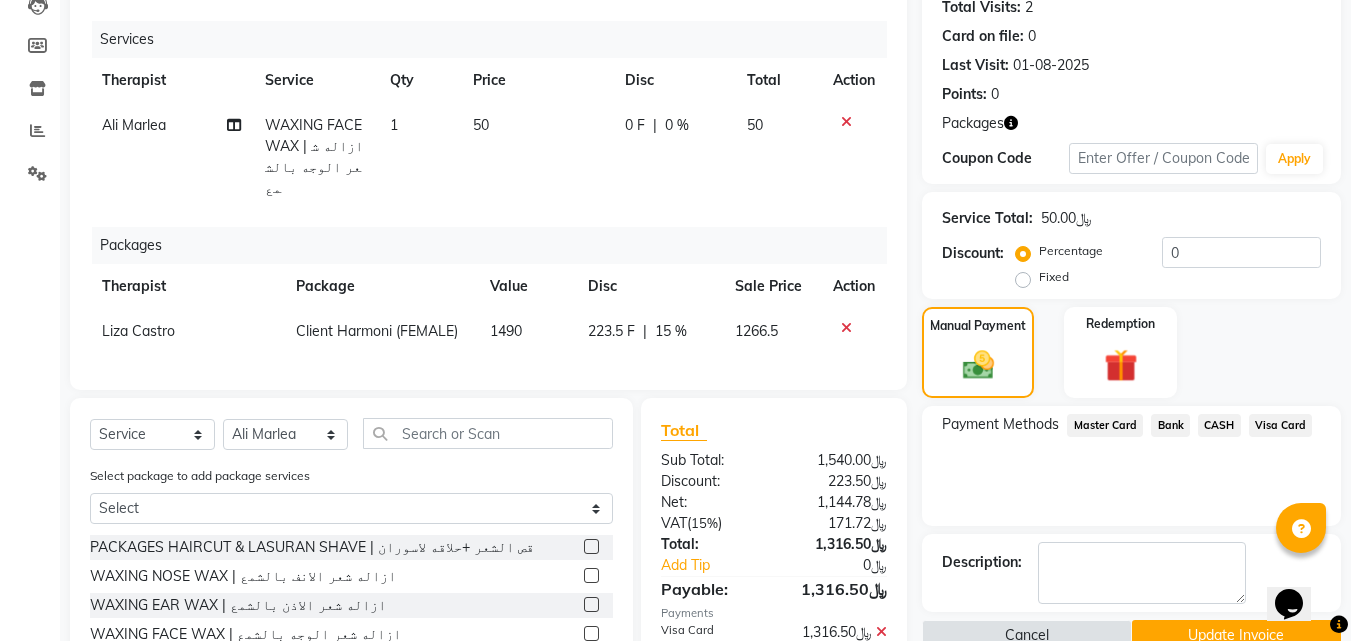 click on "Payment Methods  Master Card   Bank   CASH   Visa Card" 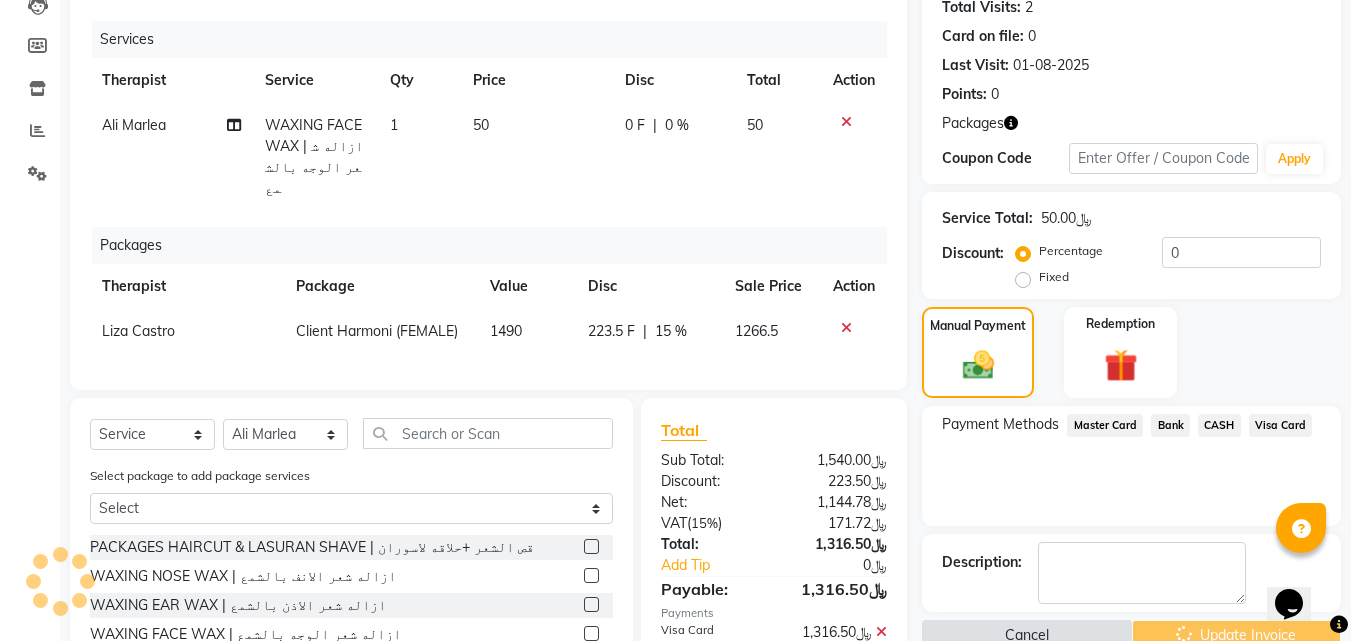 scroll, scrollTop: 370, scrollLeft: 0, axis: vertical 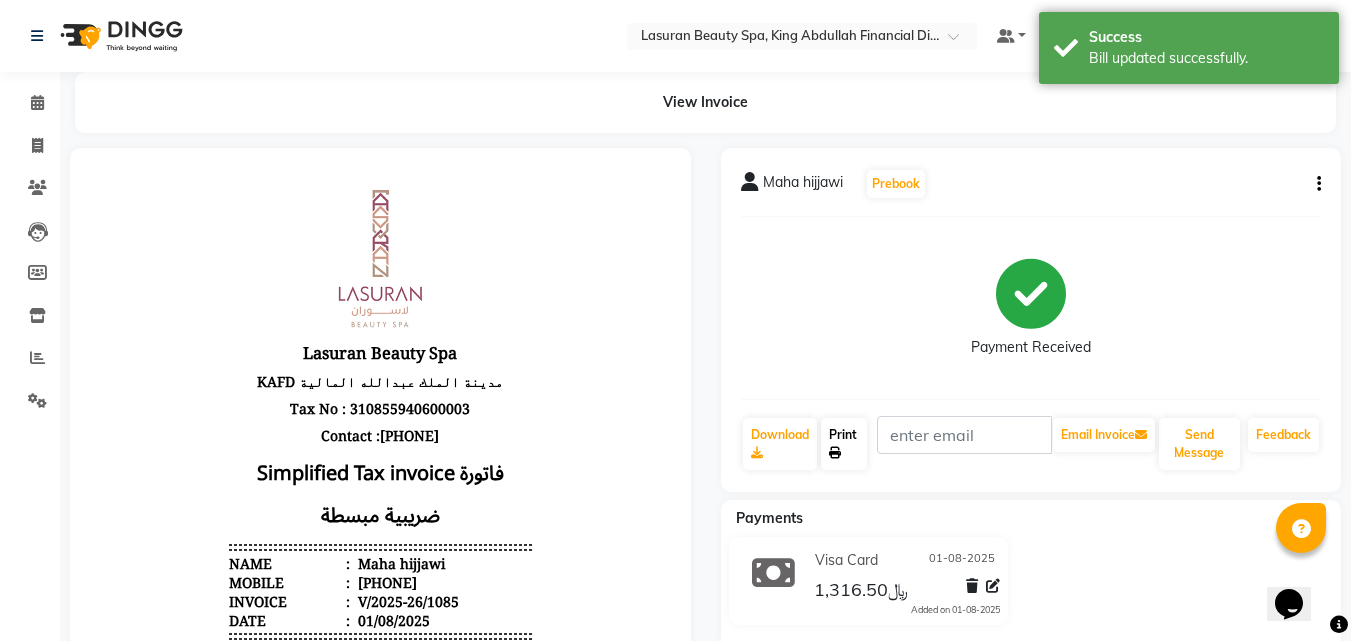 click on "Print" 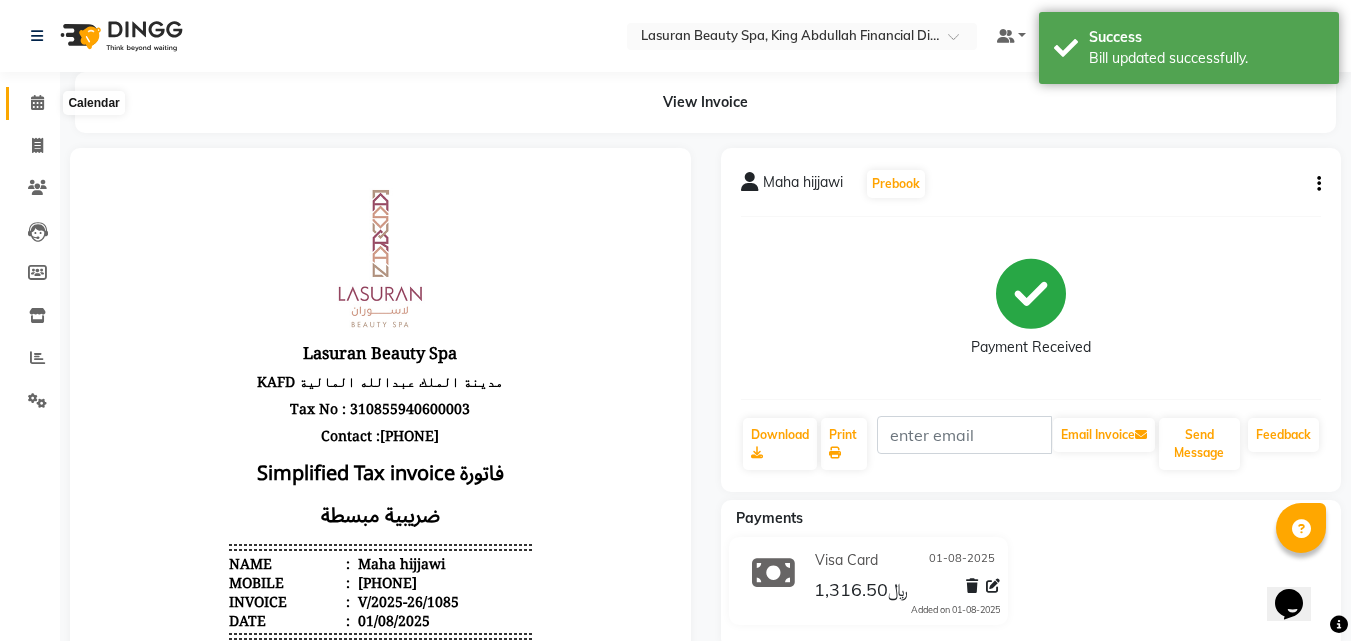 click 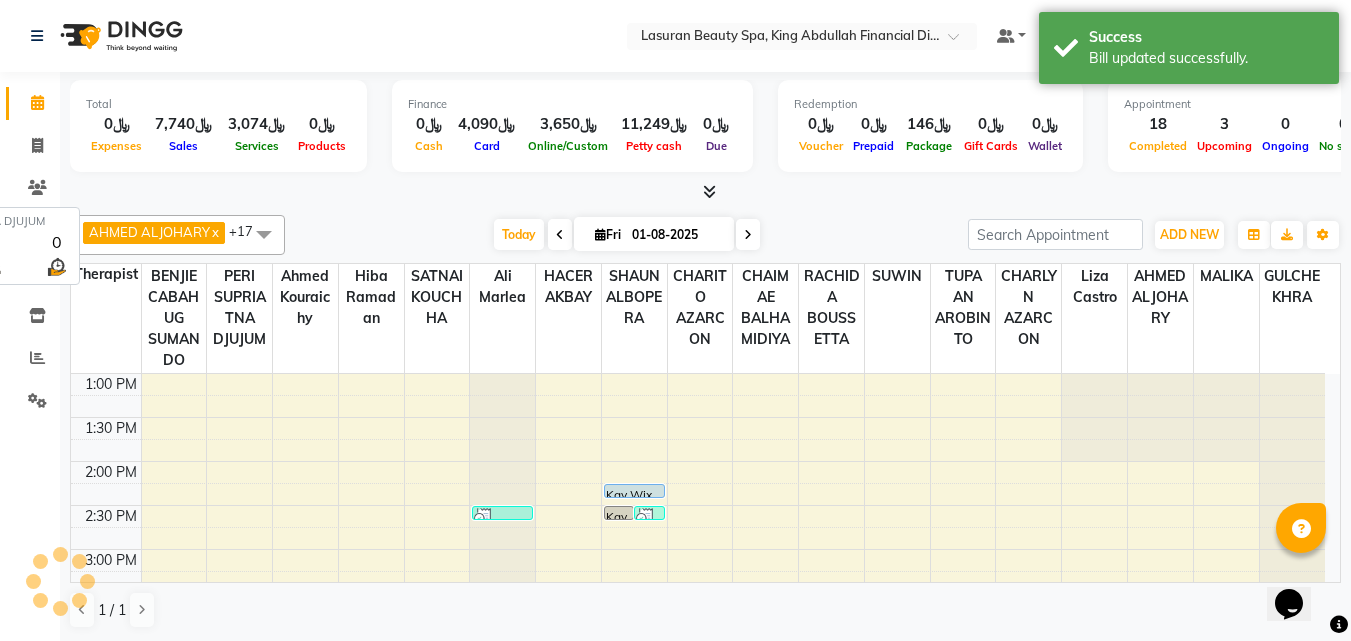 scroll, scrollTop: 0, scrollLeft: 0, axis: both 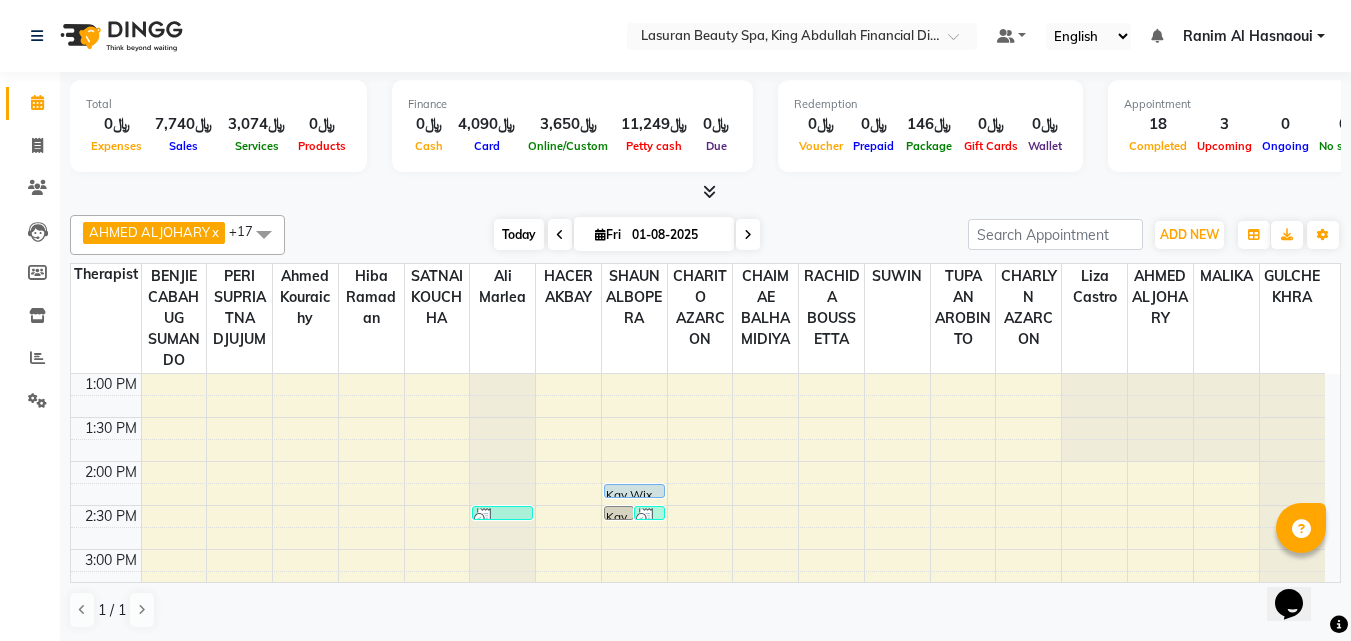 click on "Today" at bounding box center [519, 234] 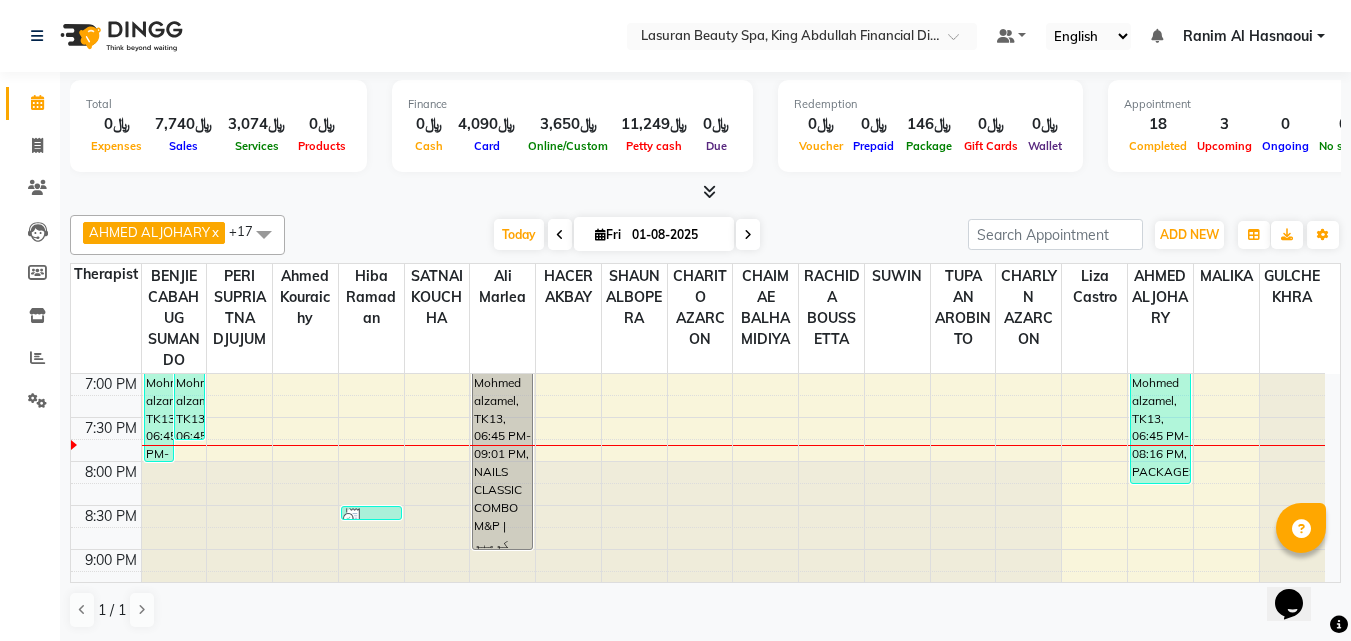 scroll, scrollTop: 529, scrollLeft: 0, axis: vertical 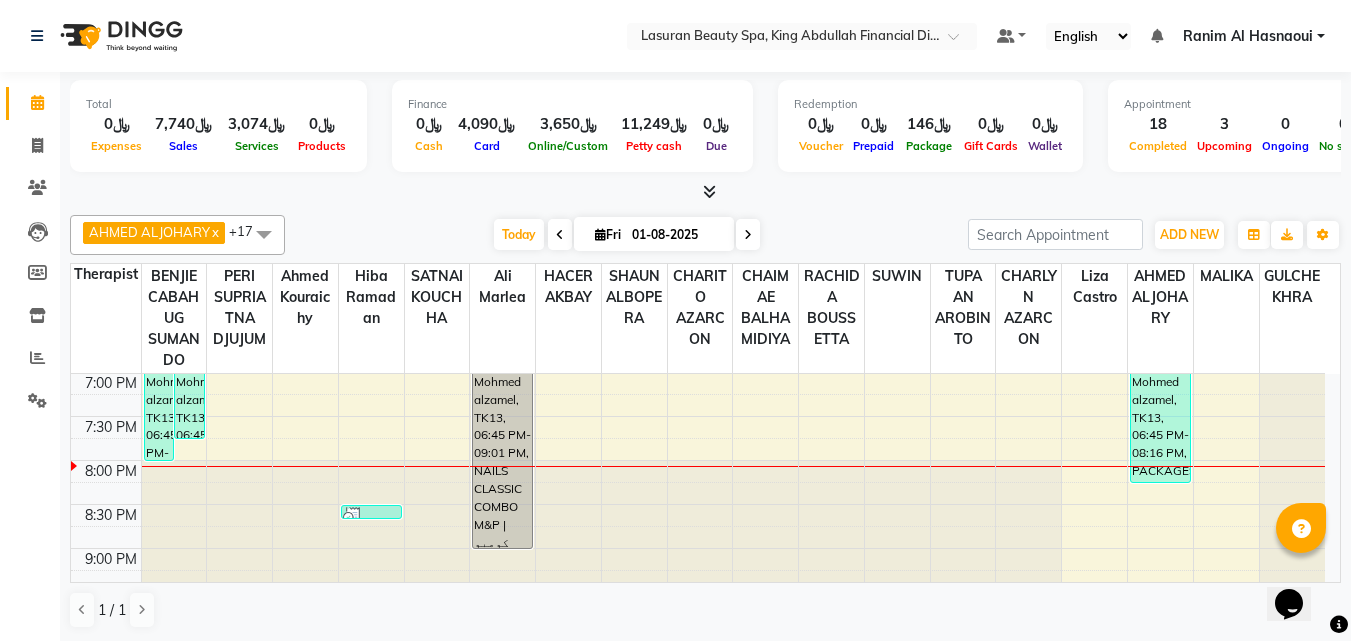 click on "Mohmed alzamel, TK13, 06:45 PM-07:46 PM, NAILS  CLASSIC COMBO M&P | كومبو كلاسيك مانكير+باديكير" at bounding box center (189, 395) 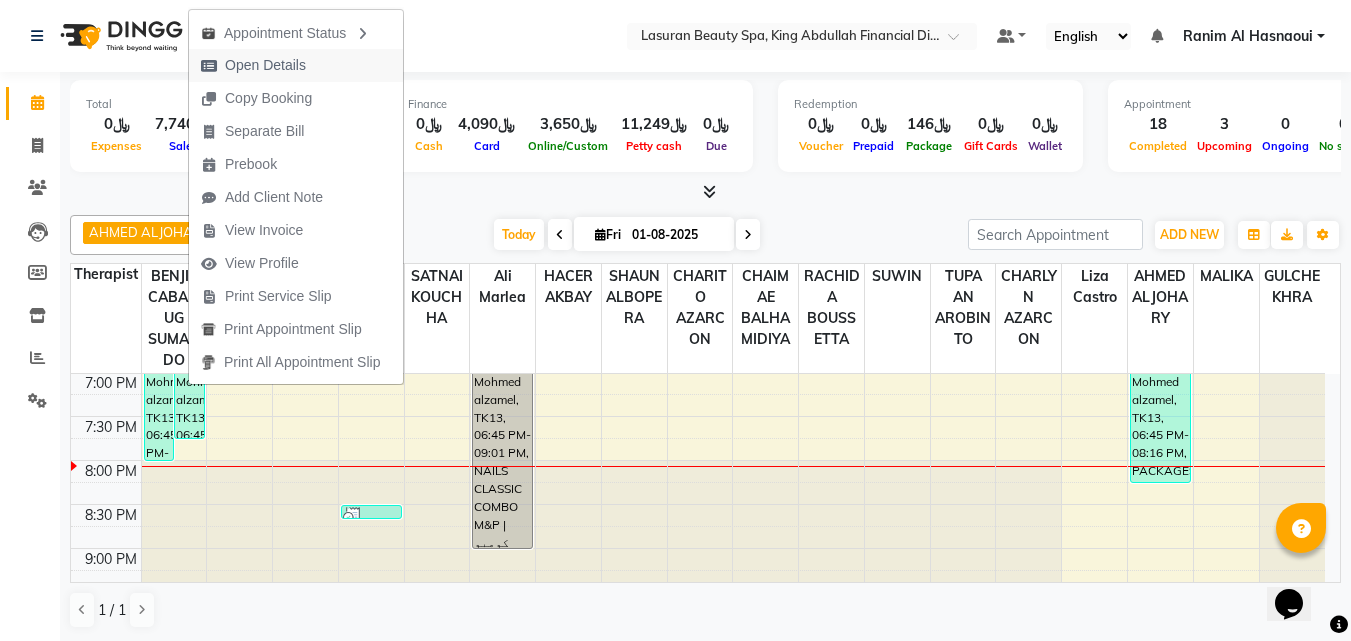 click on "Open Details" at bounding box center (253, 65) 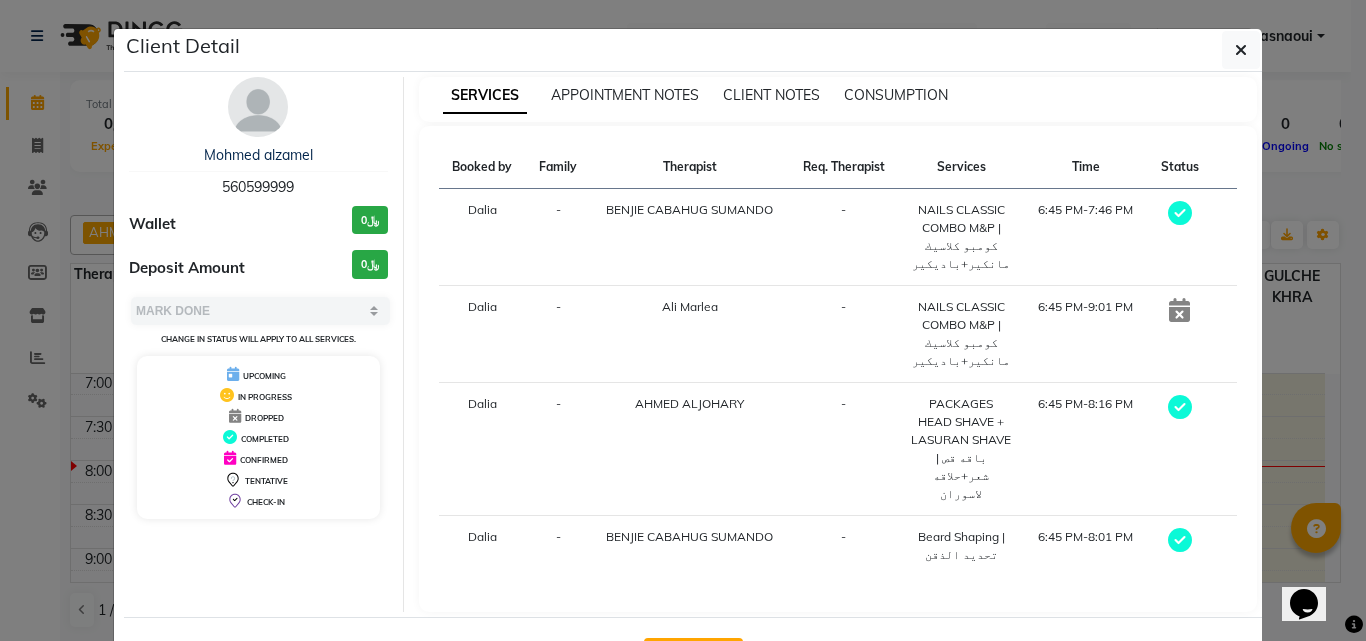 click on "View Invoice" 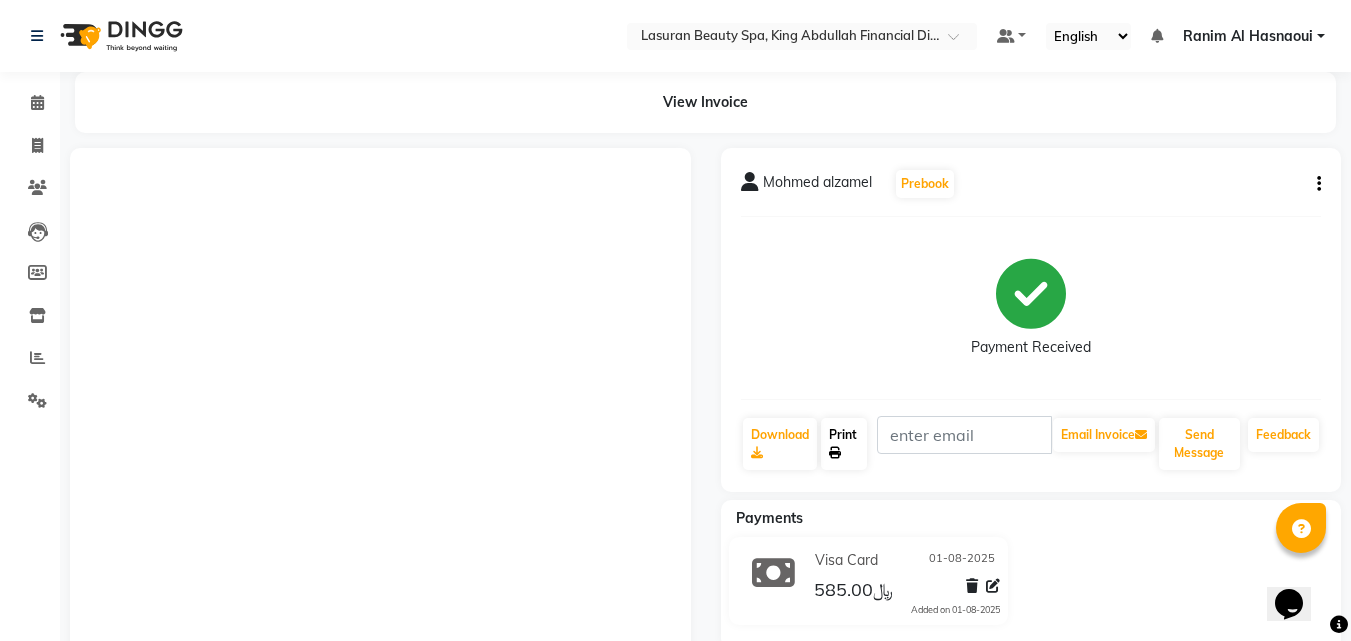 click on "Print" 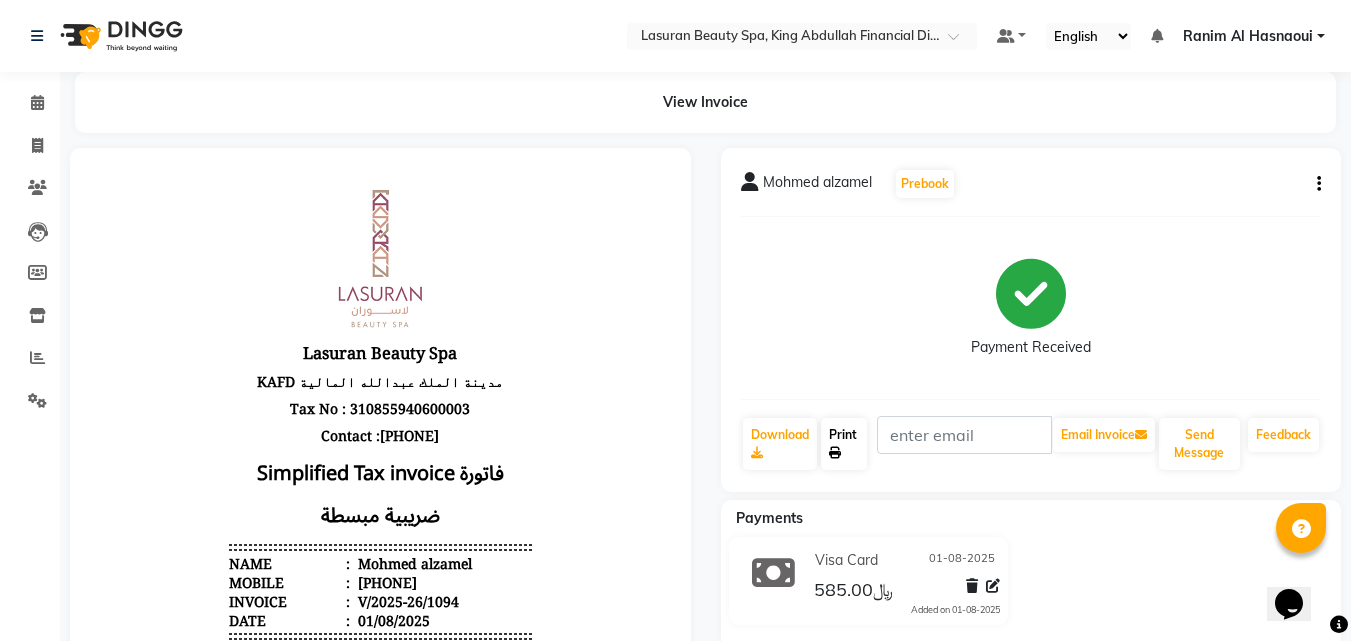 scroll, scrollTop: 0, scrollLeft: 0, axis: both 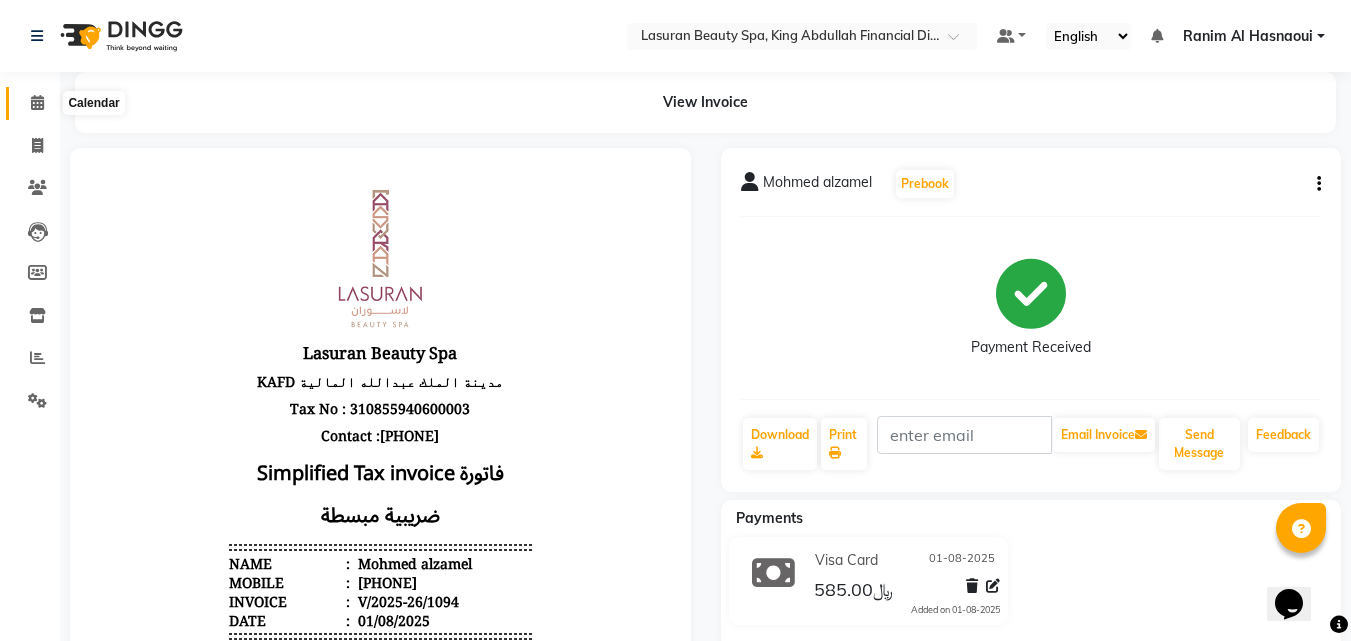 click 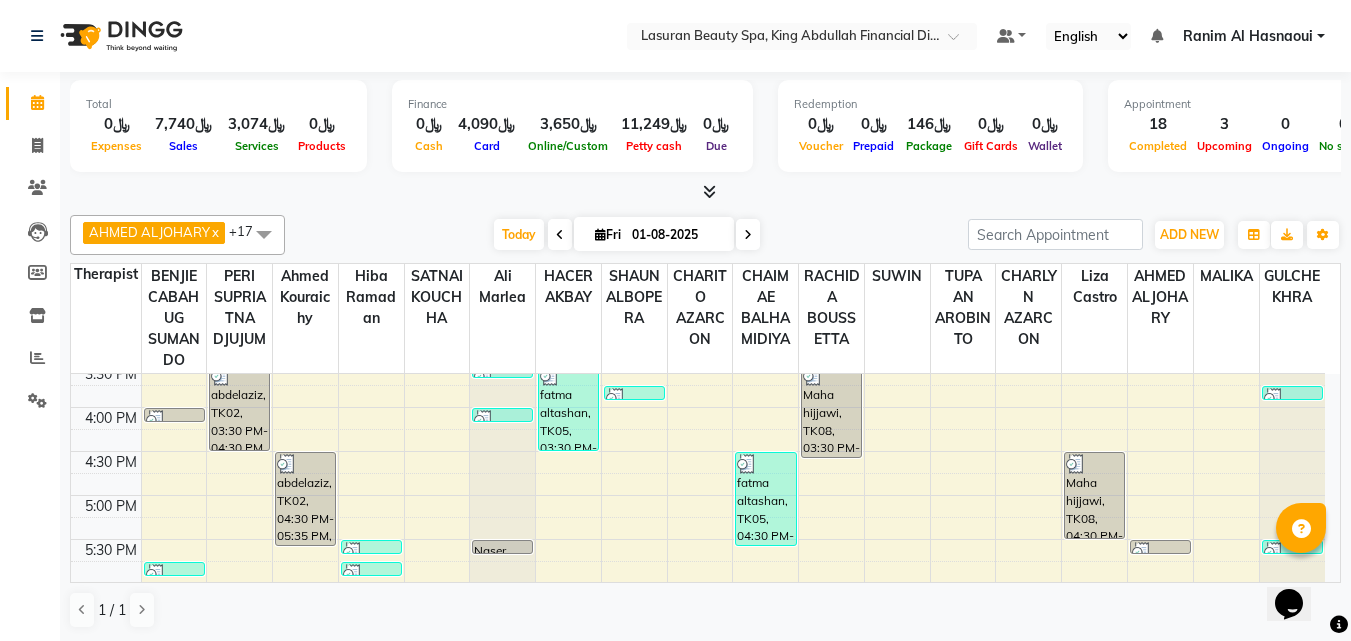 scroll, scrollTop: 400, scrollLeft: 0, axis: vertical 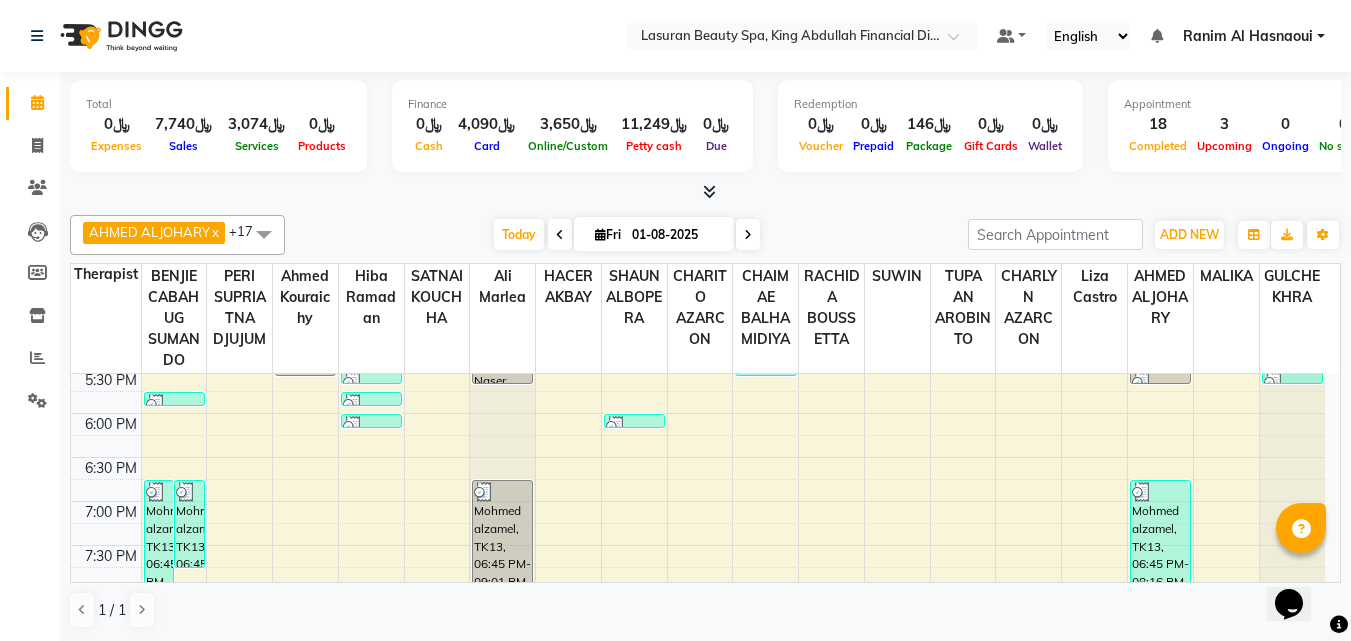 click at bounding box center (353, 426) 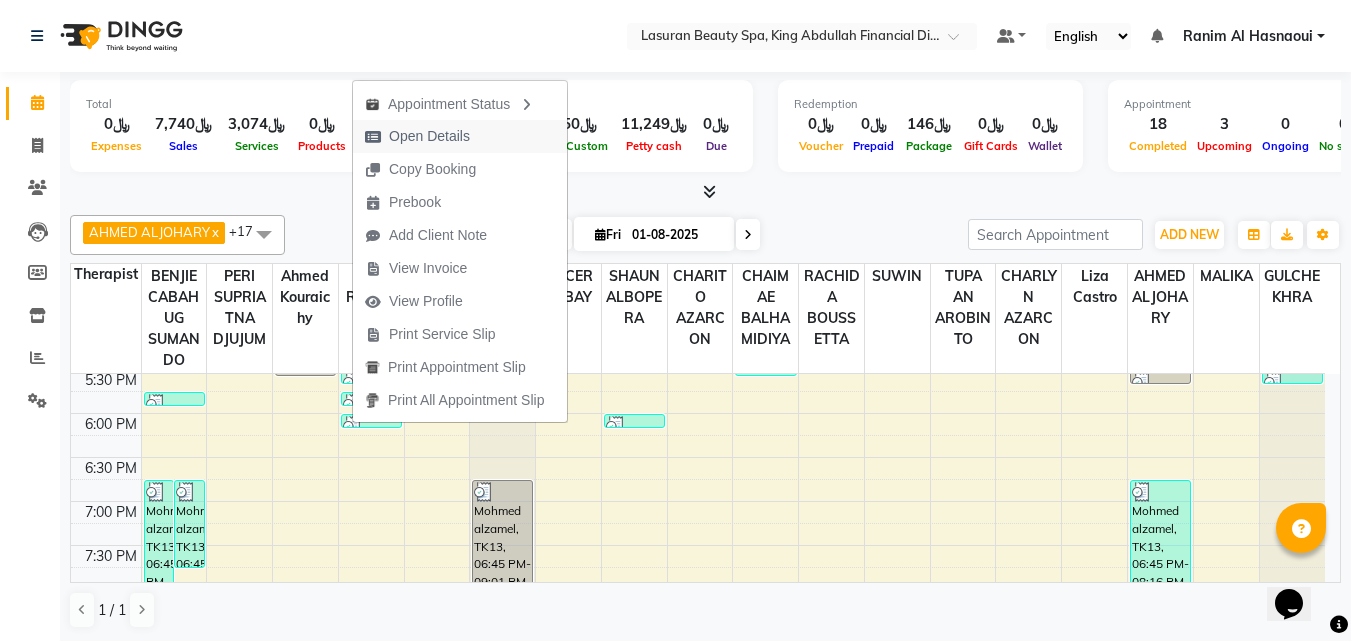 click on "Open Details" at bounding box center [429, 136] 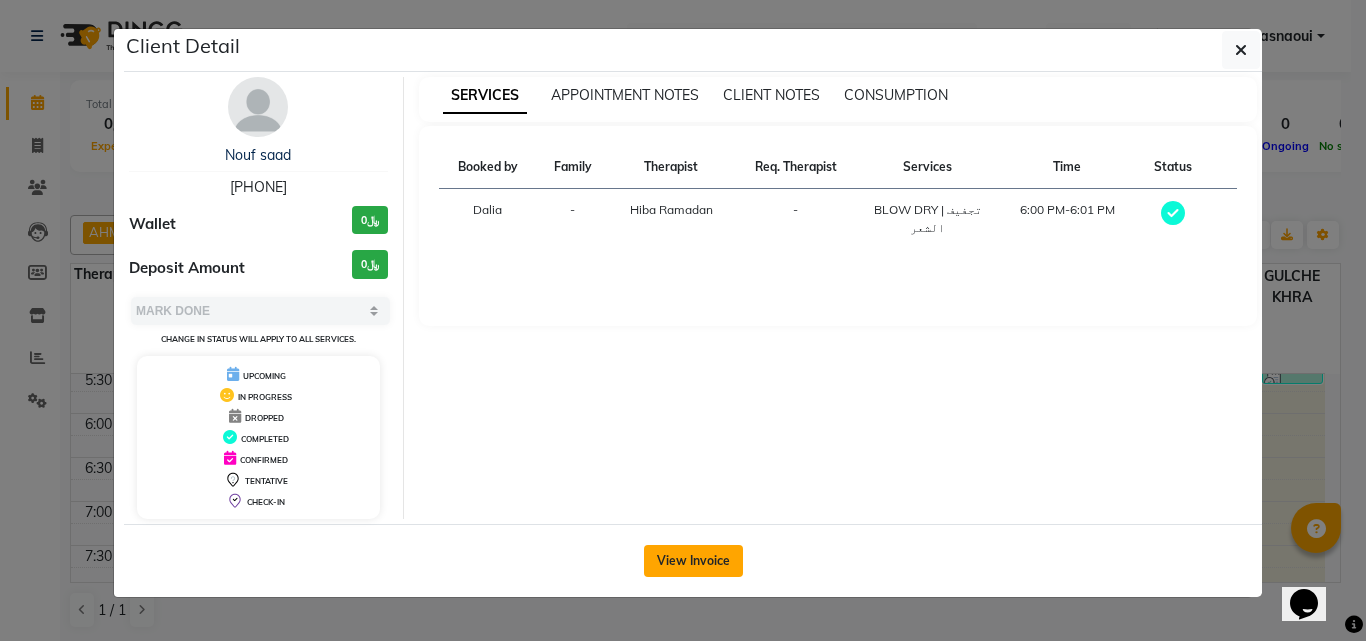 click on "View Invoice" 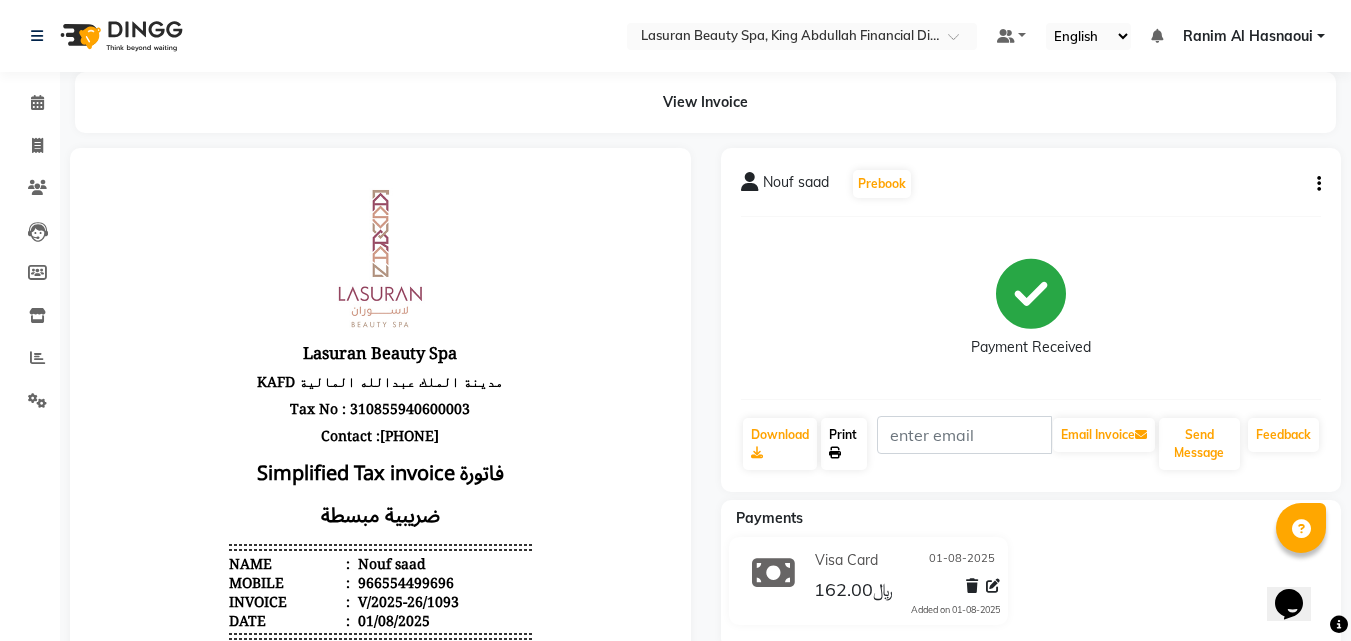 scroll, scrollTop: 0, scrollLeft: 0, axis: both 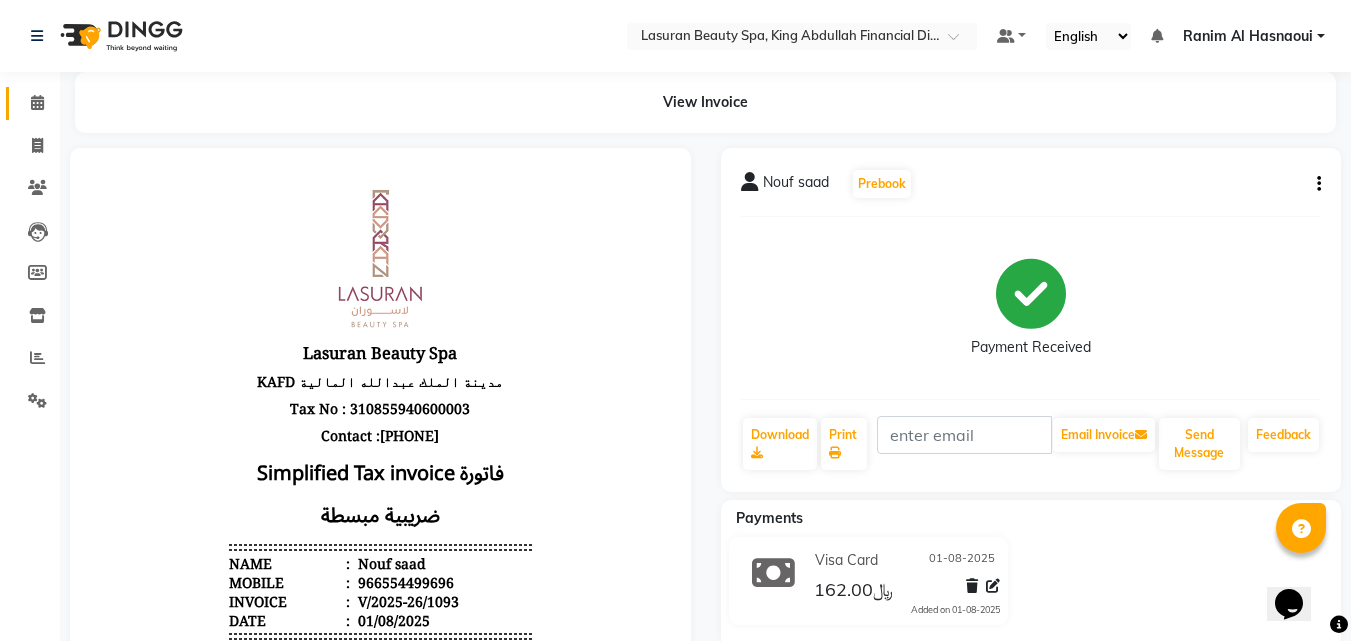 click 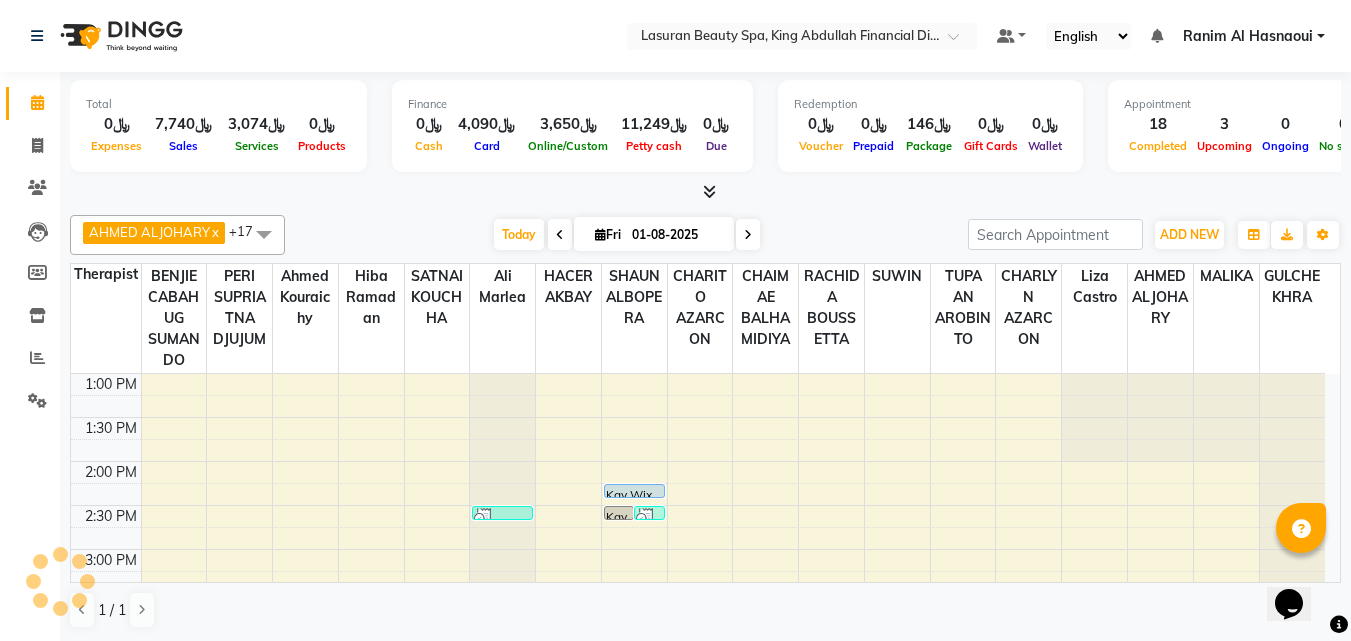 scroll, scrollTop: 0, scrollLeft: 0, axis: both 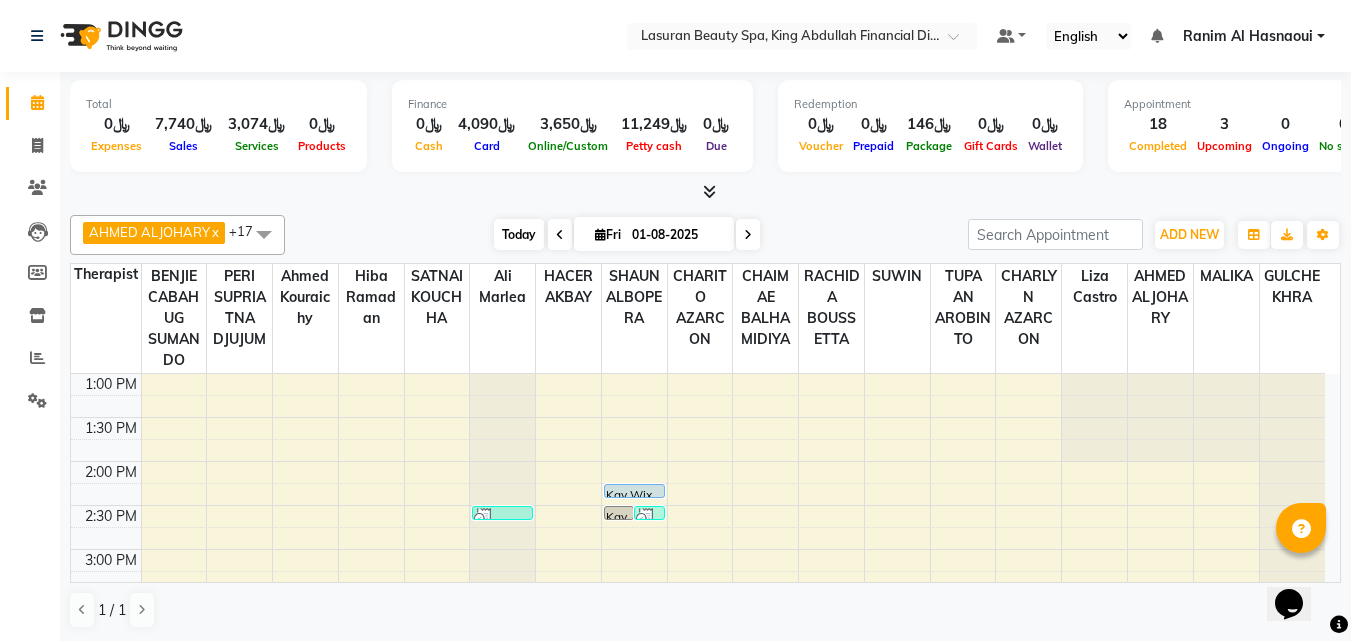 click on "Today" at bounding box center (519, 234) 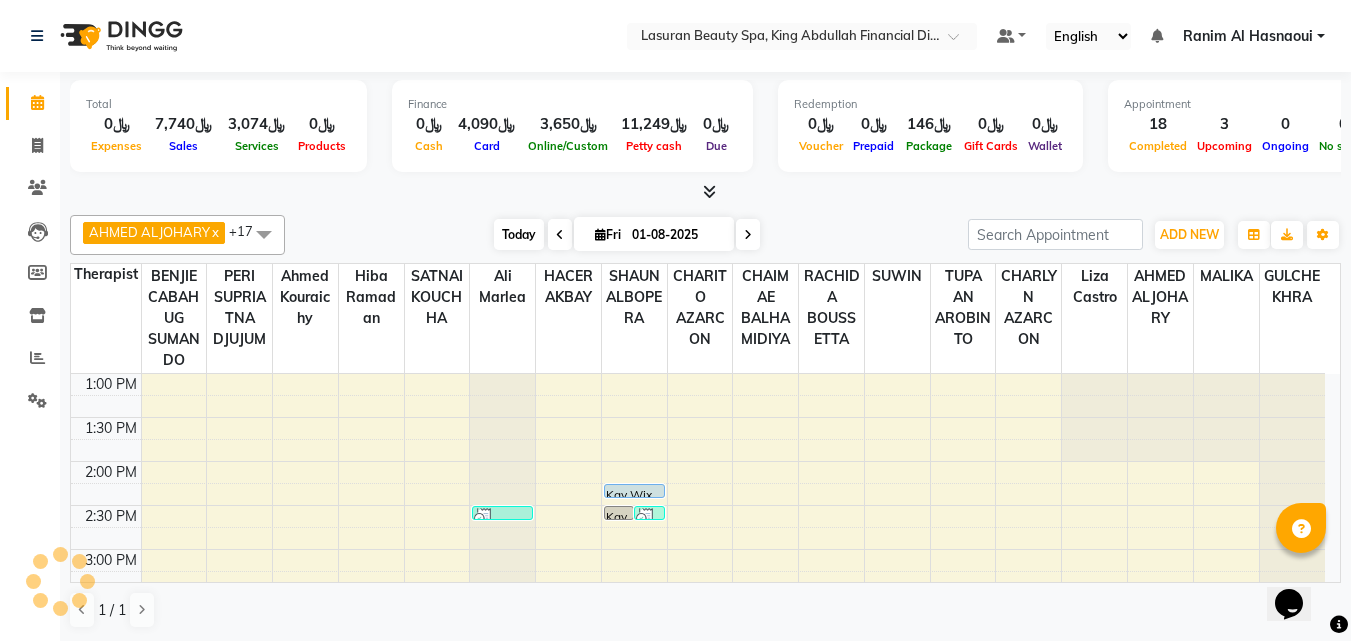 scroll, scrollTop: 617, scrollLeft: 0, axis: vertical 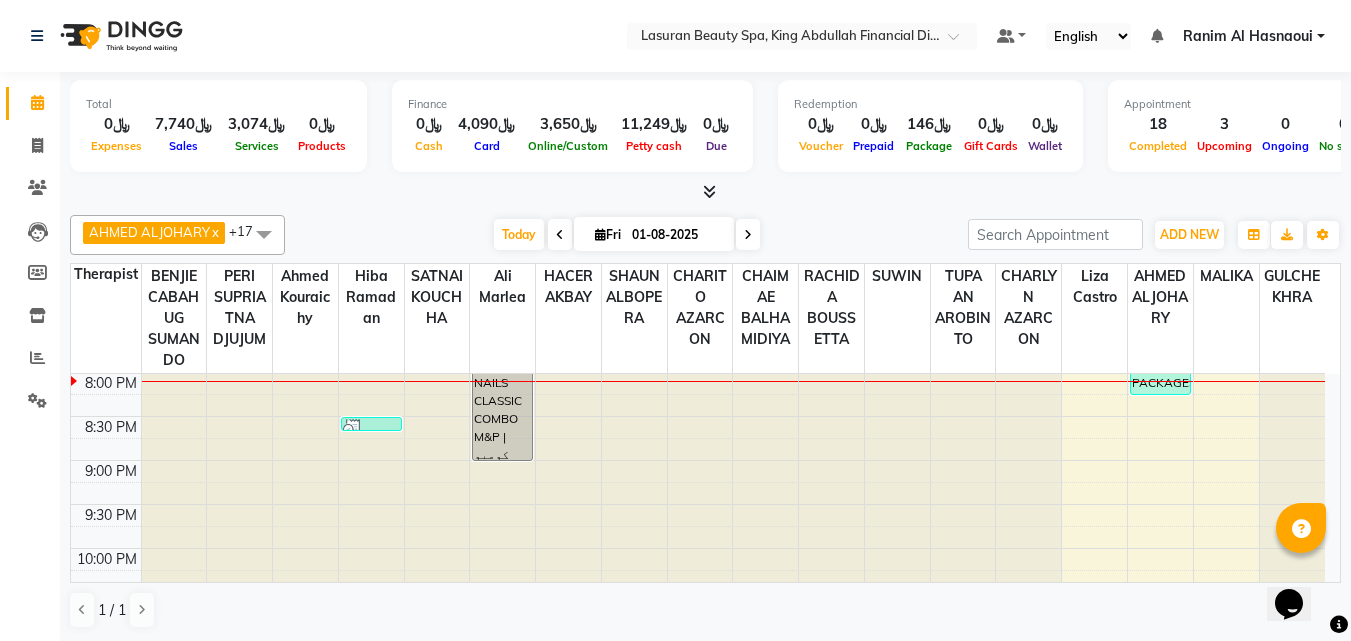 click at bounding box center (371, 429) 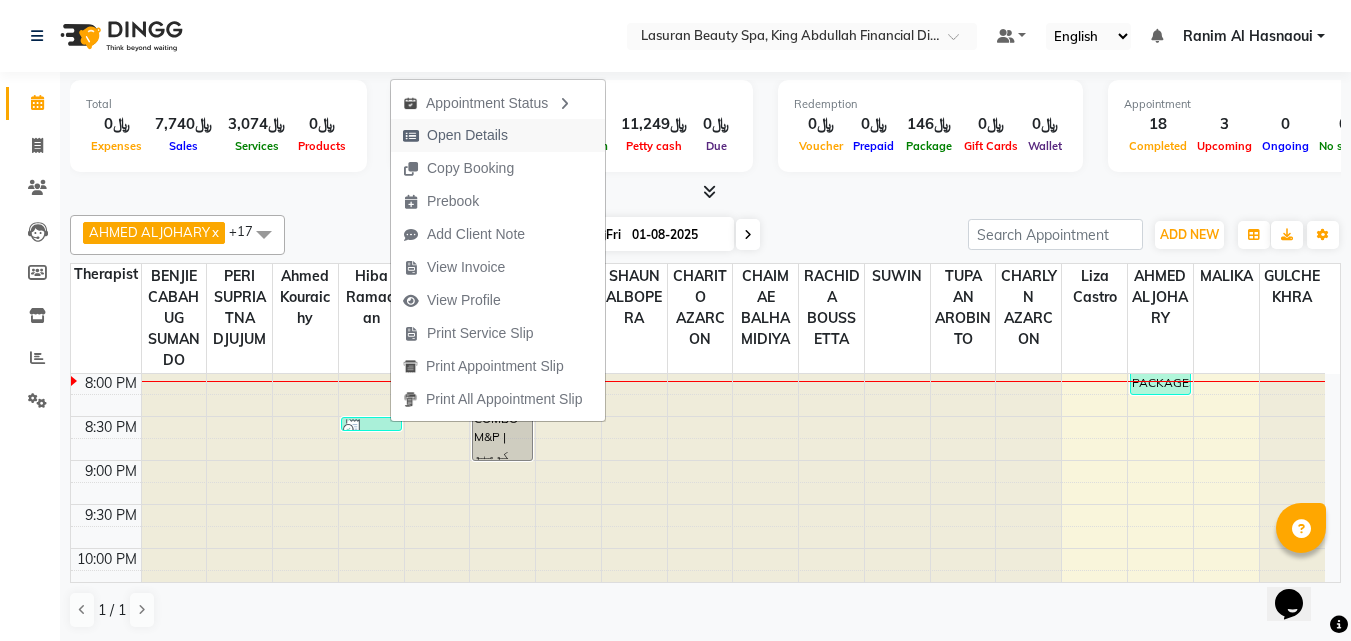 click on "Open Details" at bounding box center (467, 135) 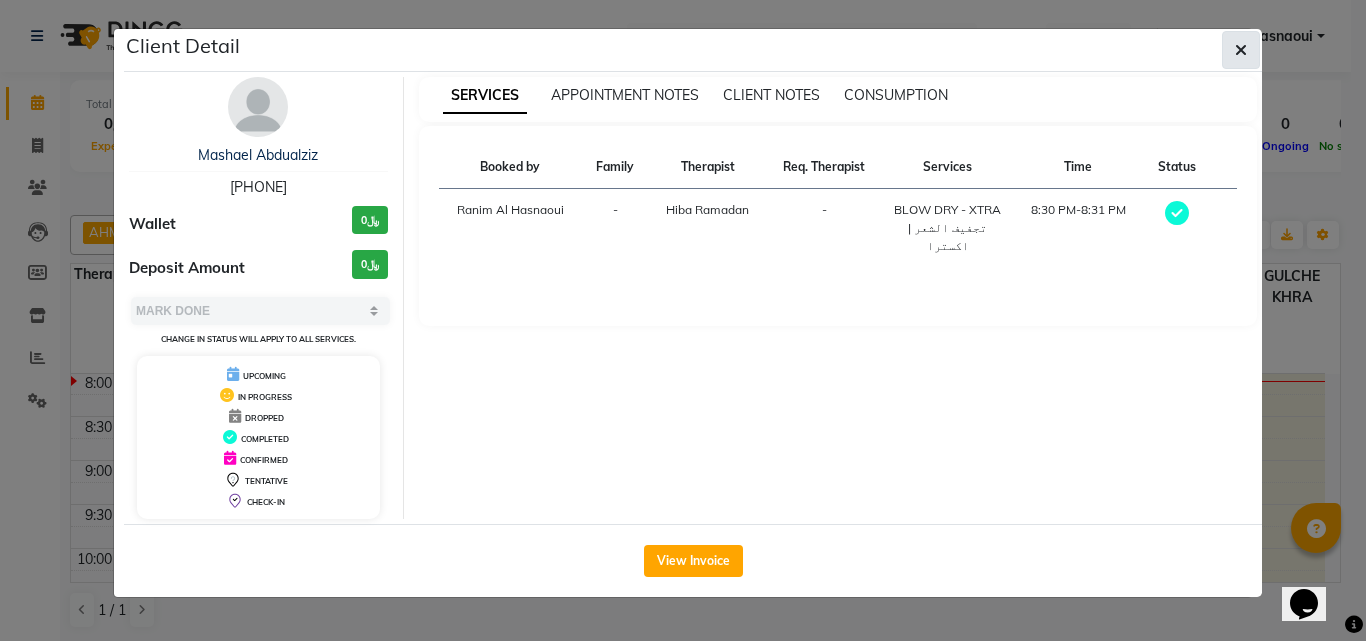 click 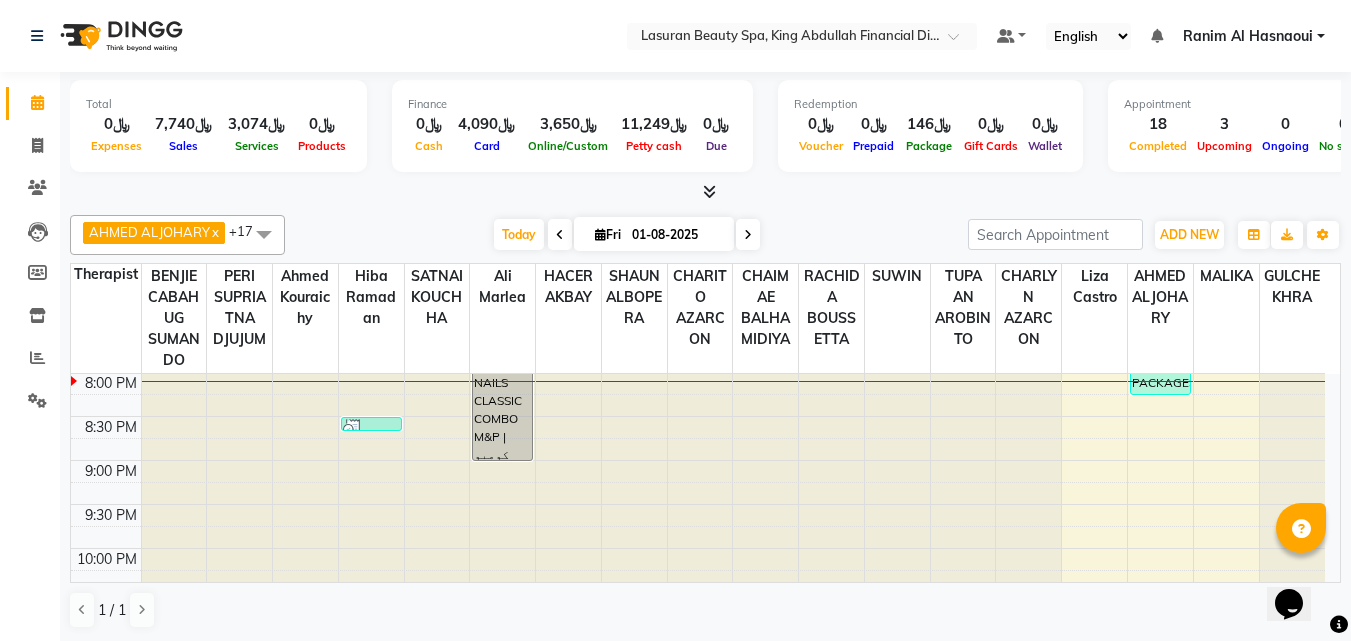 click on "Today  Fri 01-08-2025" at bounding box center [626, 235] 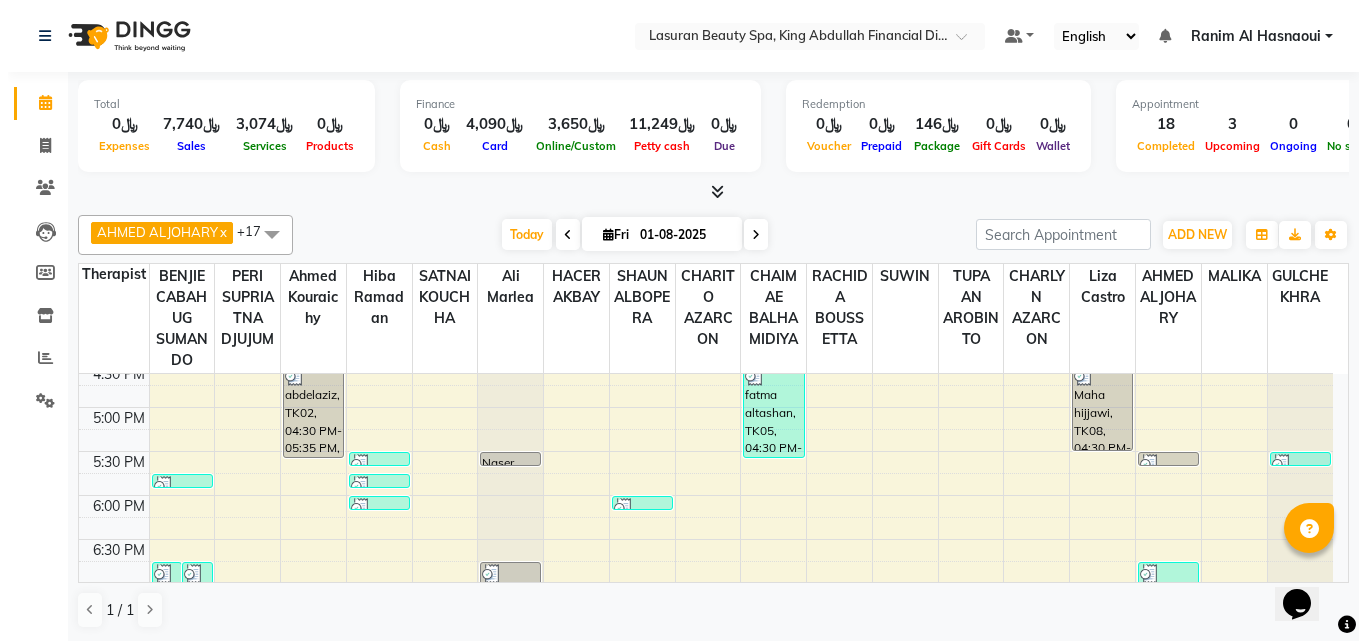 scroll, scrollTop: 317, scrollLeft: 0, axis: vertical 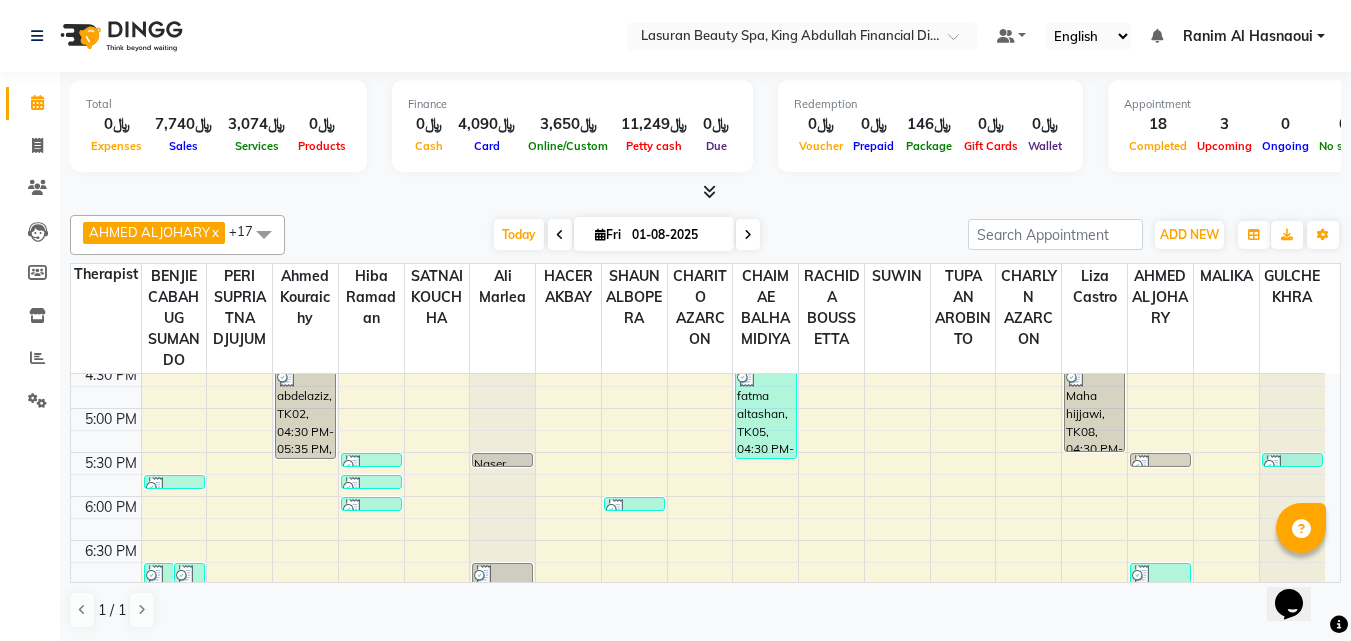 click at bounding box center [709, 191] 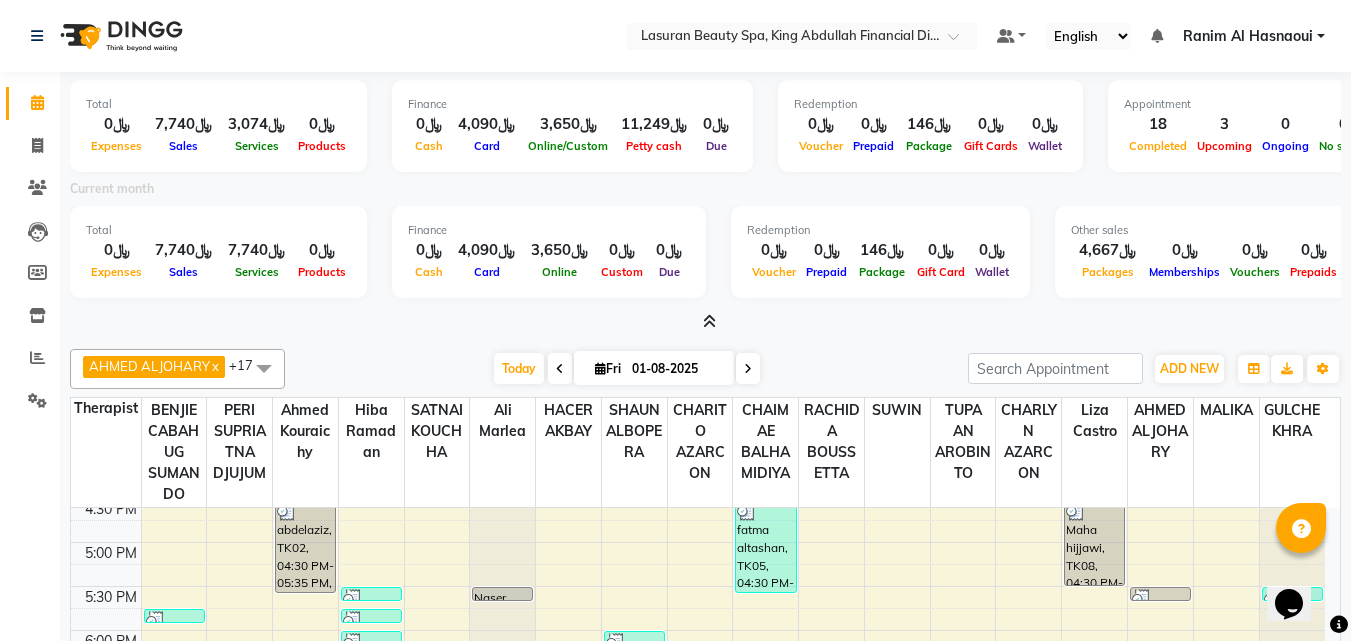 click at bounding box center [709, 321] 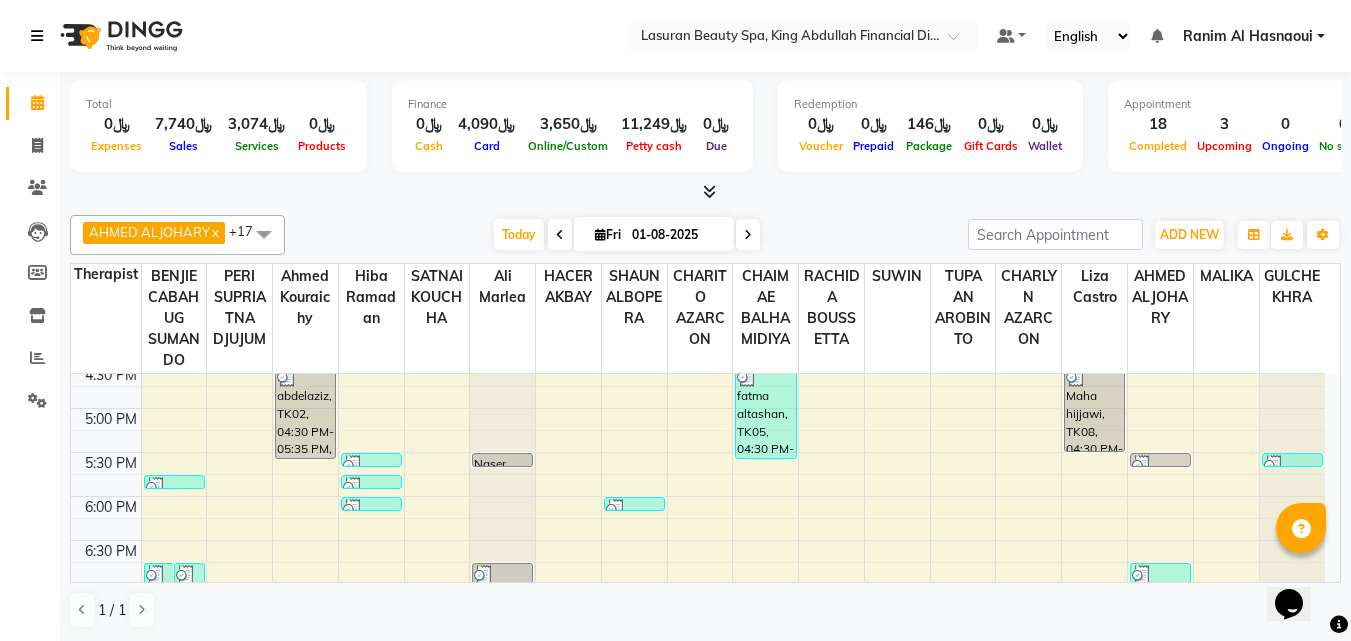 click at bounding box center [37, 36] 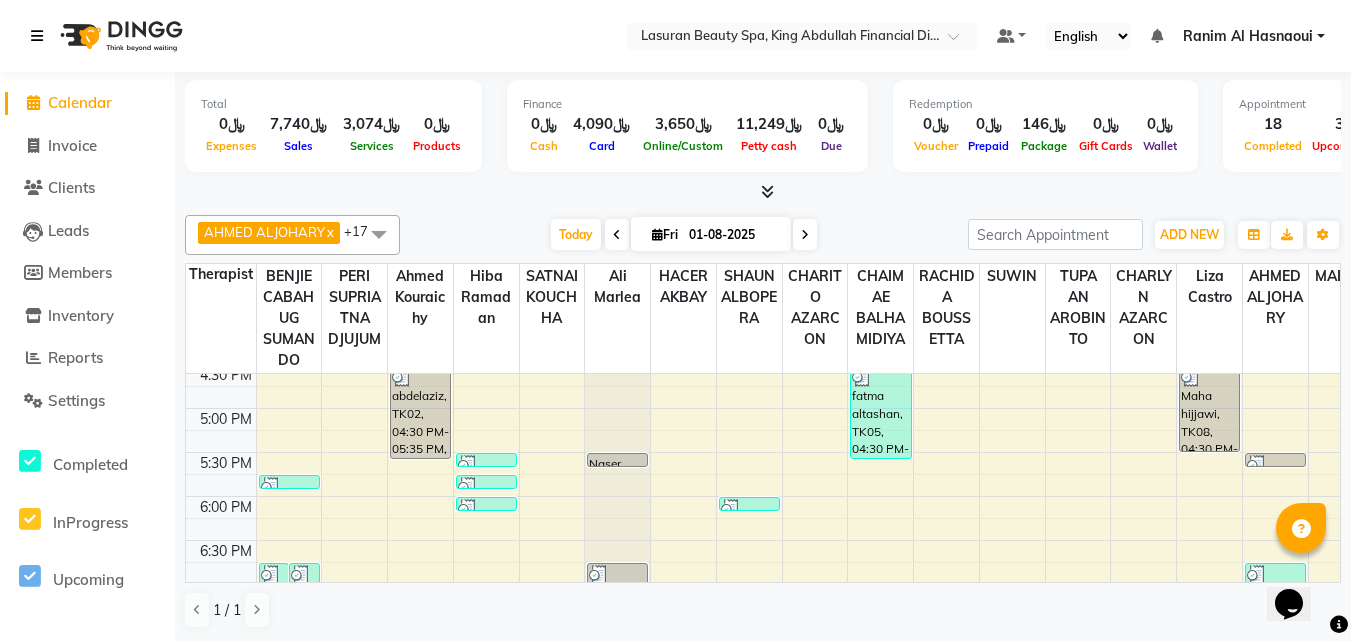 click at bounding box center [37, 36] 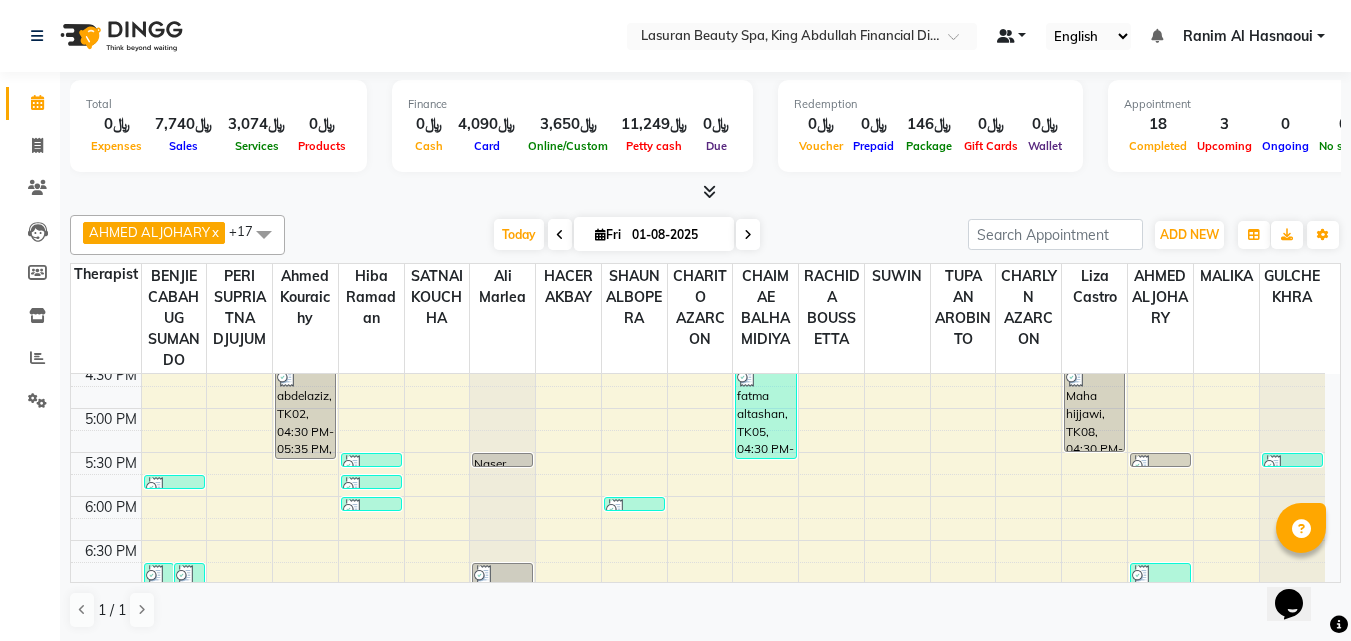 click at bounding box center (1006, 36) 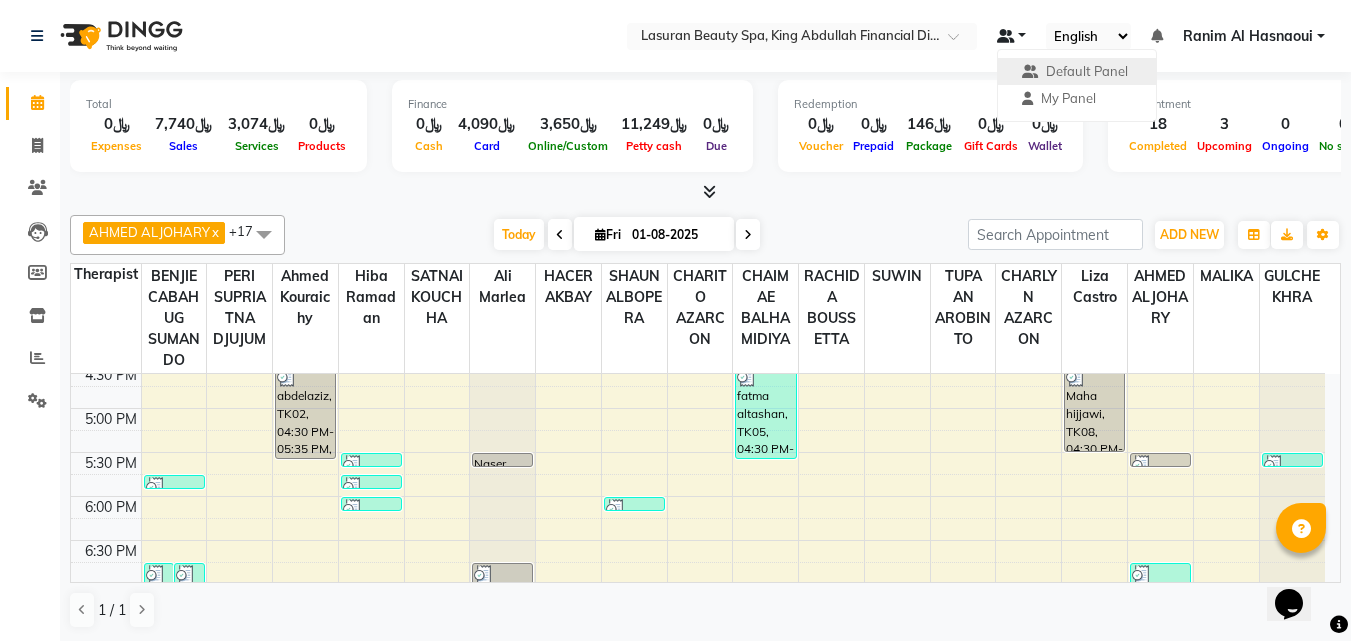 click at bounding box center [1006, 36] 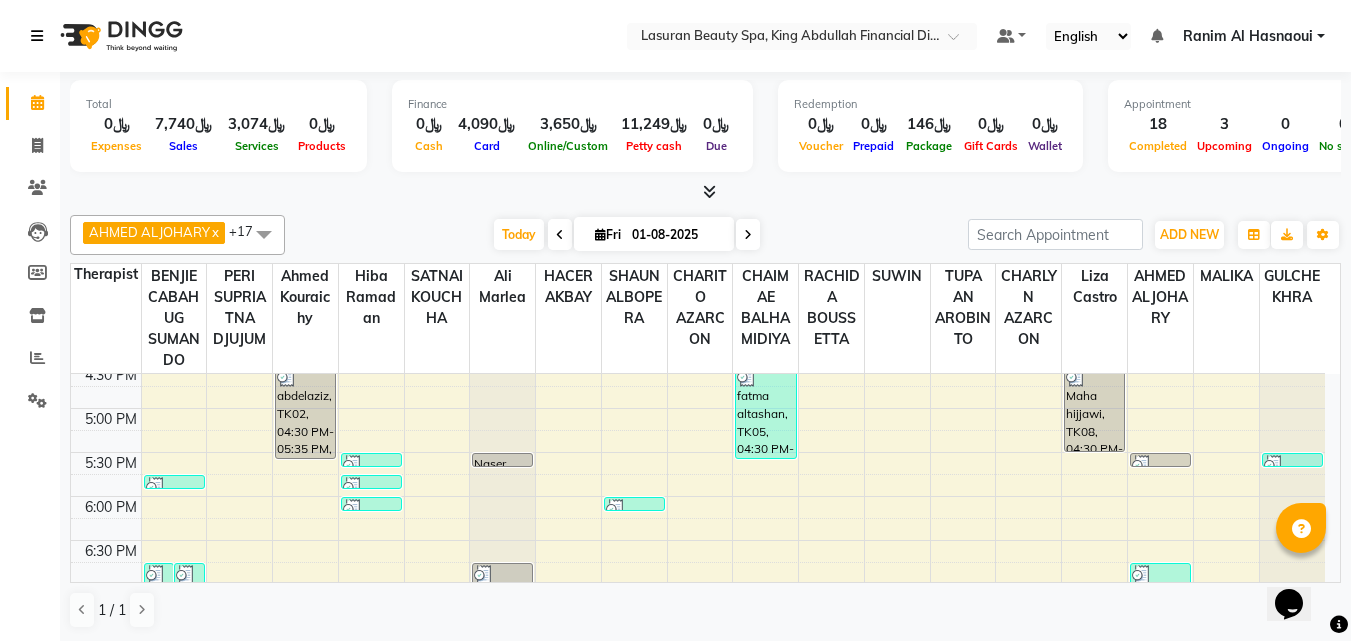 click at bounding box center [41, 36] 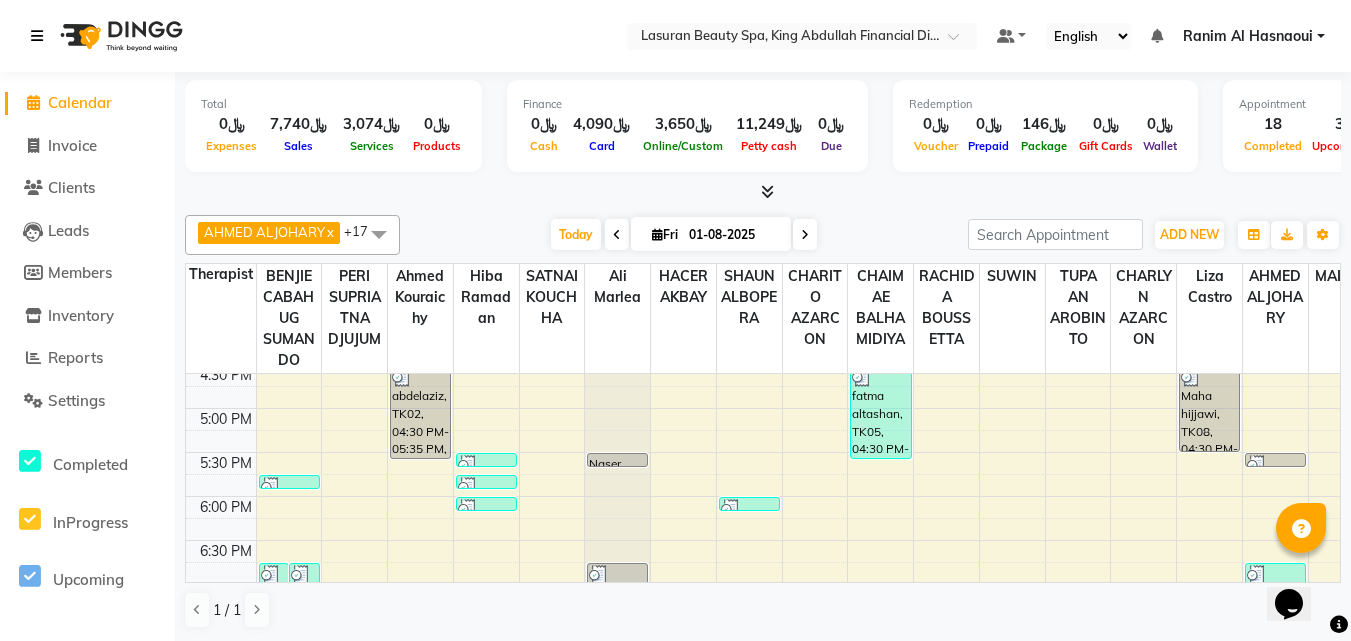 click at bounding box center [41, 36] 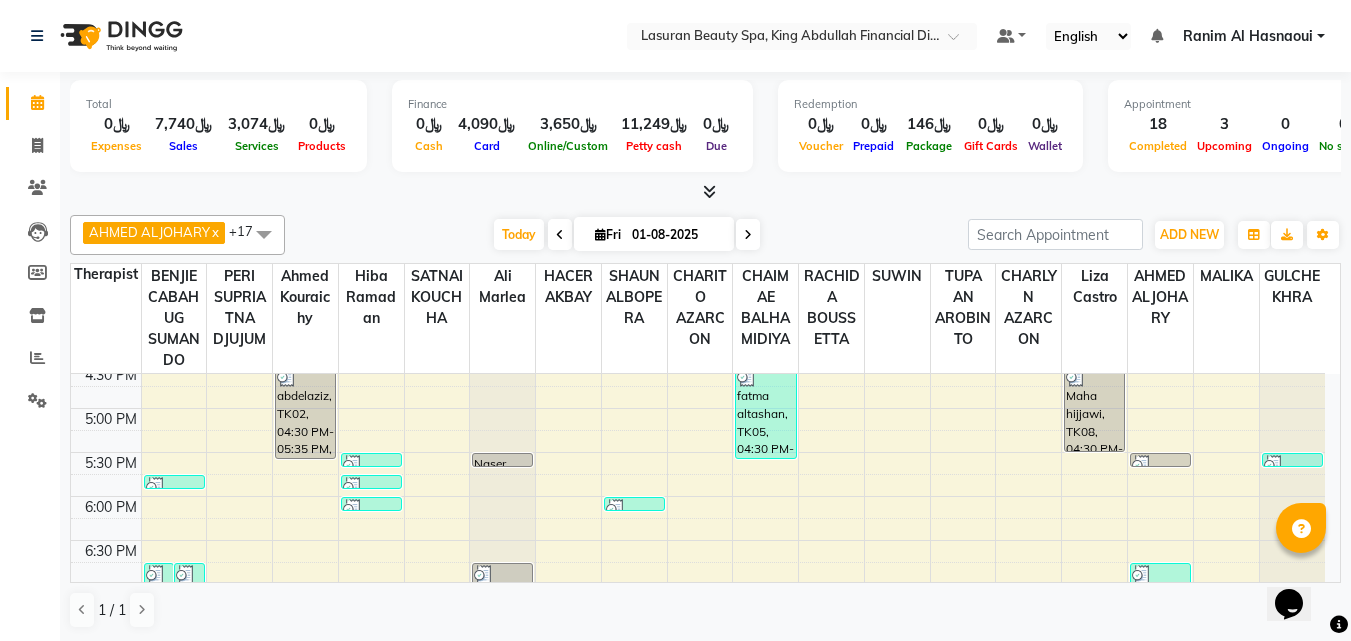 click on "Ranim Al Hasnaoui" at bounding box center [1248, 36] 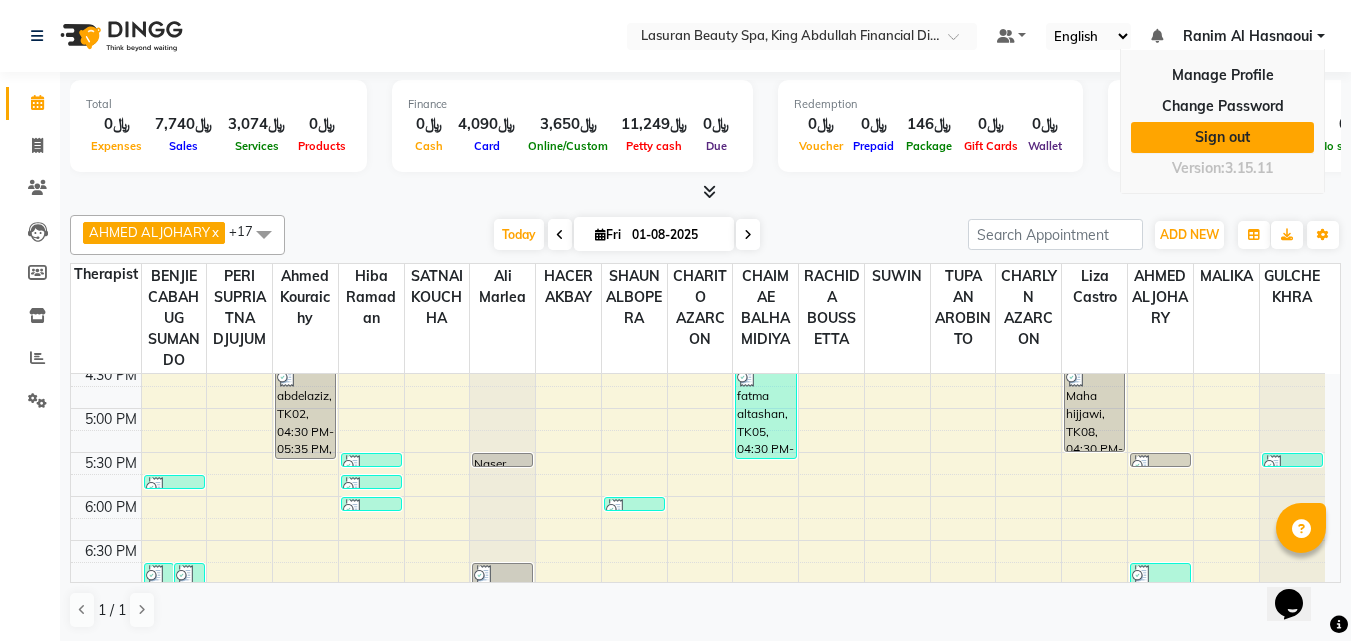 click on "Sign out" at bounding box center [1222, 137] 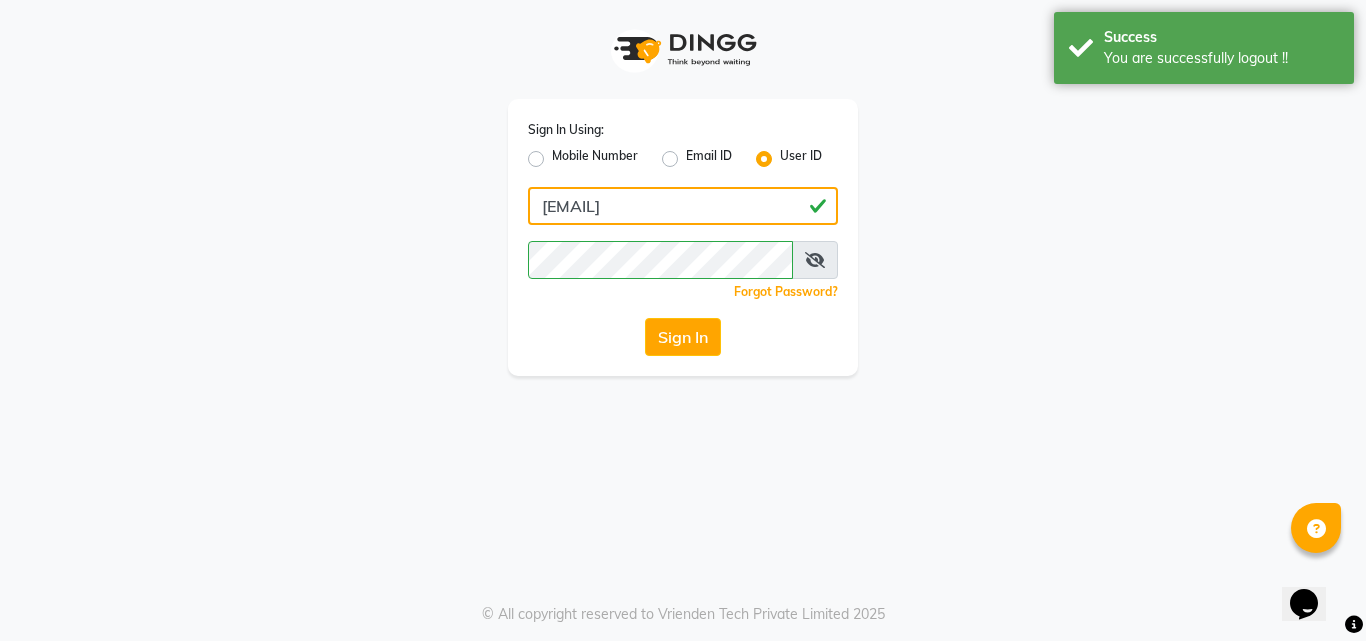 click on "[EMAIL]" 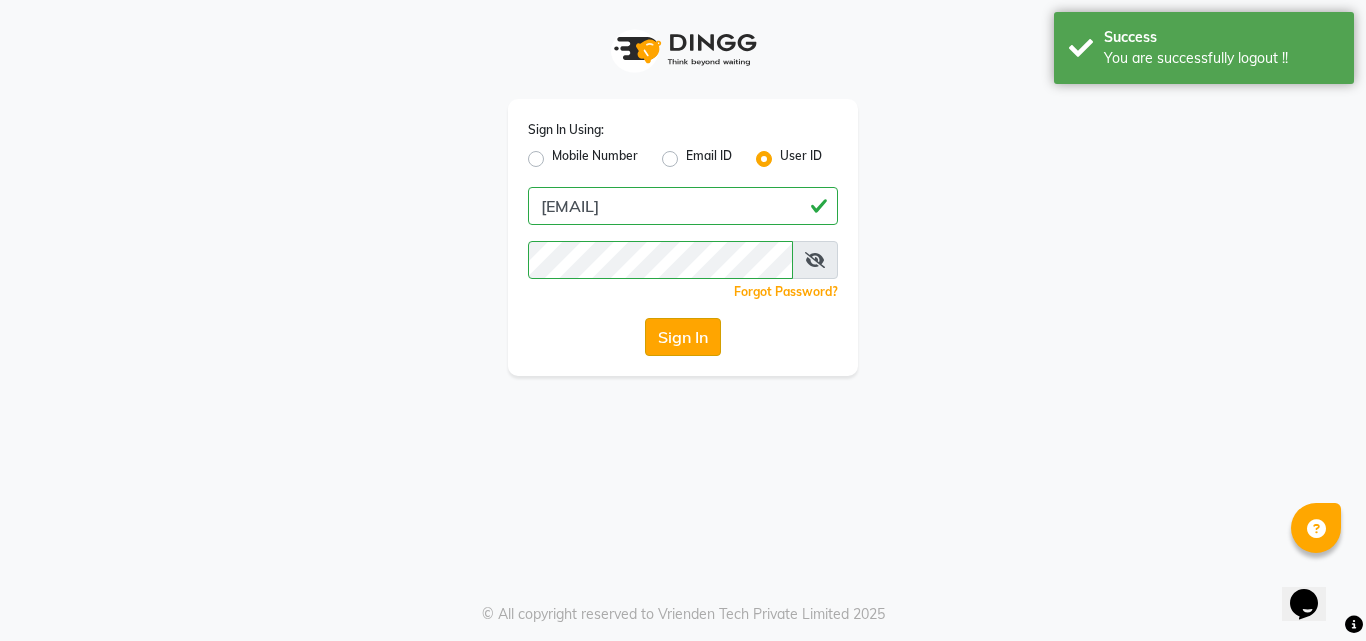 click on "Sign In" 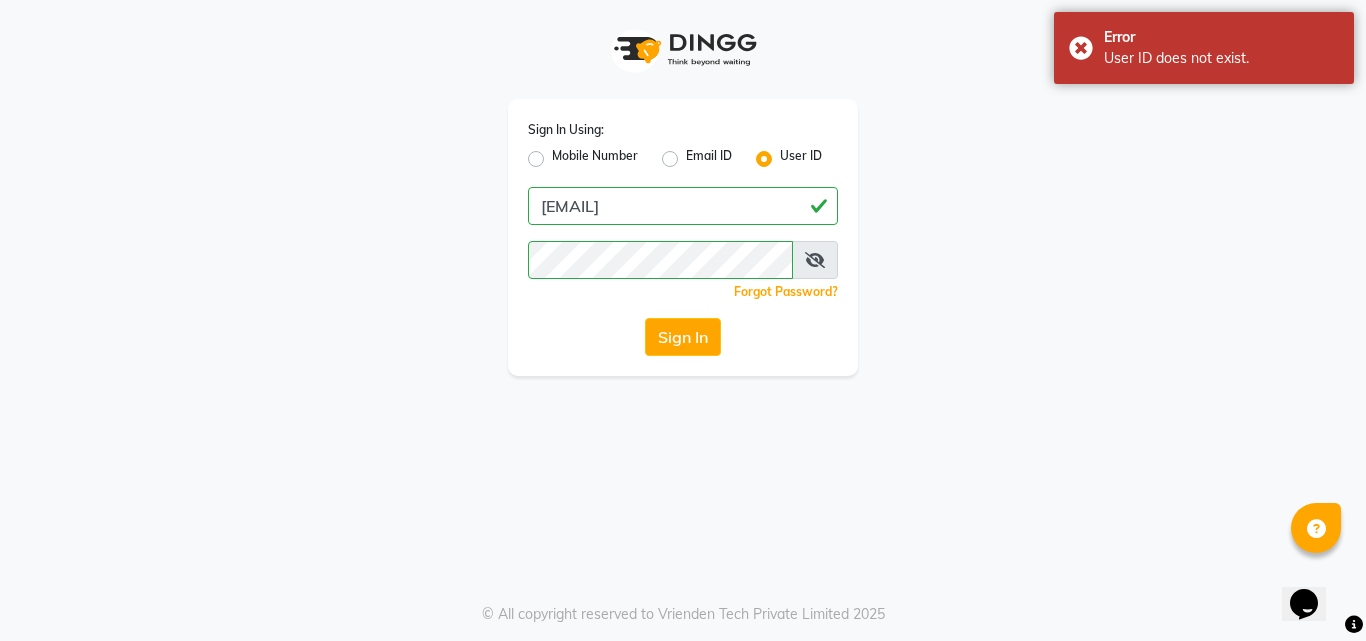 click on "Email ID" 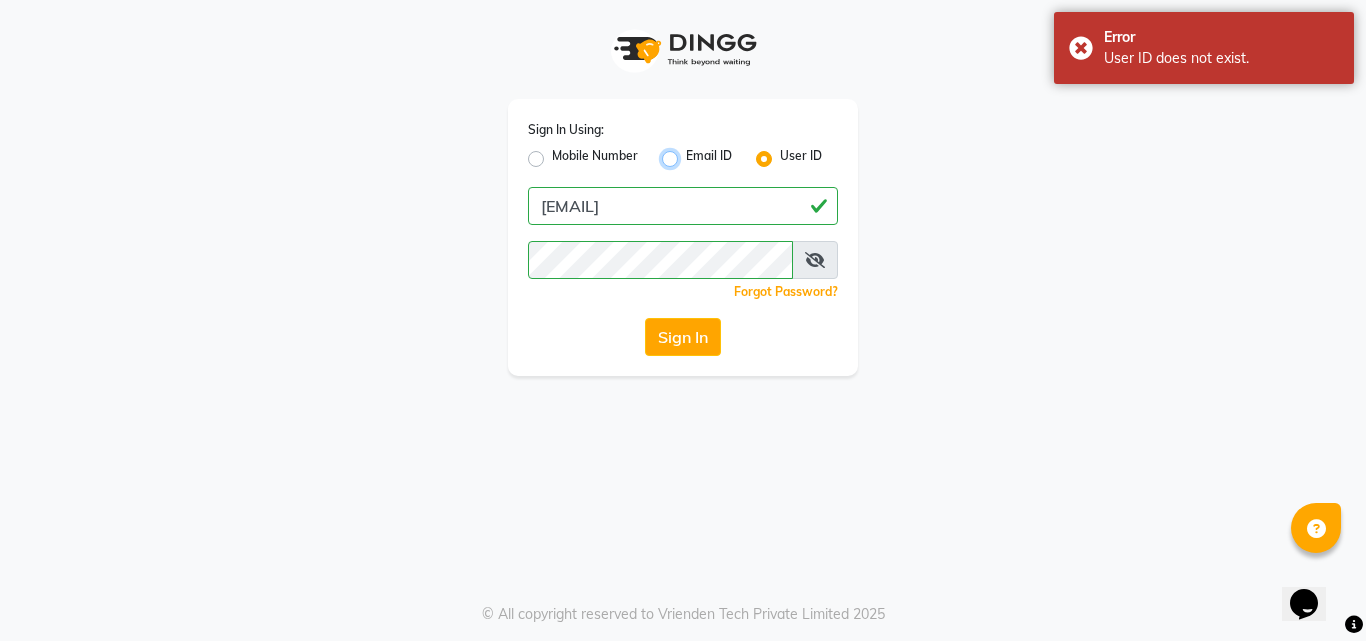 click on "Email ID" at bounding box center (692, 153) 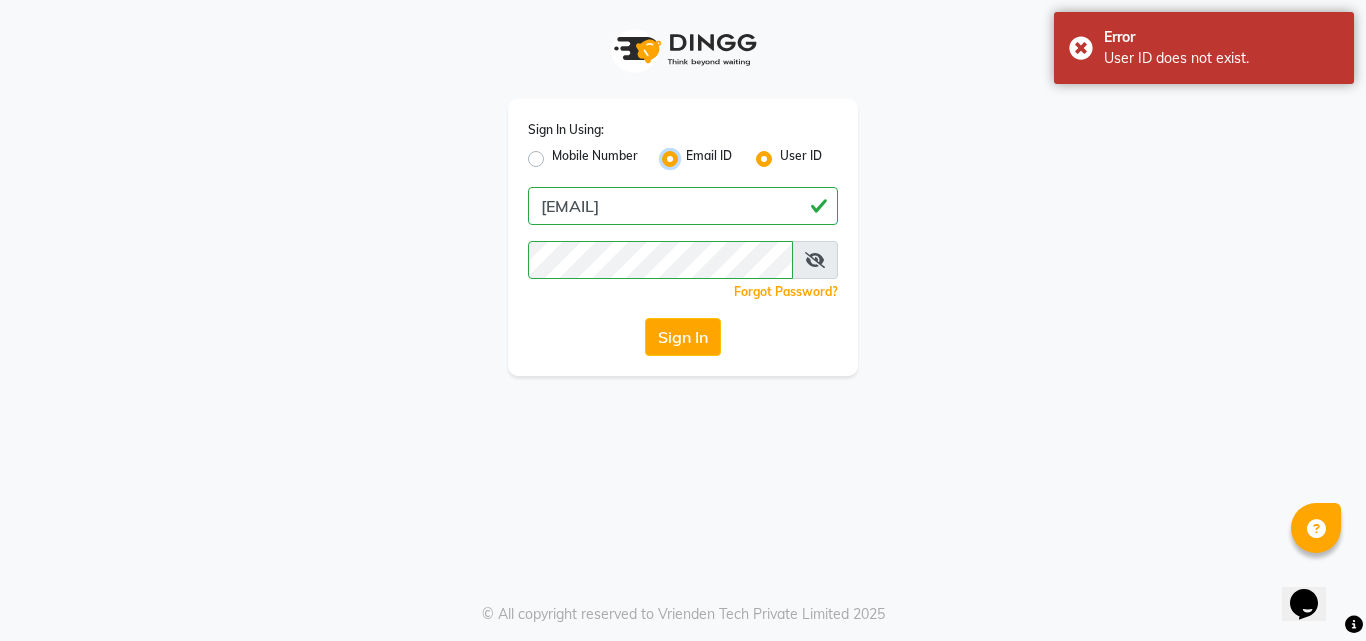 radio on "false" 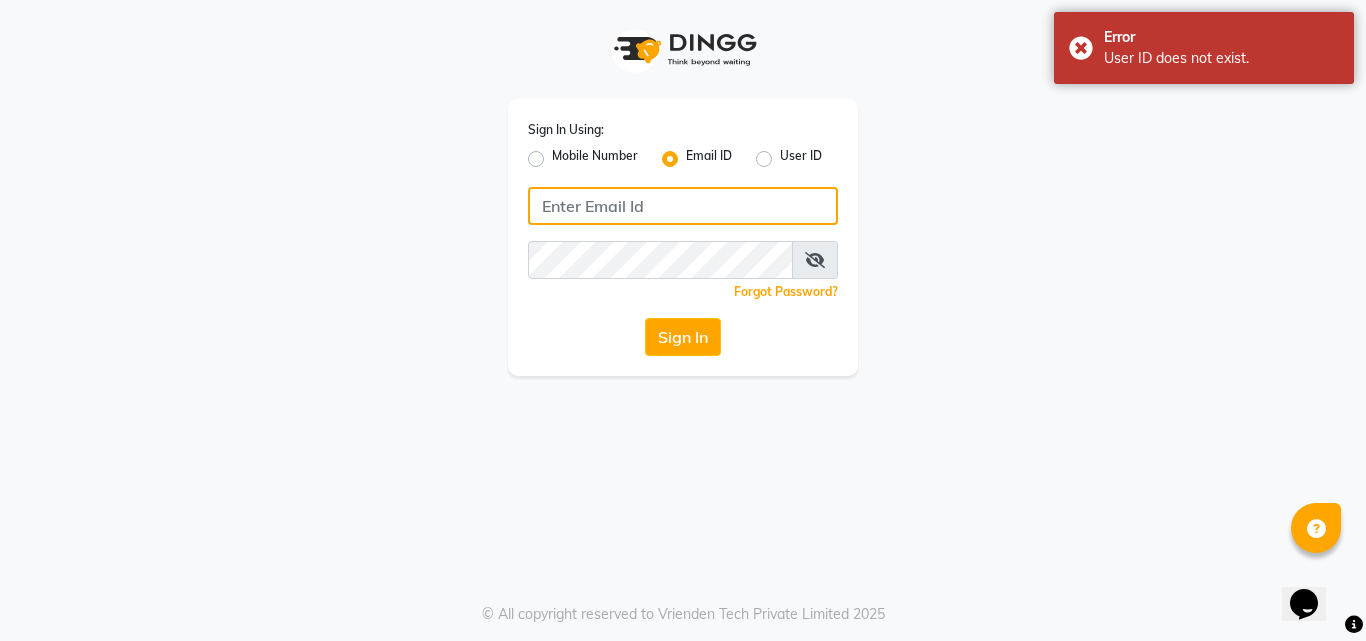 click 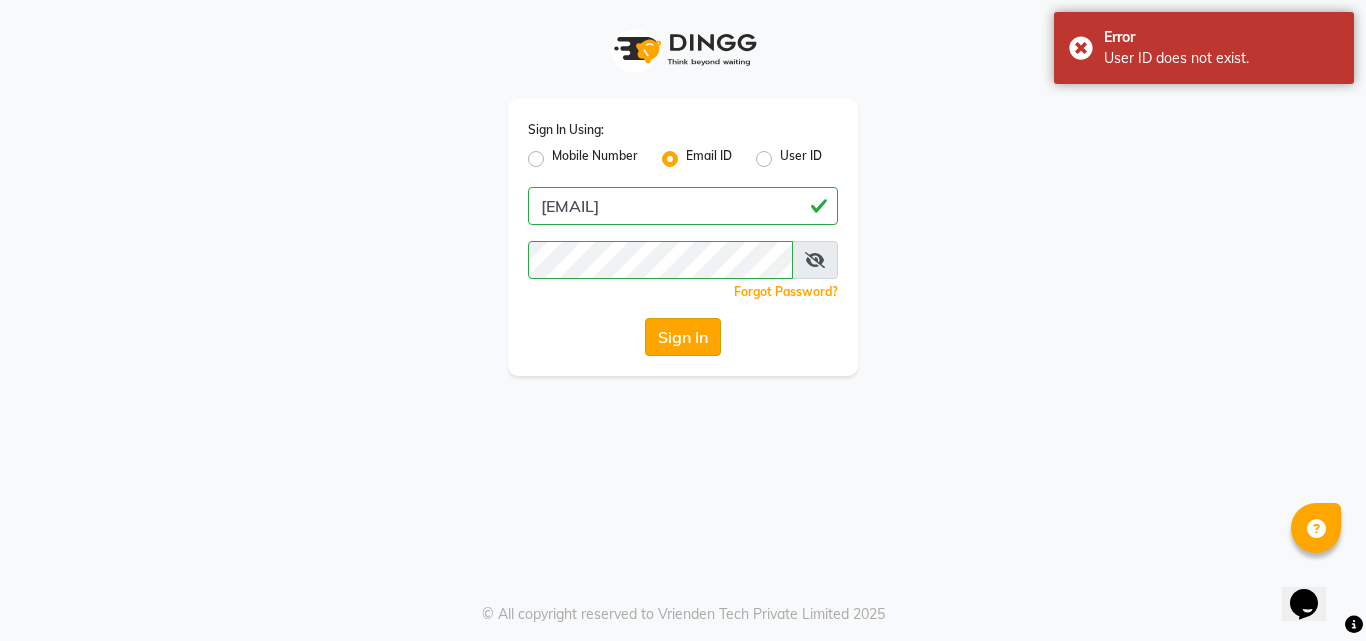 click on "Sign In" 